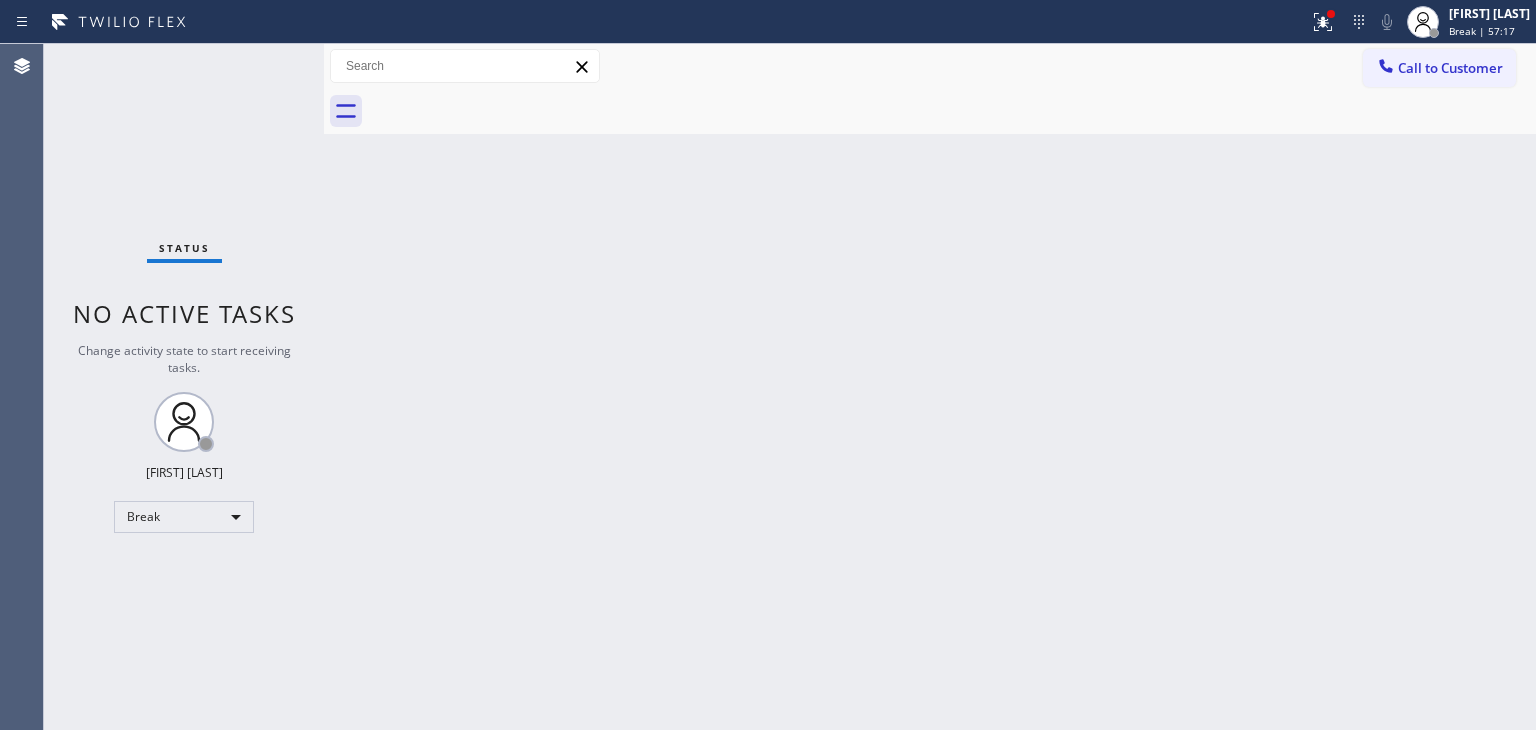 scroll, scrollTop: 0, scrollLeft: 0, axis: both 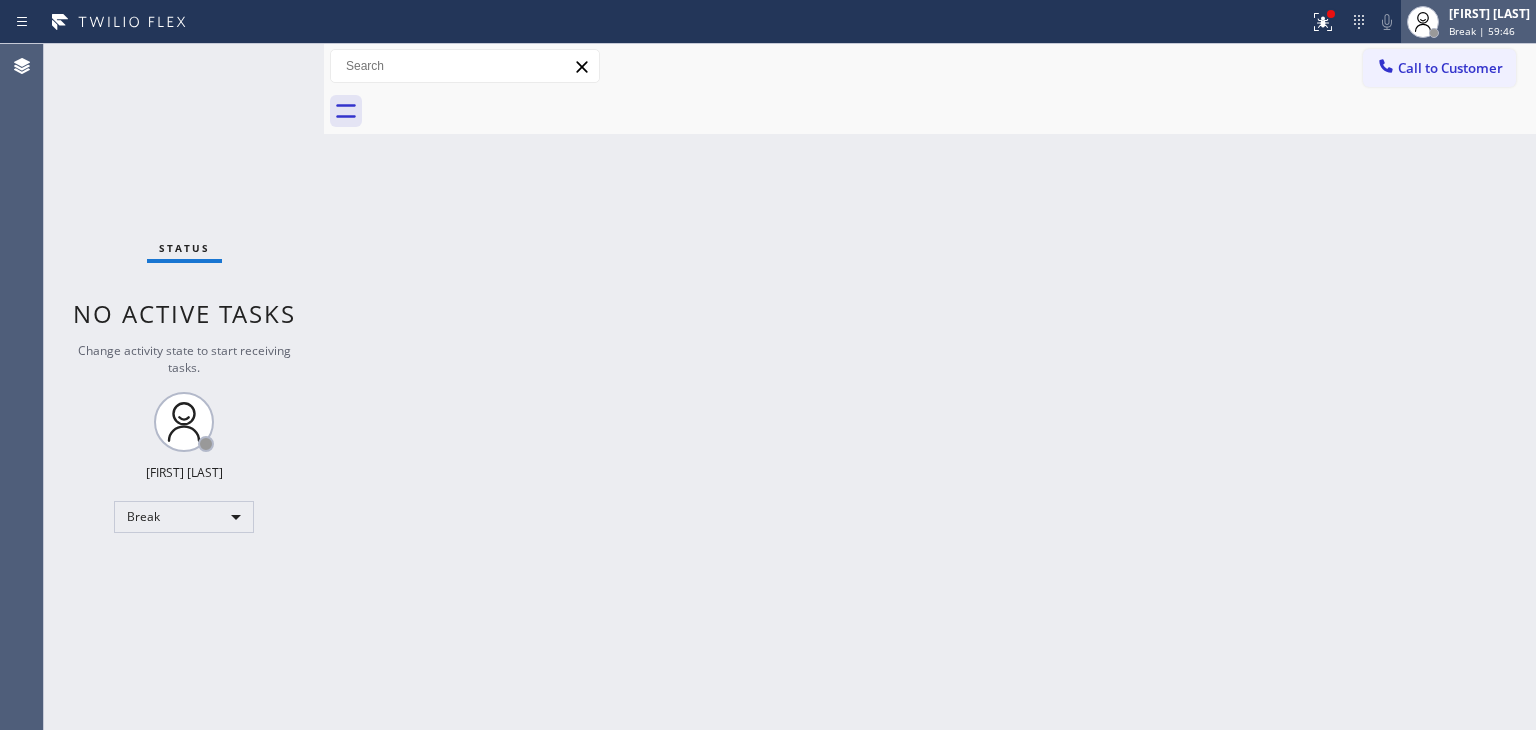 click on "Break | 59:46" at bounding box center [1482, 31] 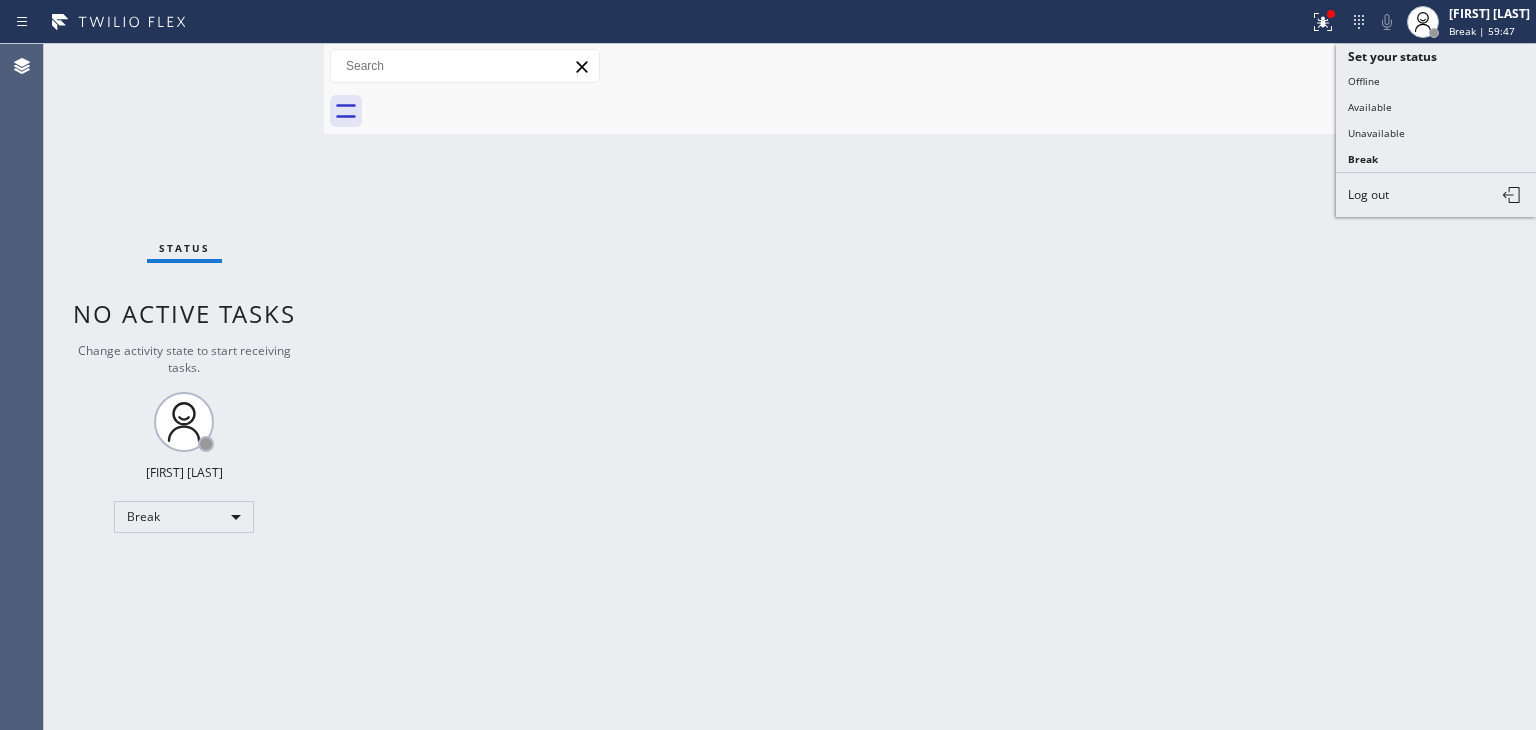 drag, startPoint x: 1409, startPoint y: 100, endPoint x: 744, endPoint y: 83, distance: 665.2173 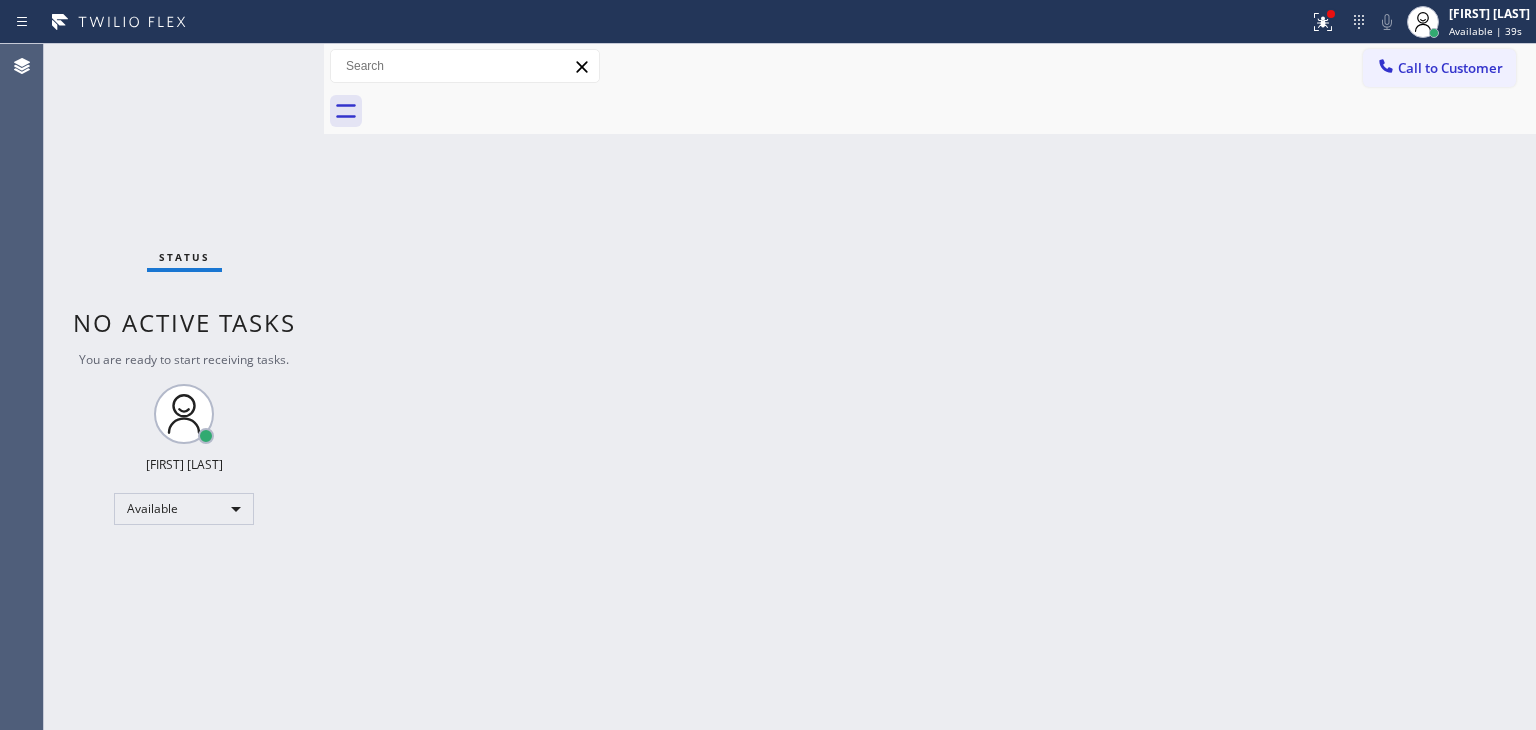 click on "Status   No active tasks     You are ready to start receiving tasks.   [FIRST] [LAST] Available" at bounding box center (184, 387) 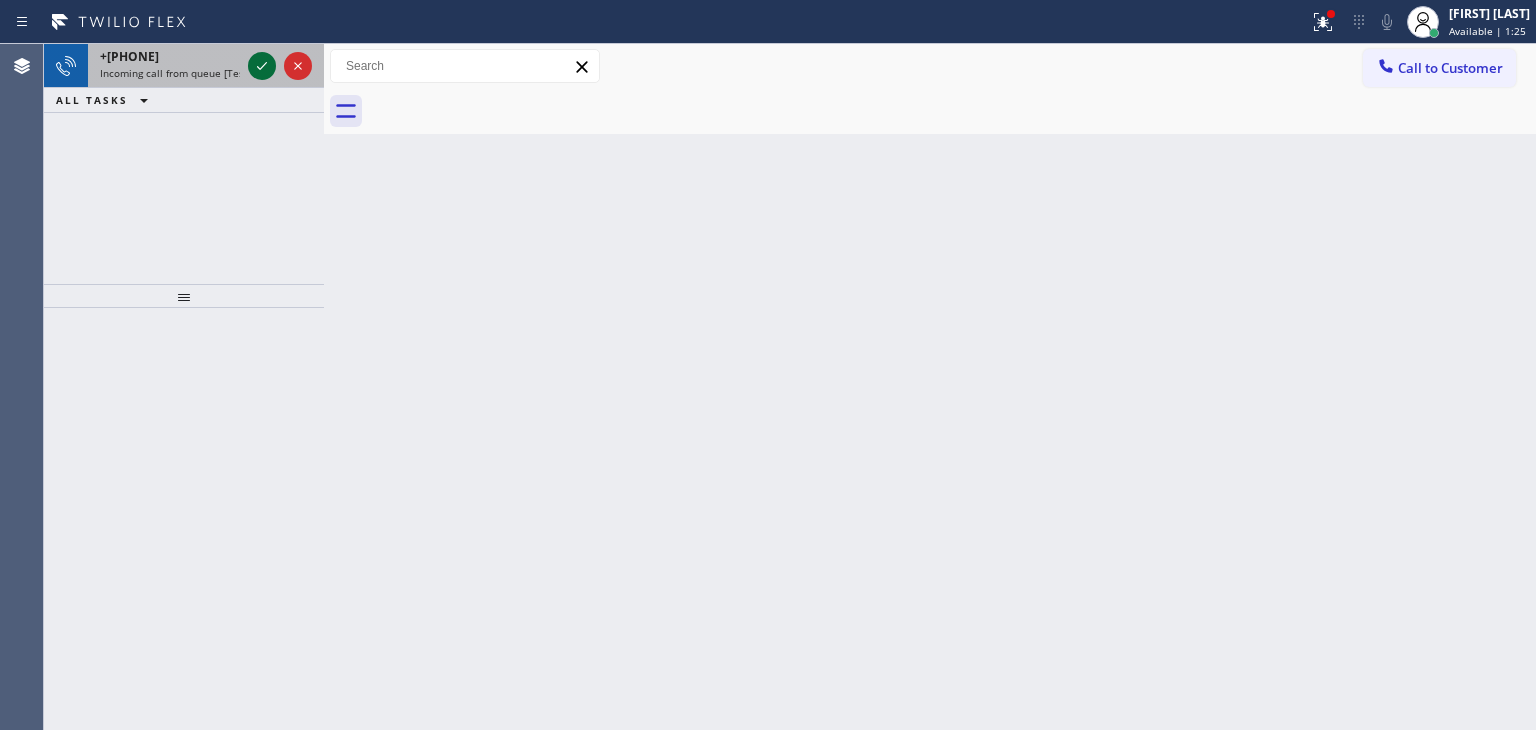 click 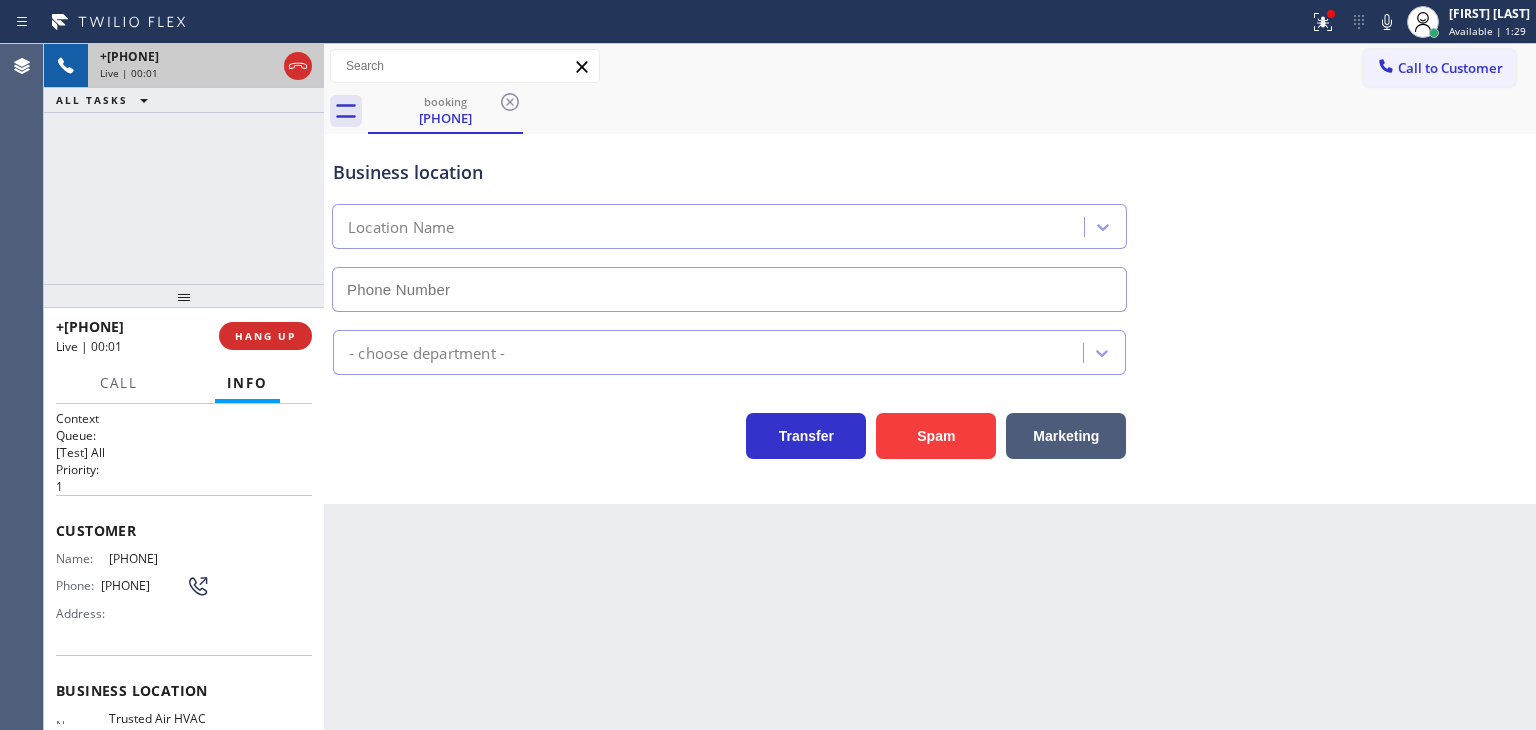 type on "[PHONE]" 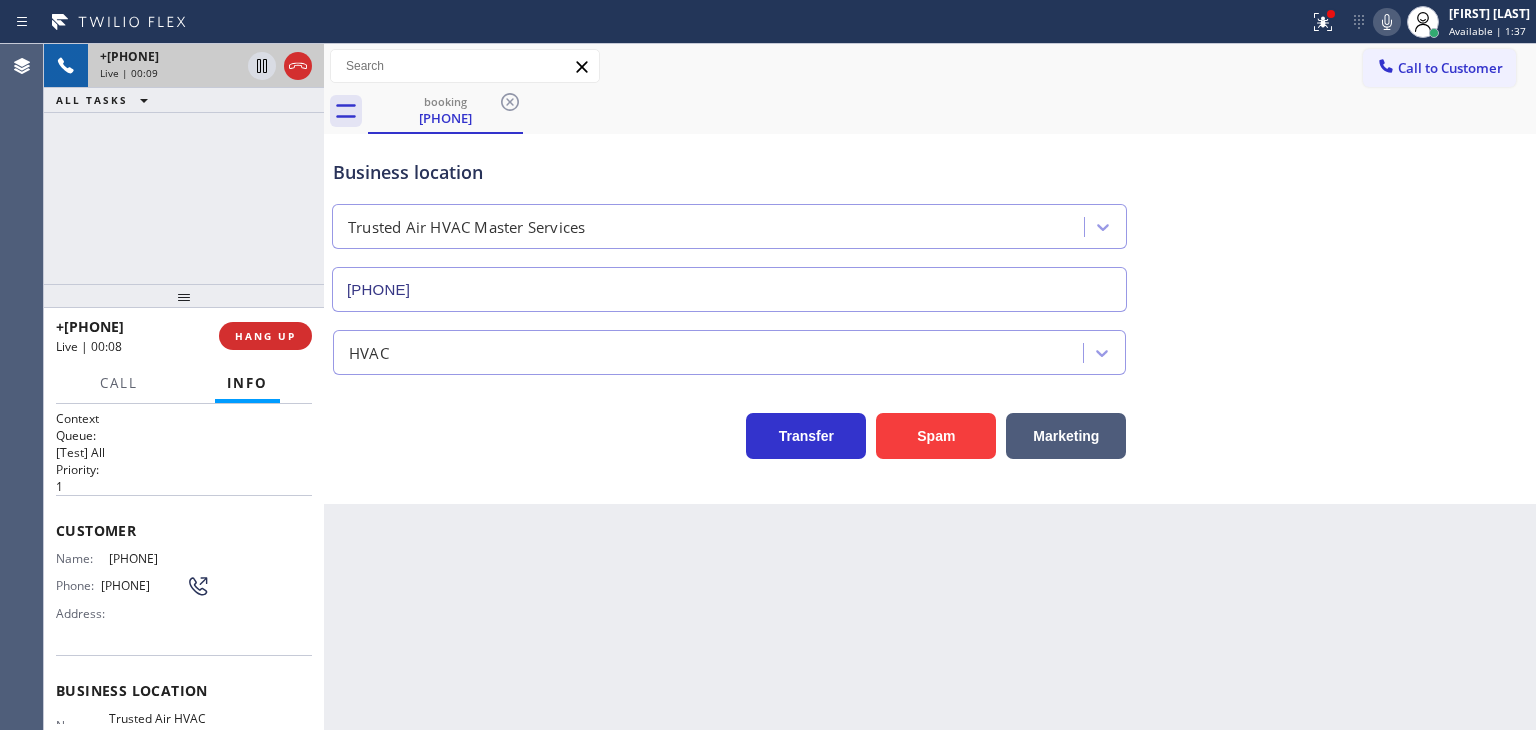 click 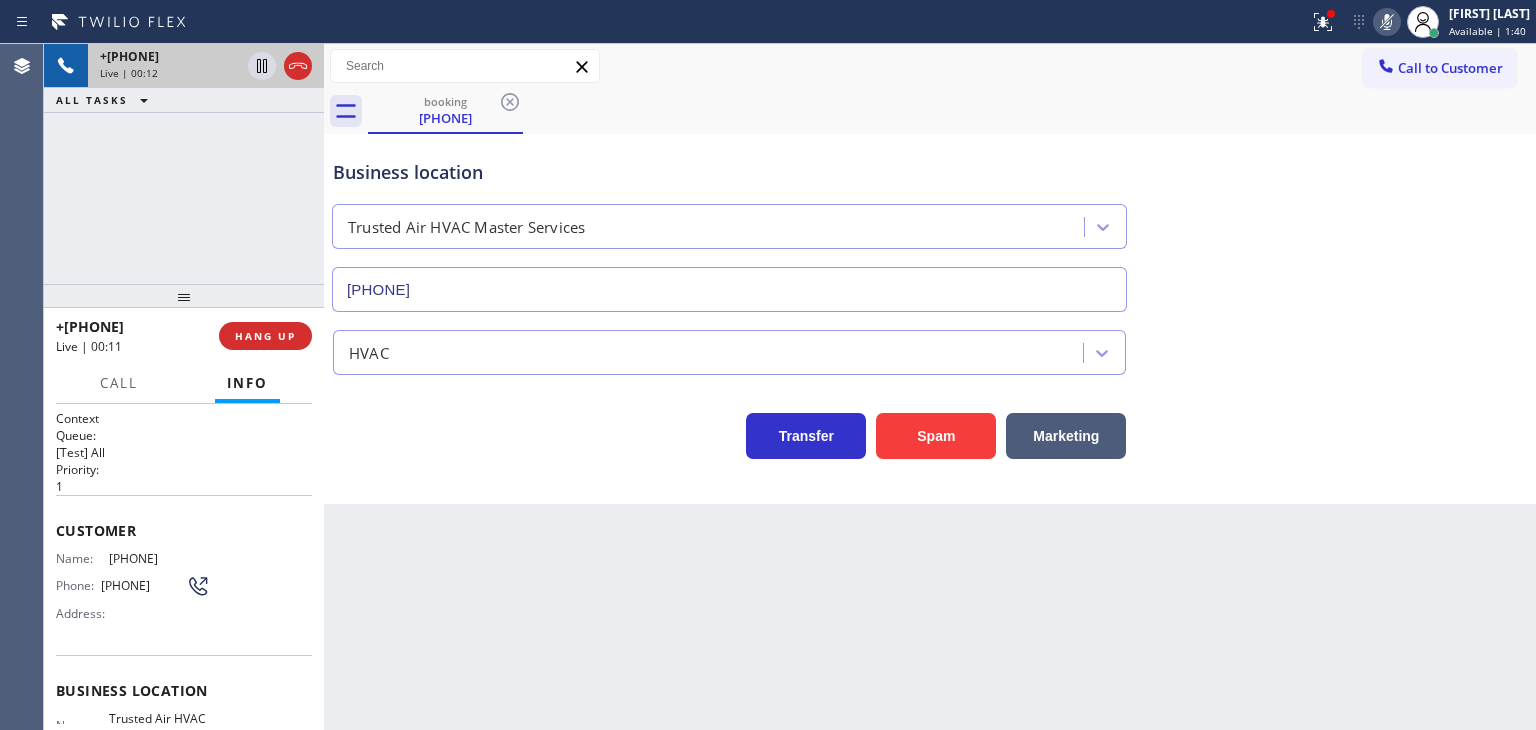 click 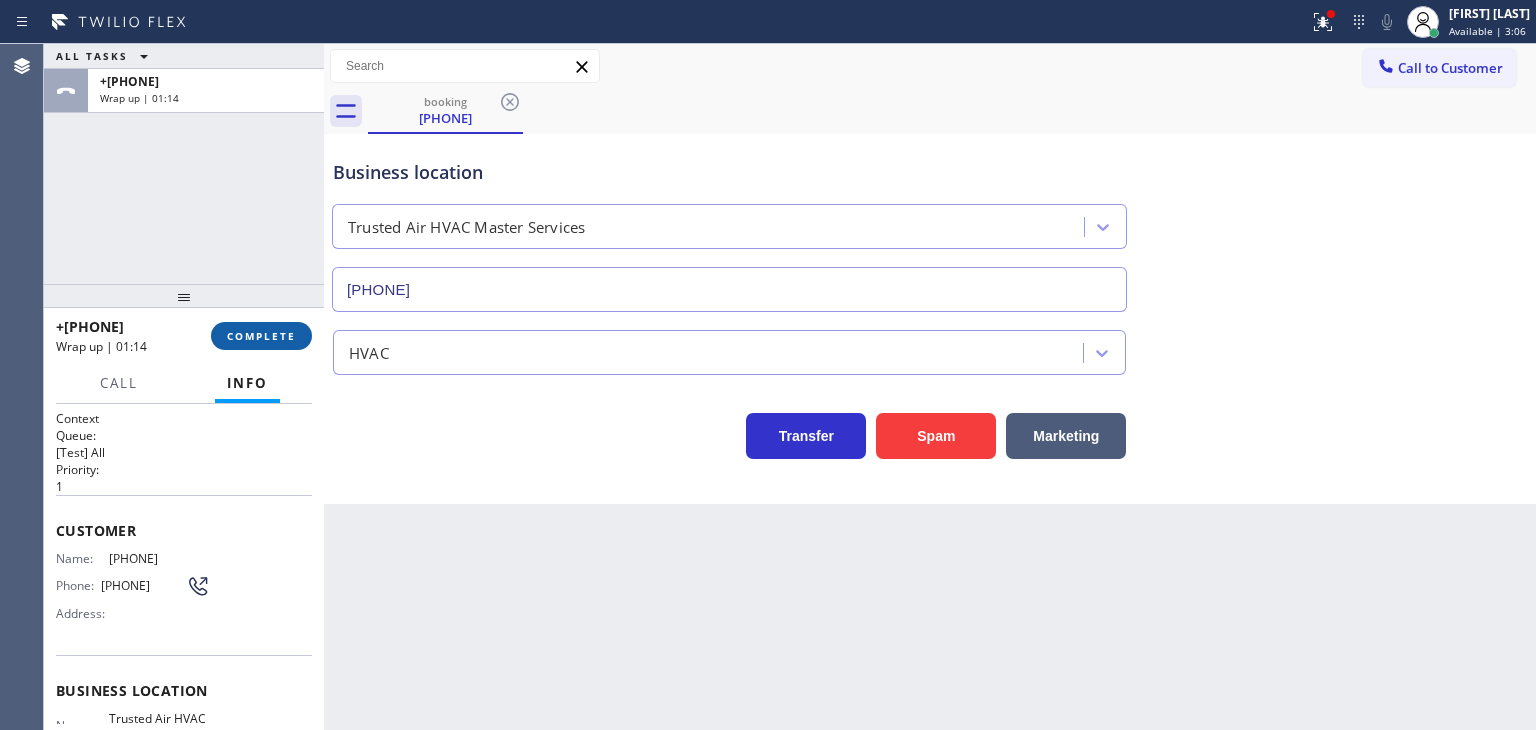 click on "COMPLETE" at bounding box center [261, 336] 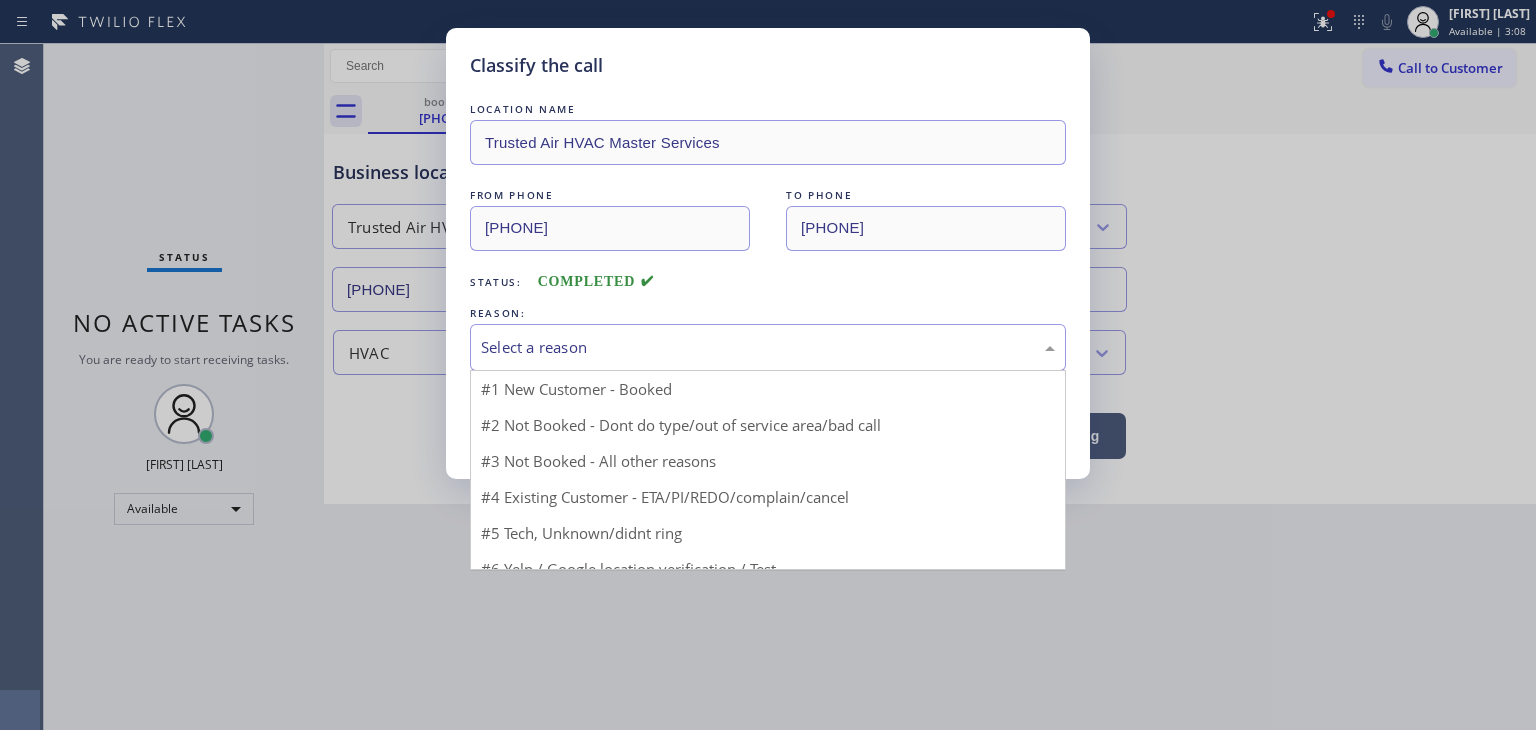 click on "Select a reason" at bounding box center [768, 347] 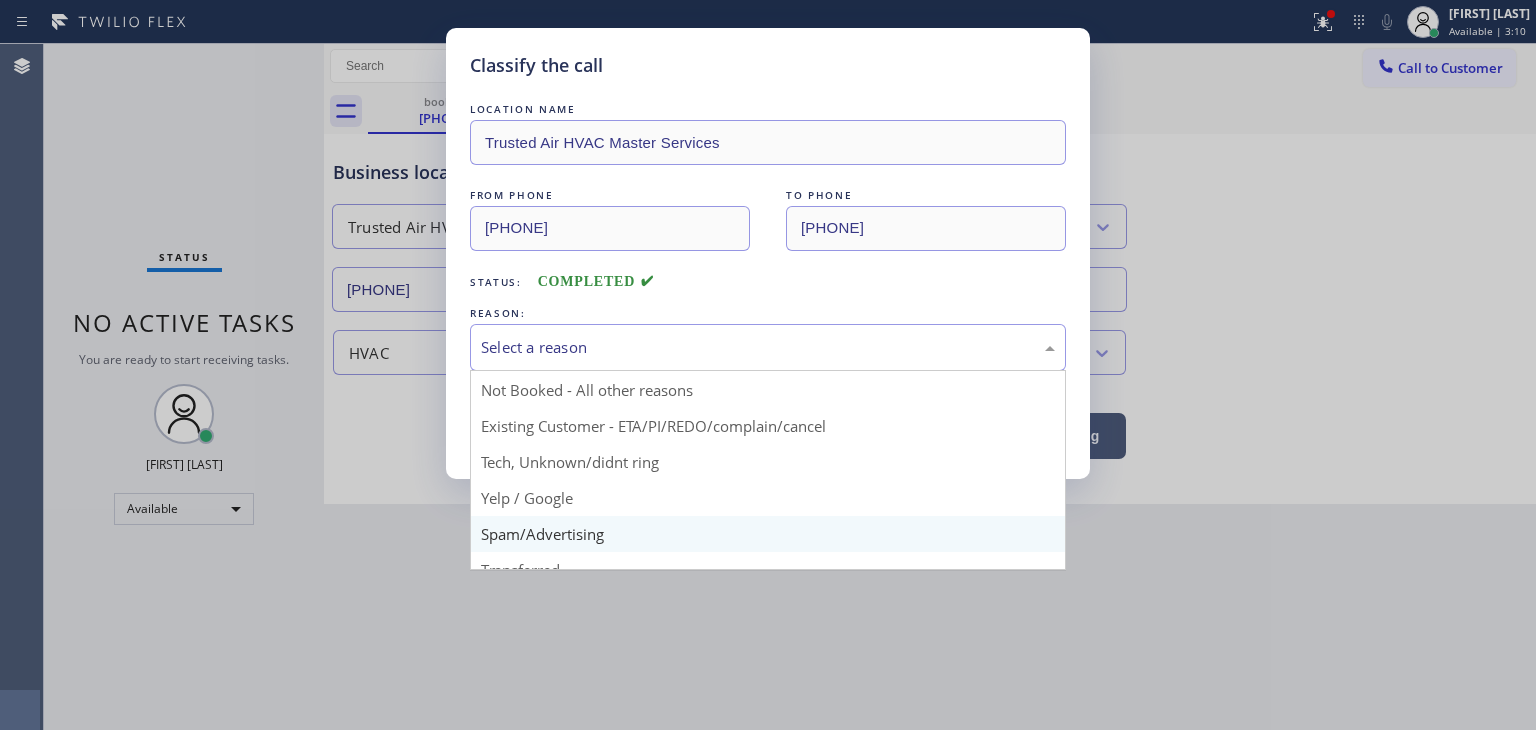 scroll, scrollTop: 0, scrollLeft: 0, axis: both 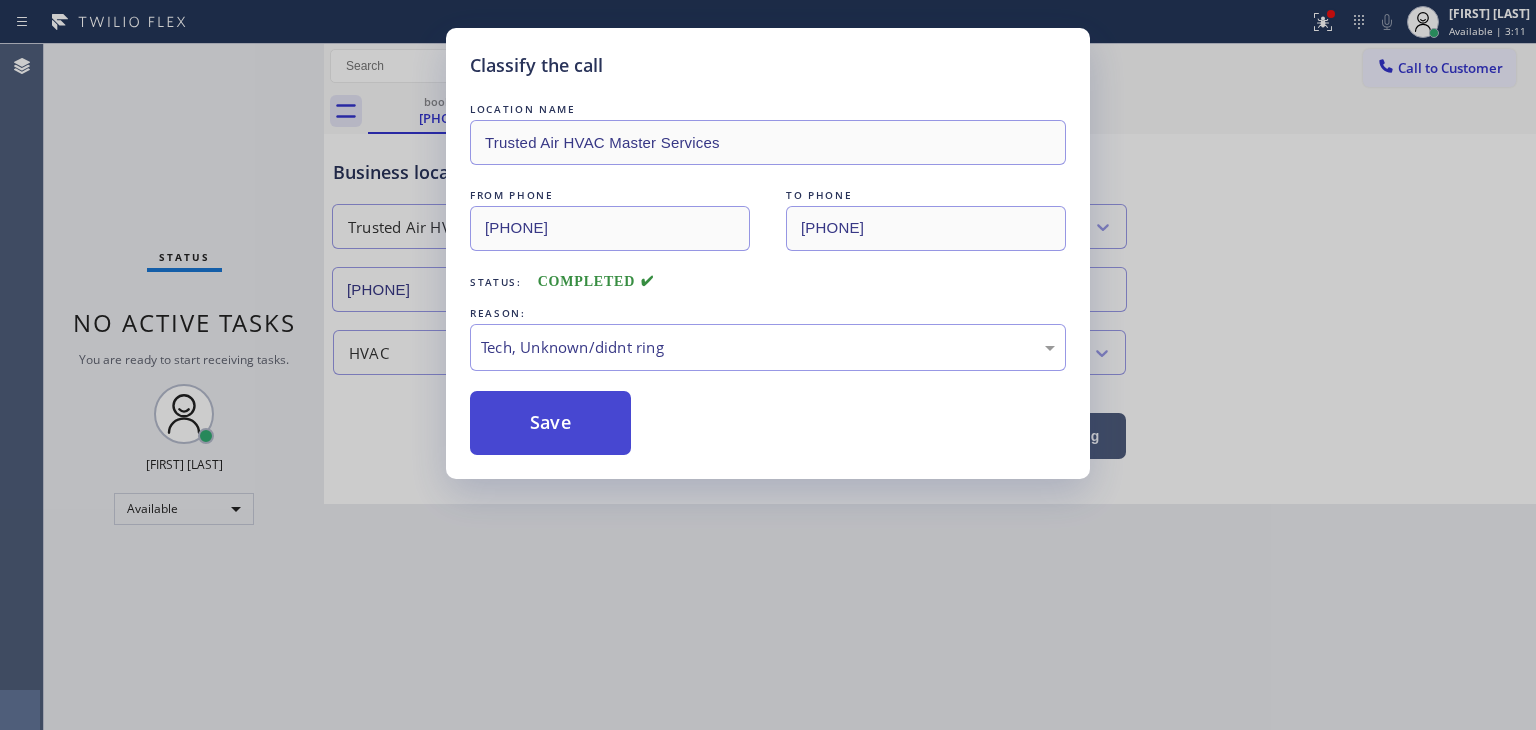 click on "Save" at bounding box center [550, 423] 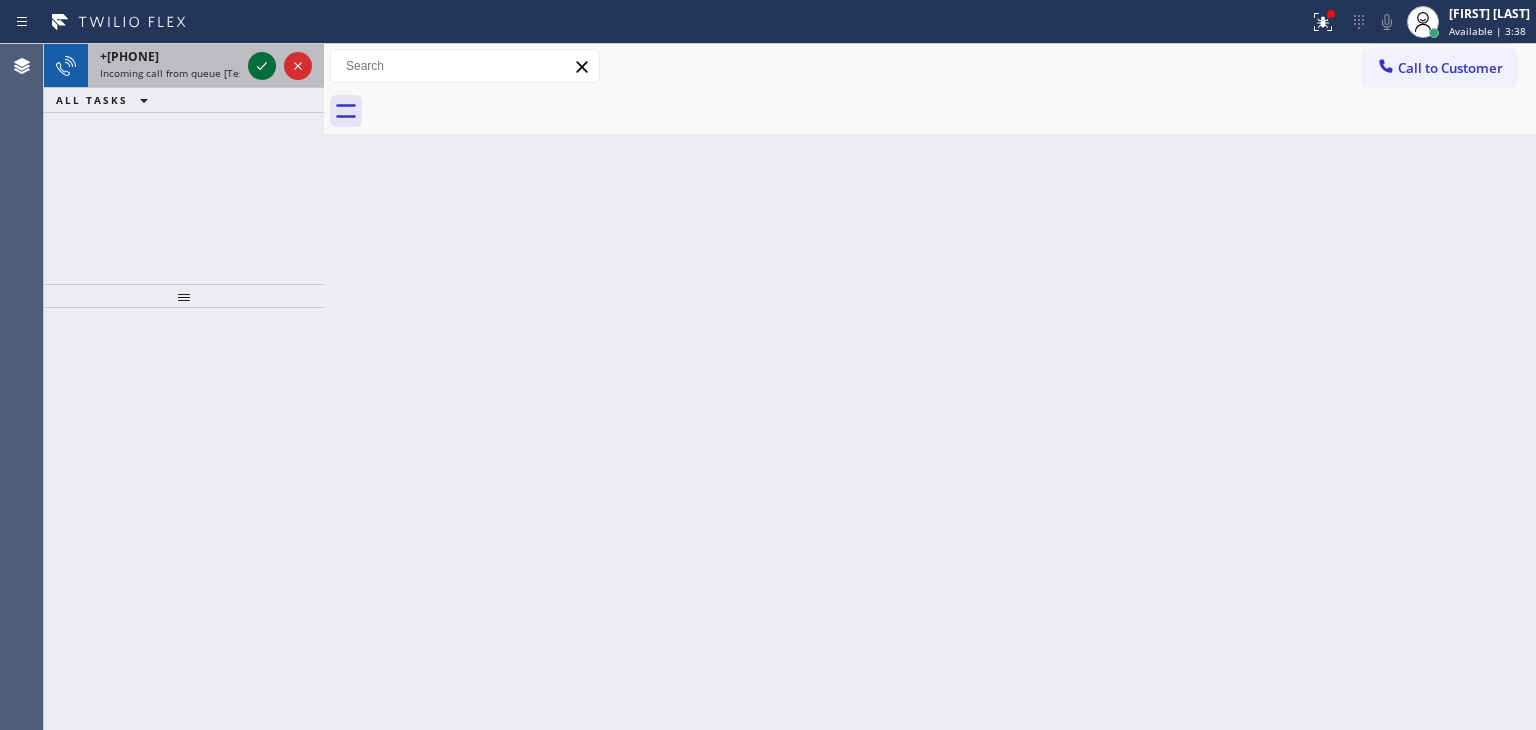 click 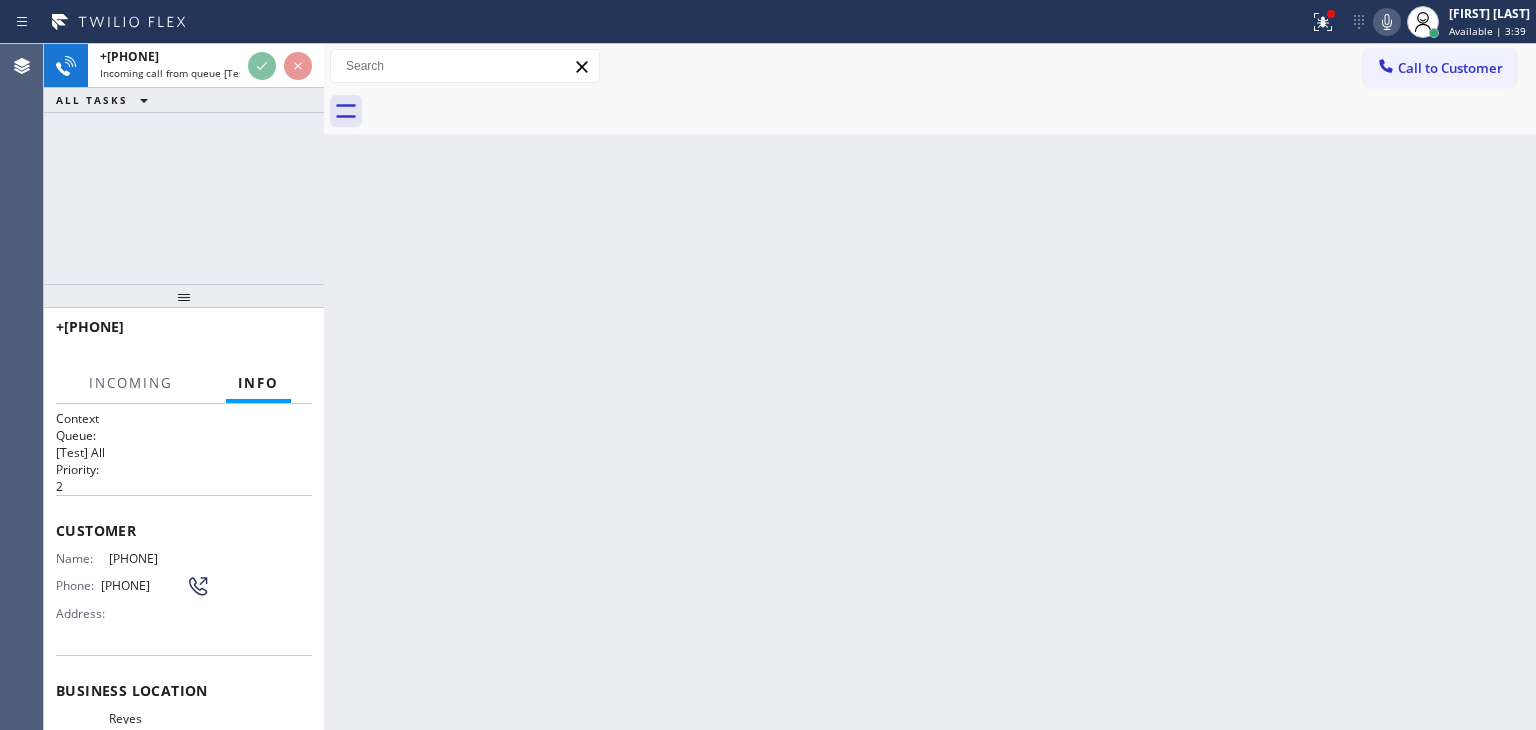 scroll, scrollTop: 100, scrollLeft: 0, axis: vertical 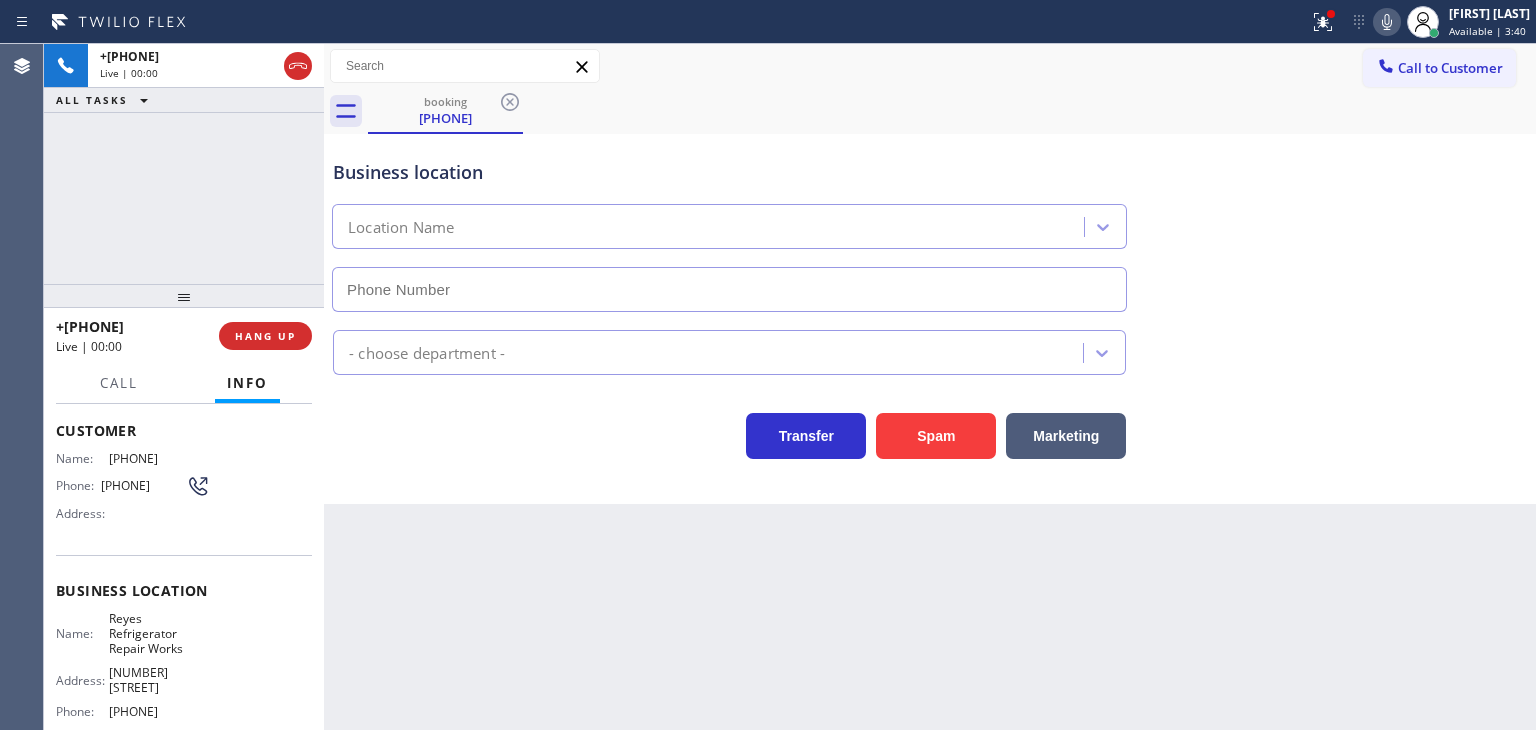 type on "[PHONE]" 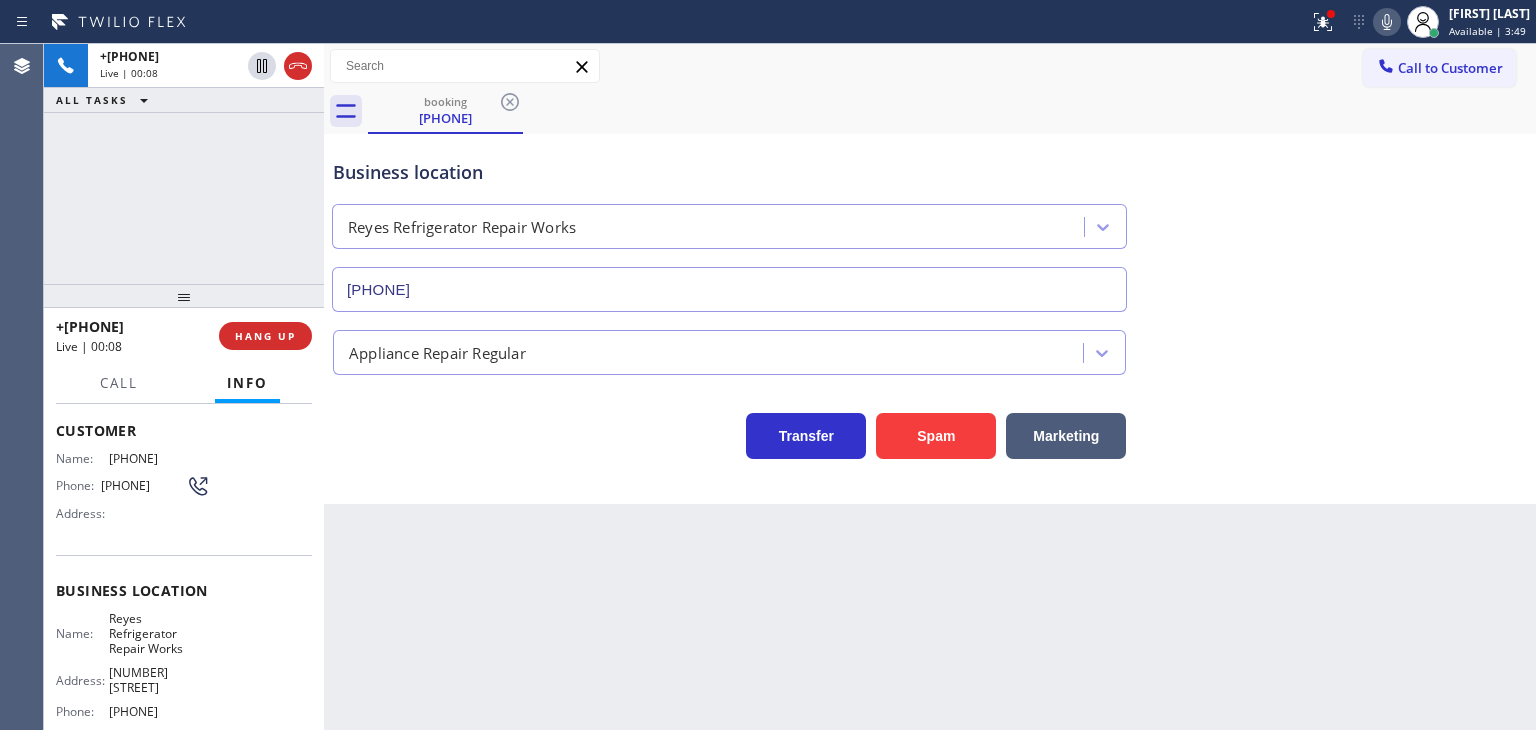 click 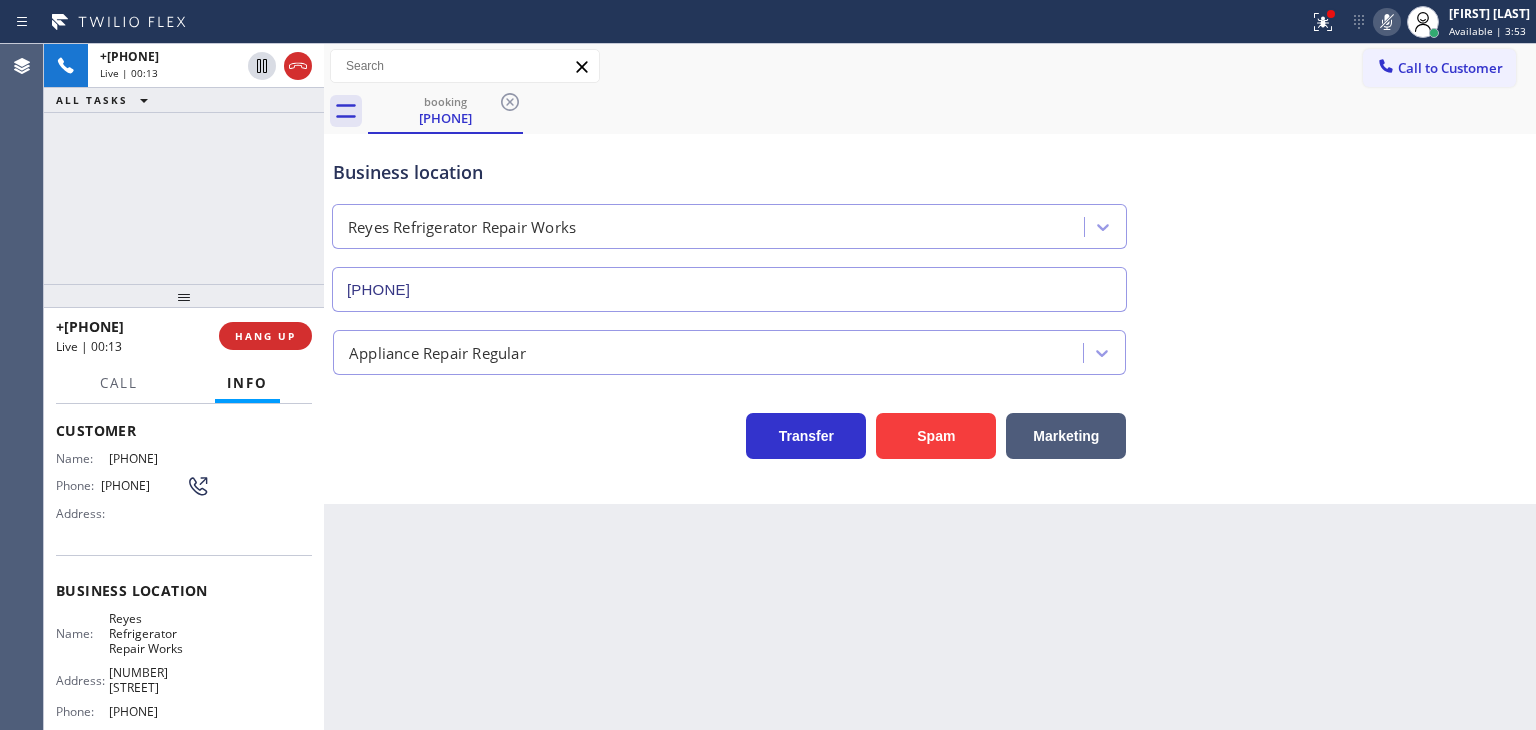 click 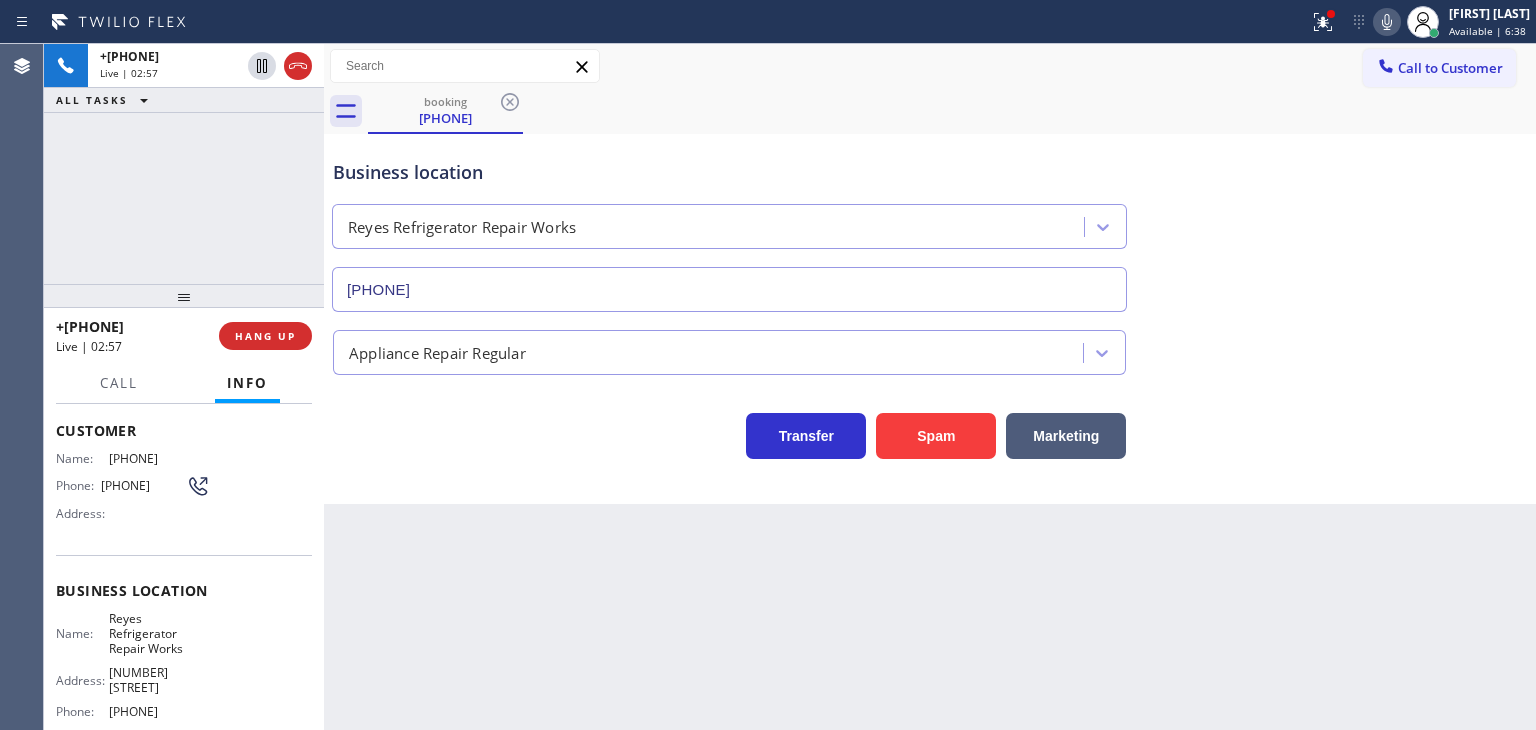 click 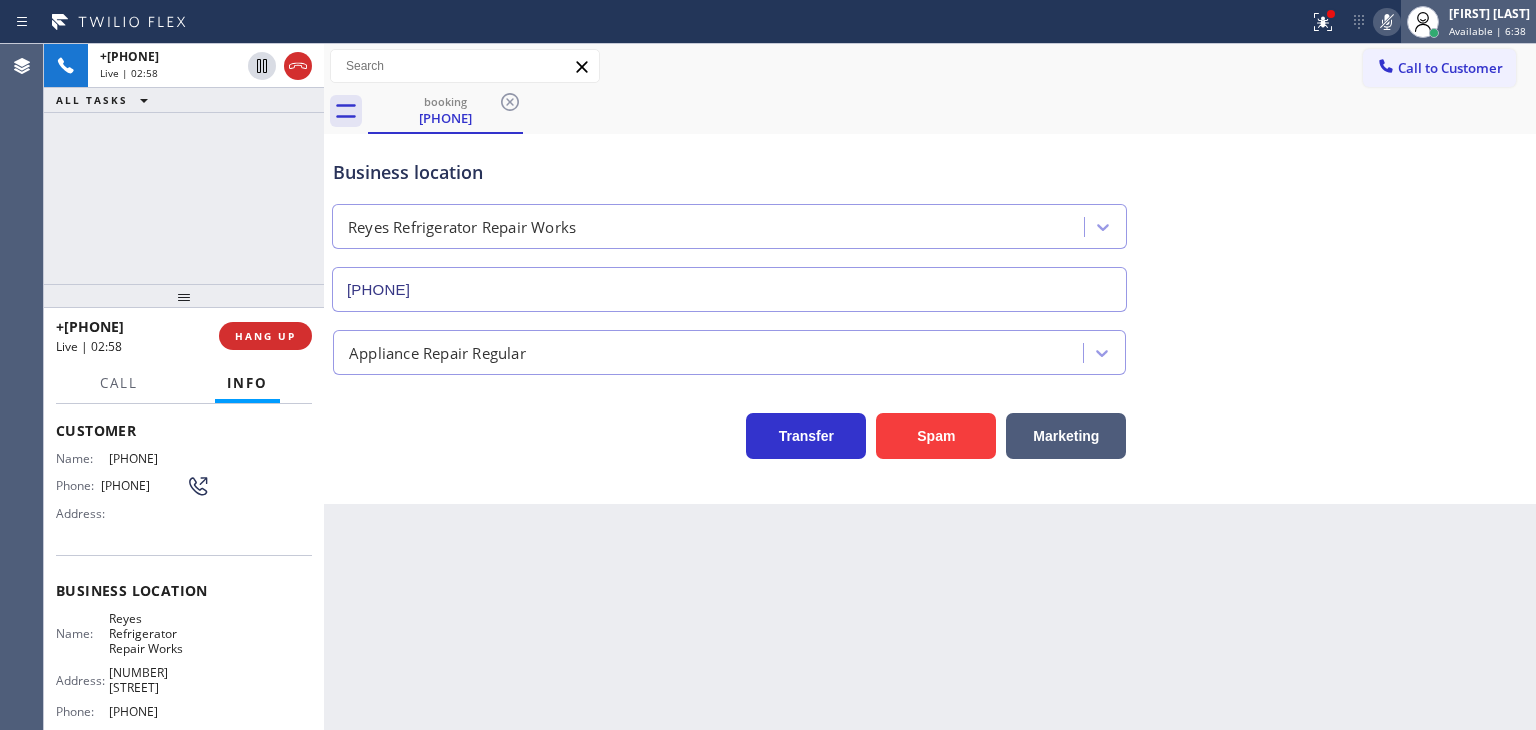 click on "Available | 6:38" at bounding box center [1489, 31] 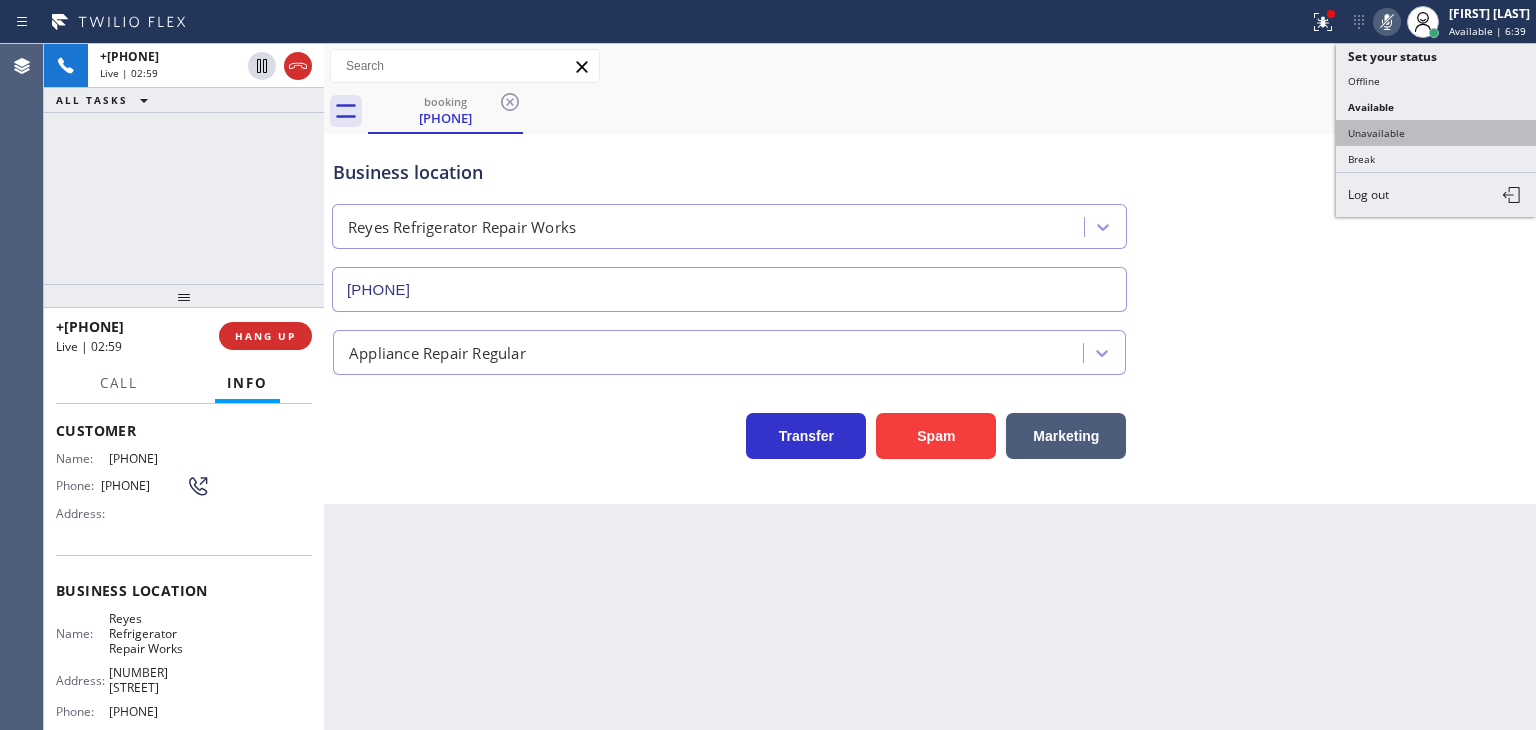 click on "Unavailable" at bounding box center (1436, 133) 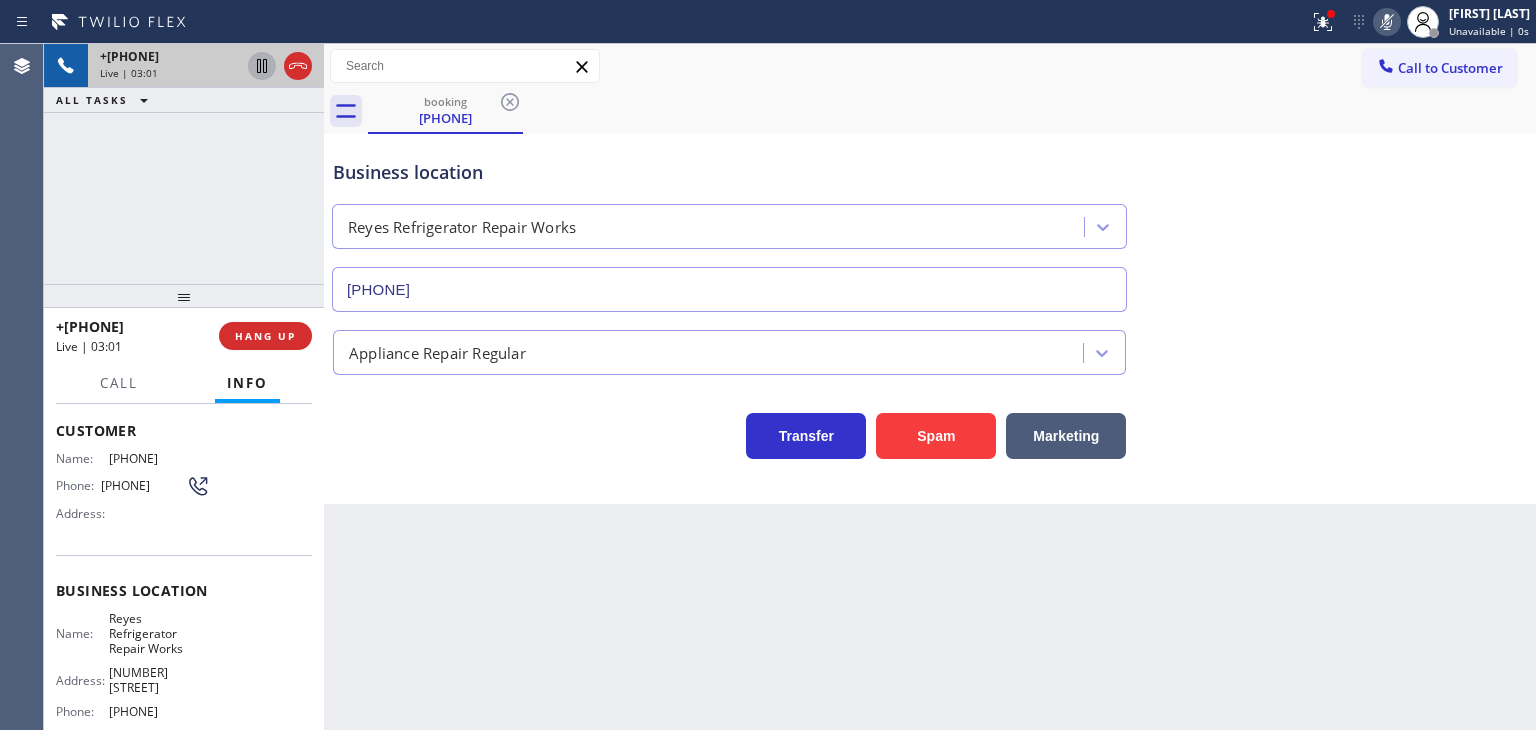 click 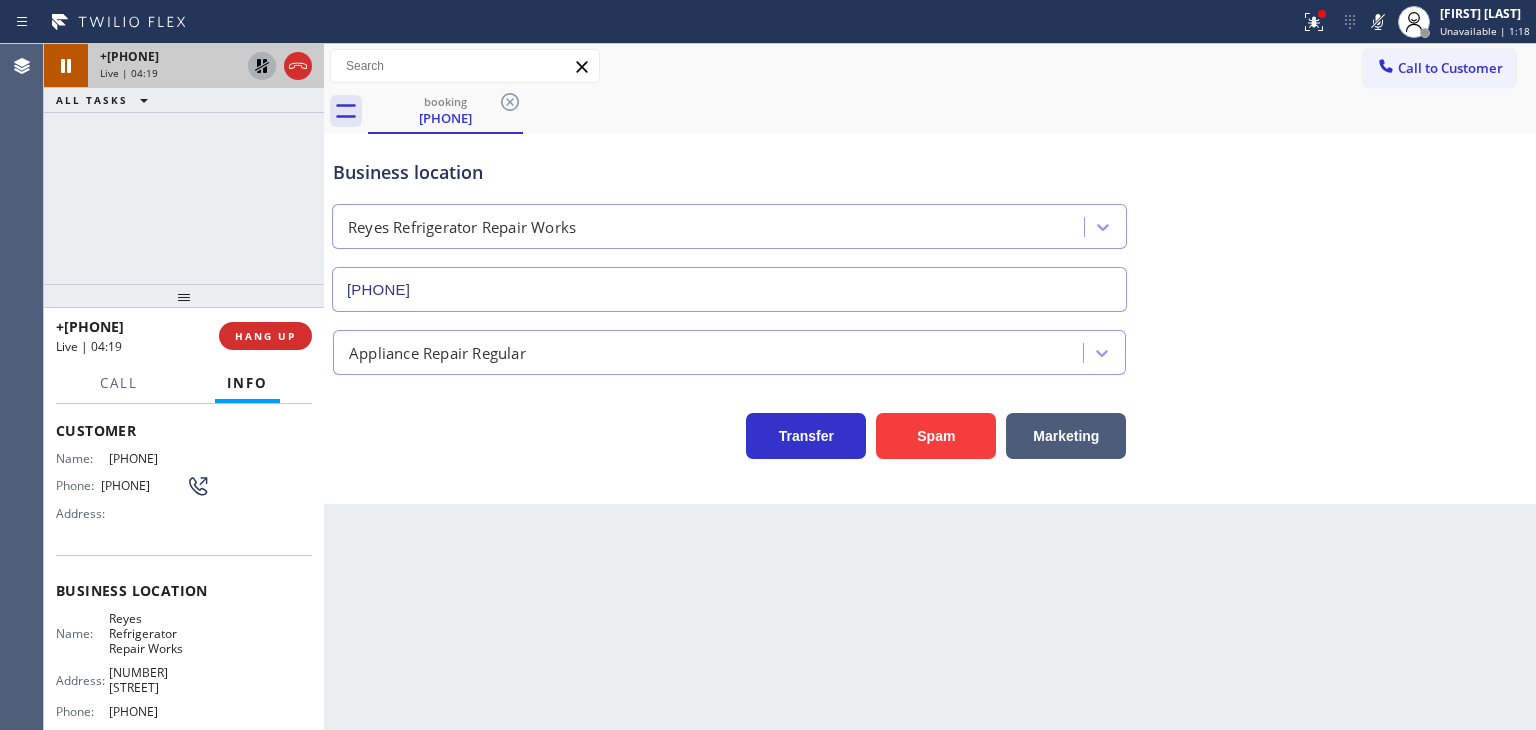 drag, startPoint x: 1380, startPoint y: 19, endPoint x: 688, endPoint y: 27, distance: 692.04626 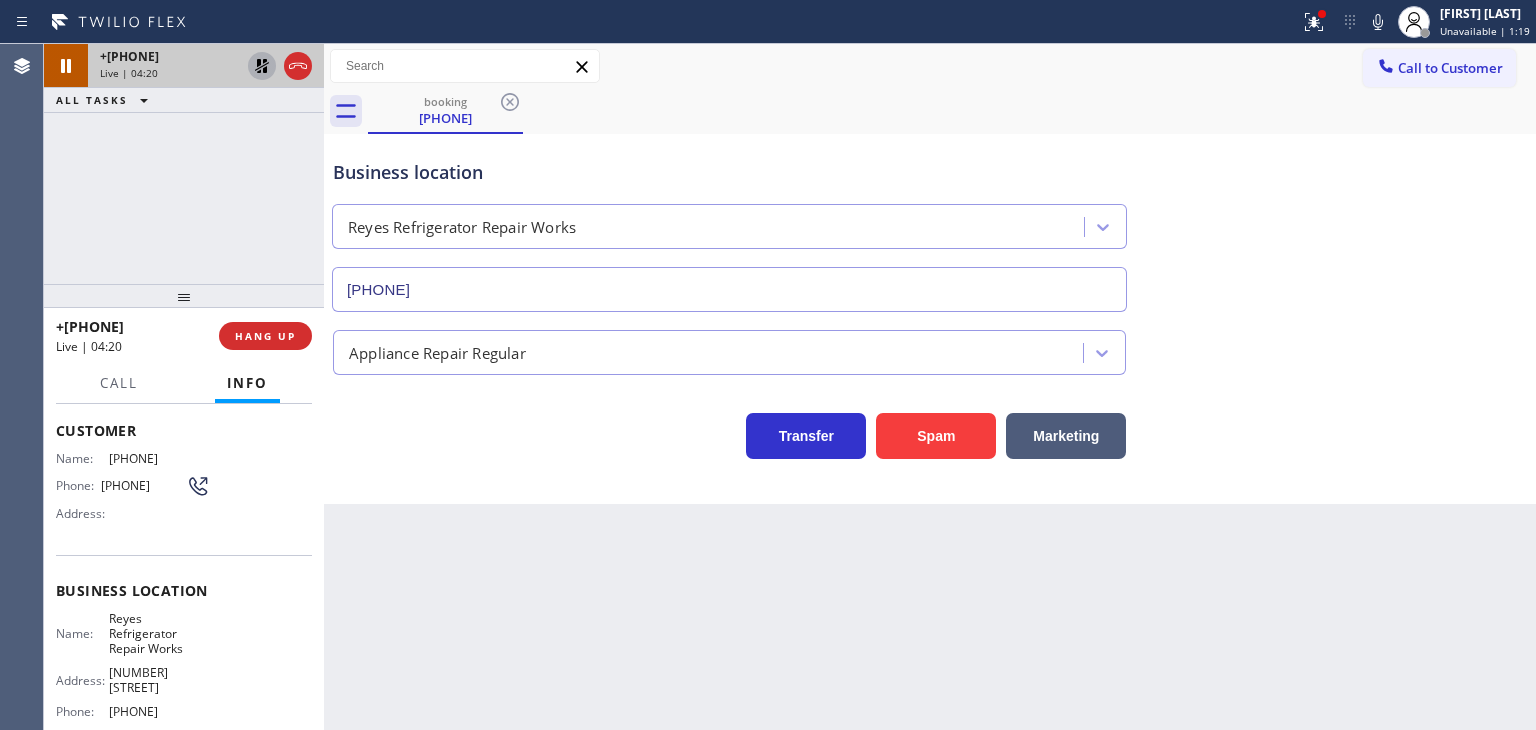 click 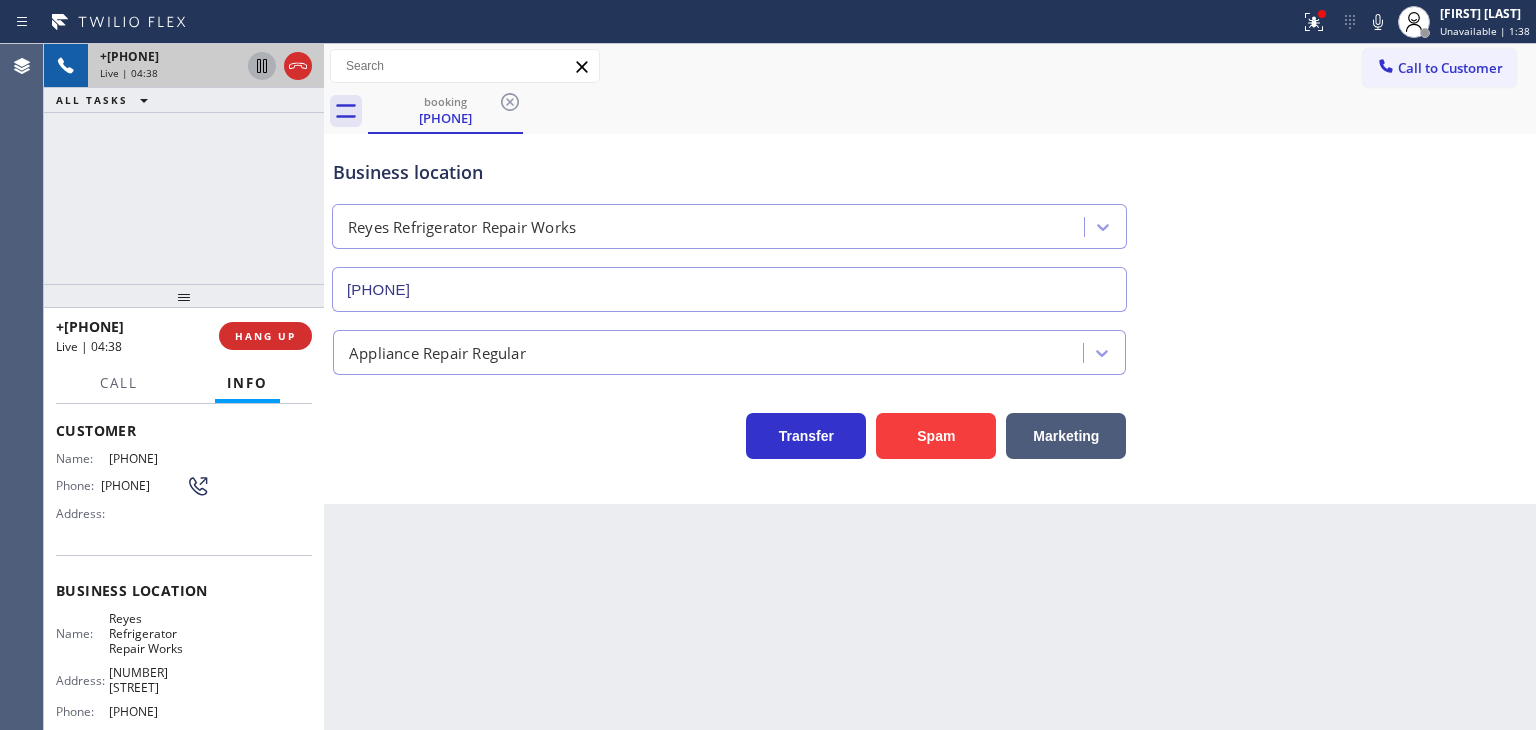 drag, startPoint x: 165, startPoint y: 313, endPoint x: 140, endPoint y: 322, distance: 26.57066 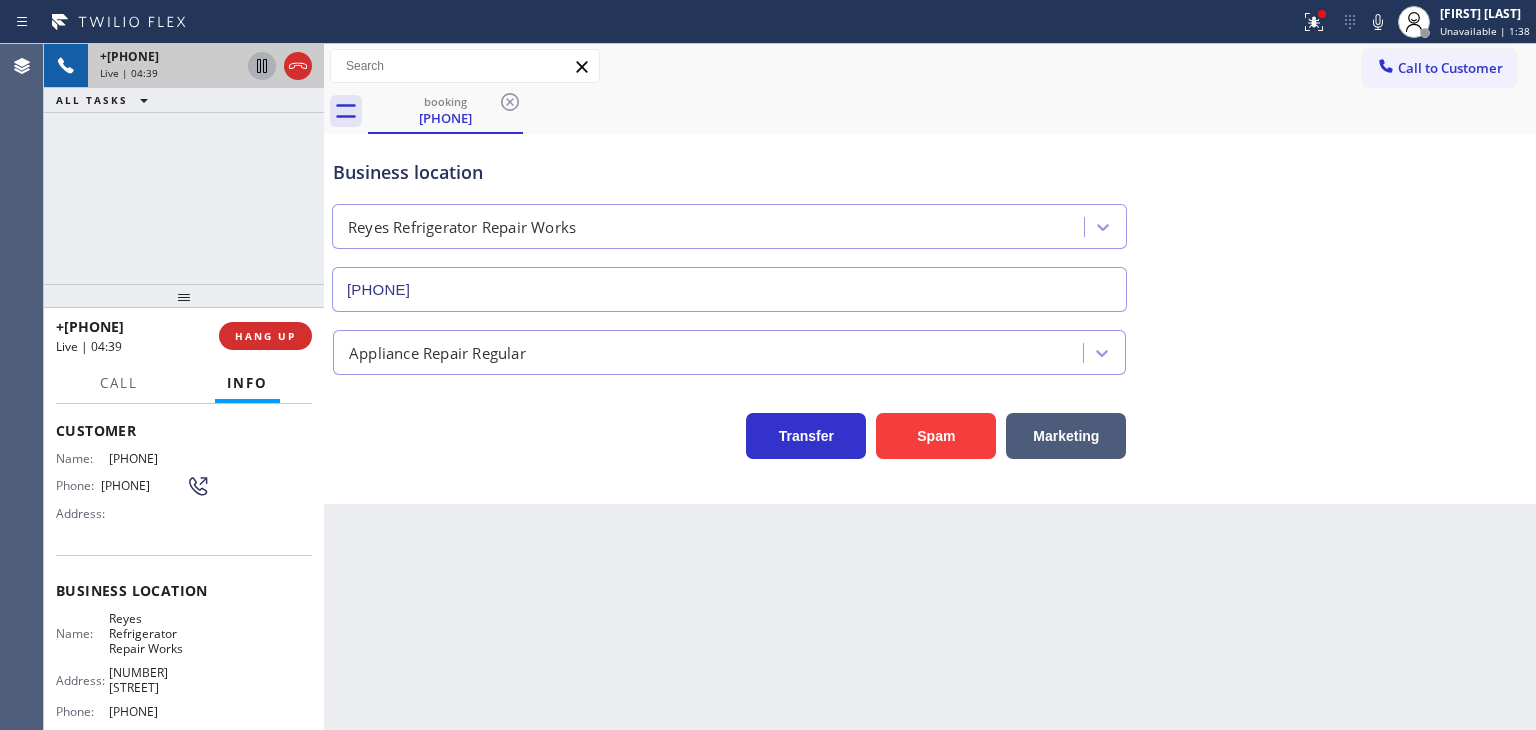 click on "+[PHONE]" at bounding box center (130, 326) 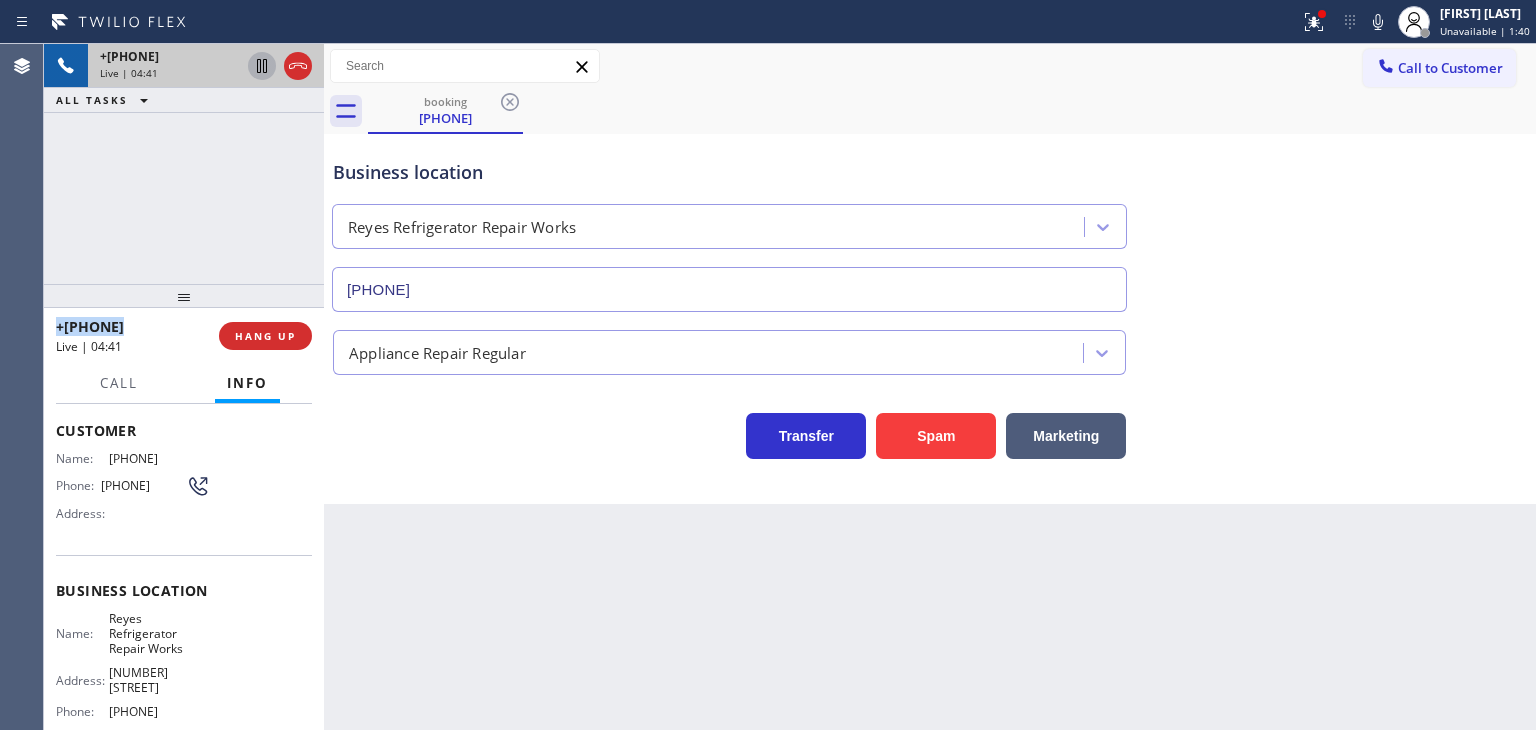 drag, startPoint x: 160, startPoint y: 322, endPoint x: 280, endPoint y: 282, distance: 126.491104 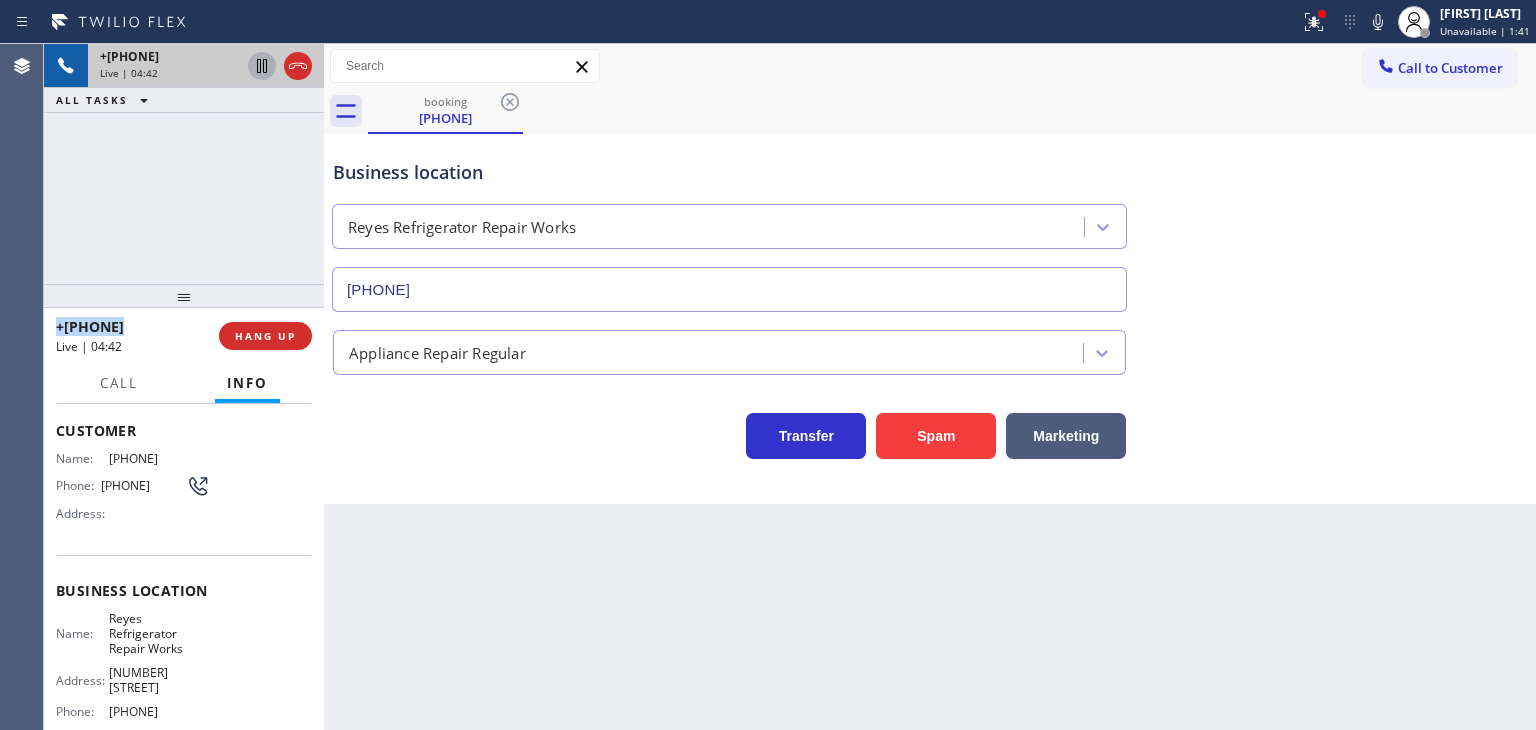 click on "+[PHONE]" at bounding box center (130, 326) 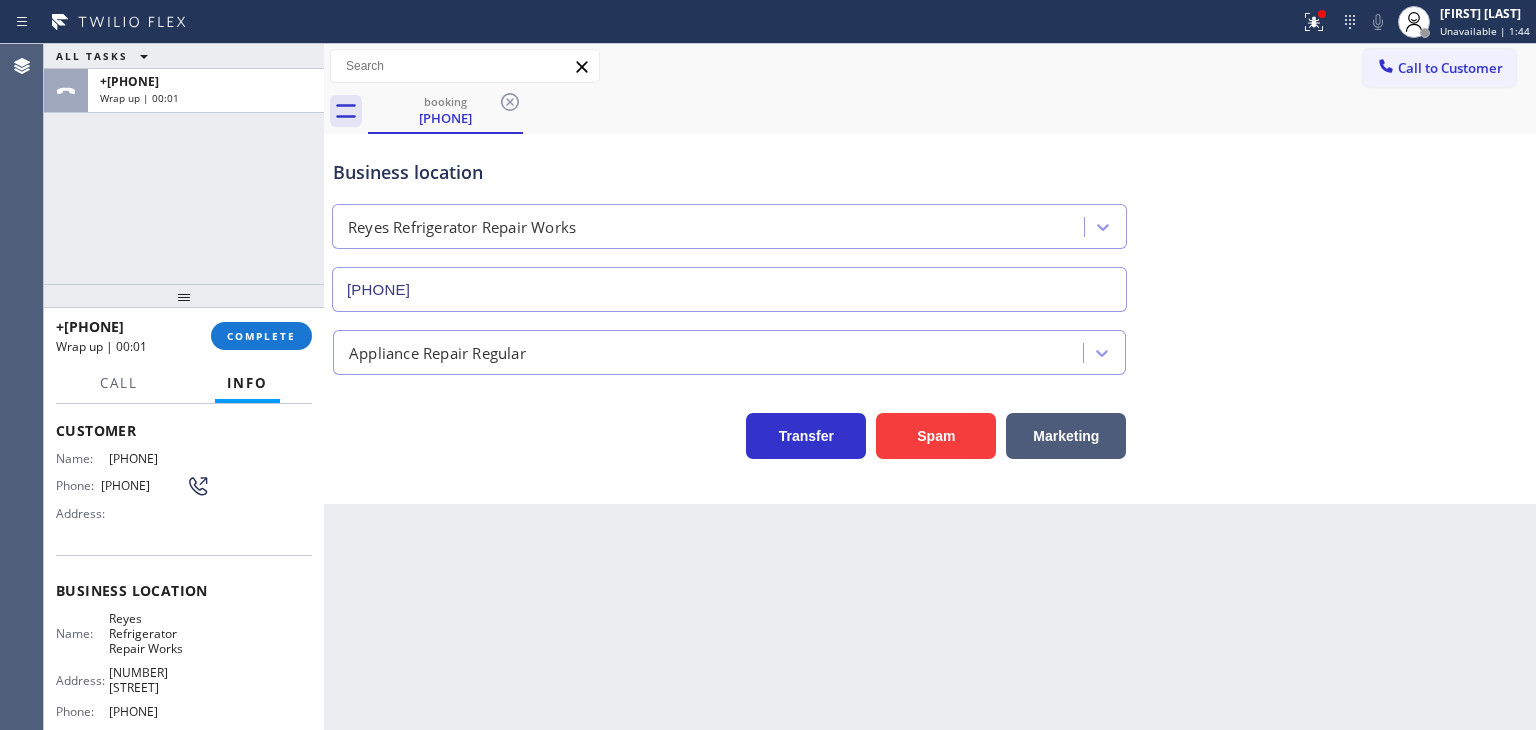 drag, startPoint x: 187, startPoint y: 326, endPoint x: 73, endPoint y: 319, distance: 114.21471 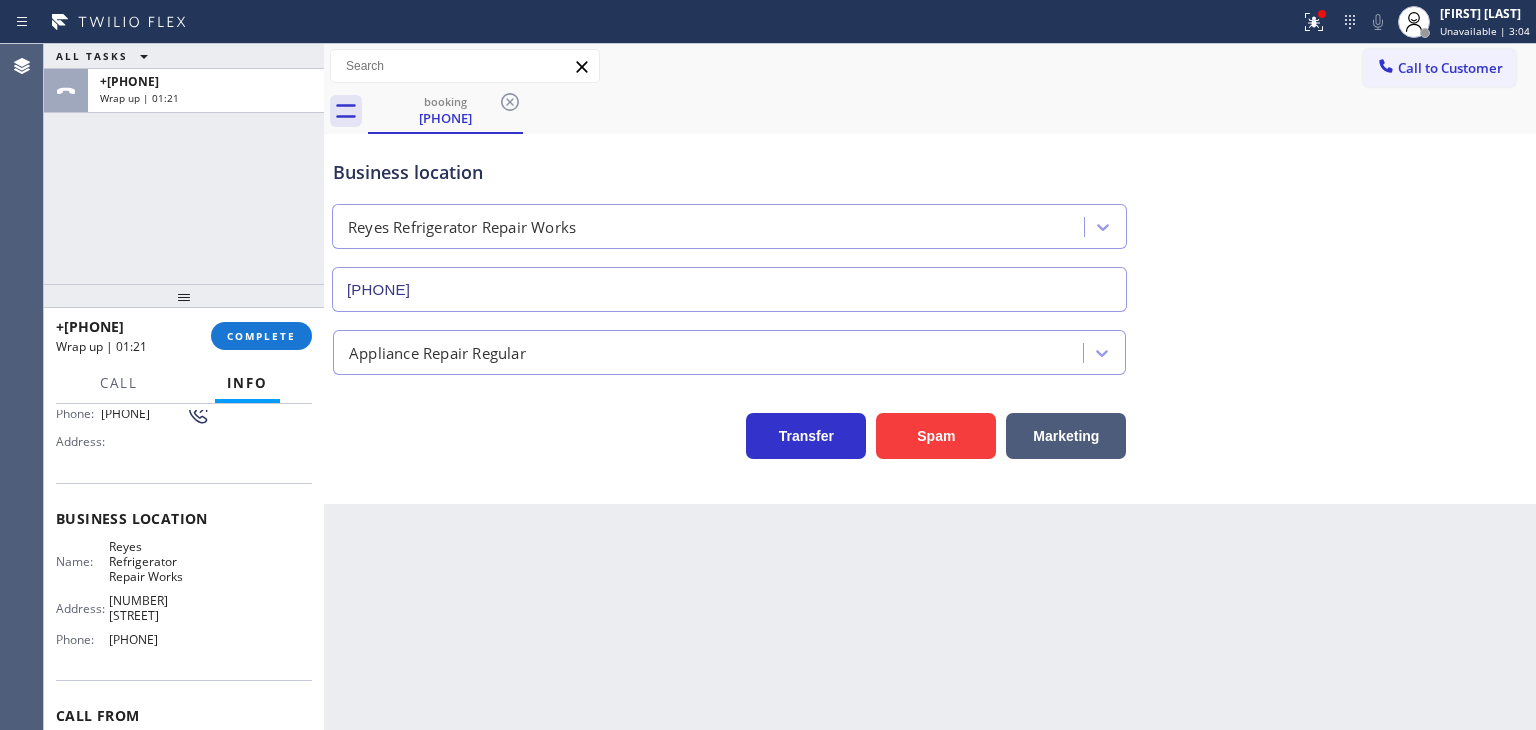 scroll, scrollTop: 200, scrollLeft: 0, axis: vertical 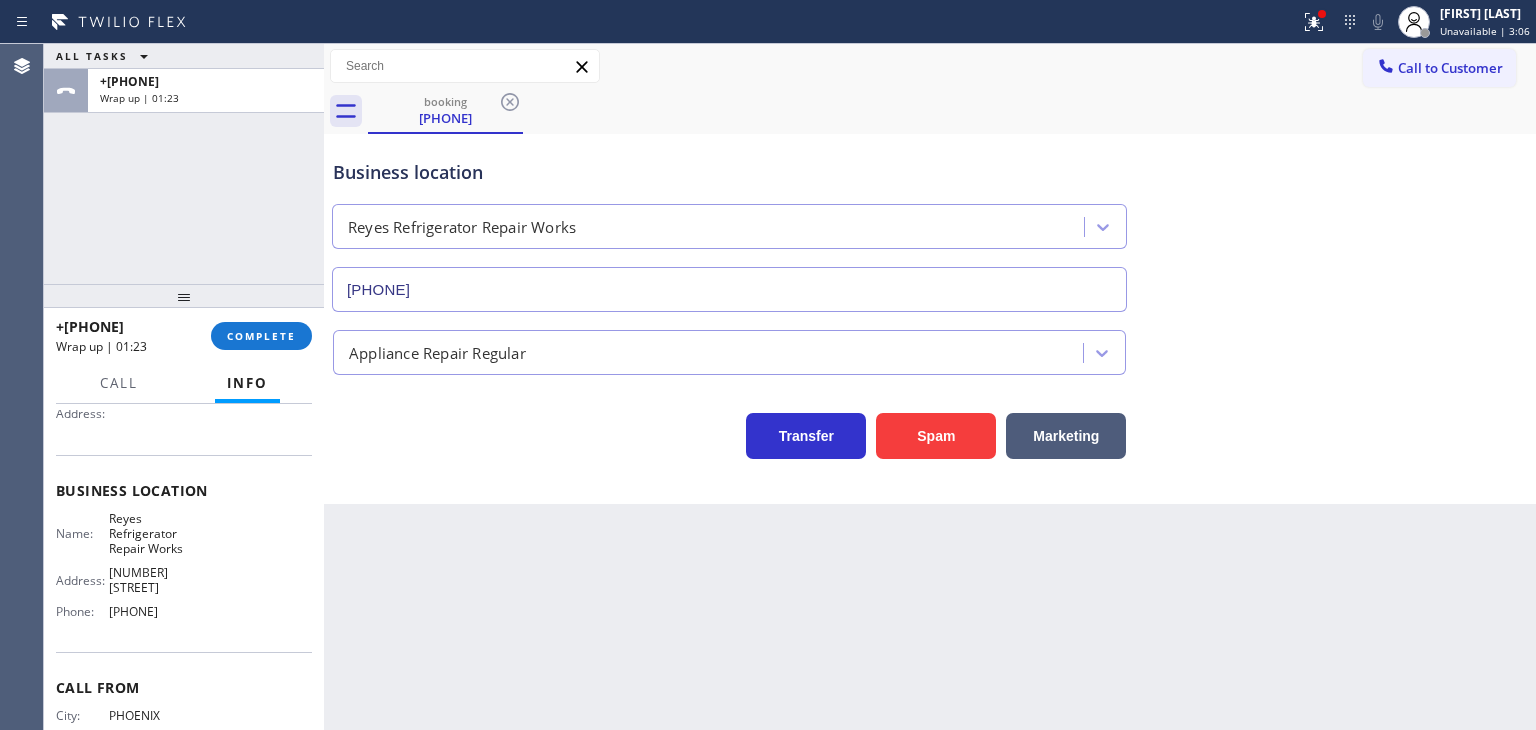 drag, startPoint x: 226, startPoint y: 622, endPoint x: 106, endPoint y: 609, distance: 120.70211 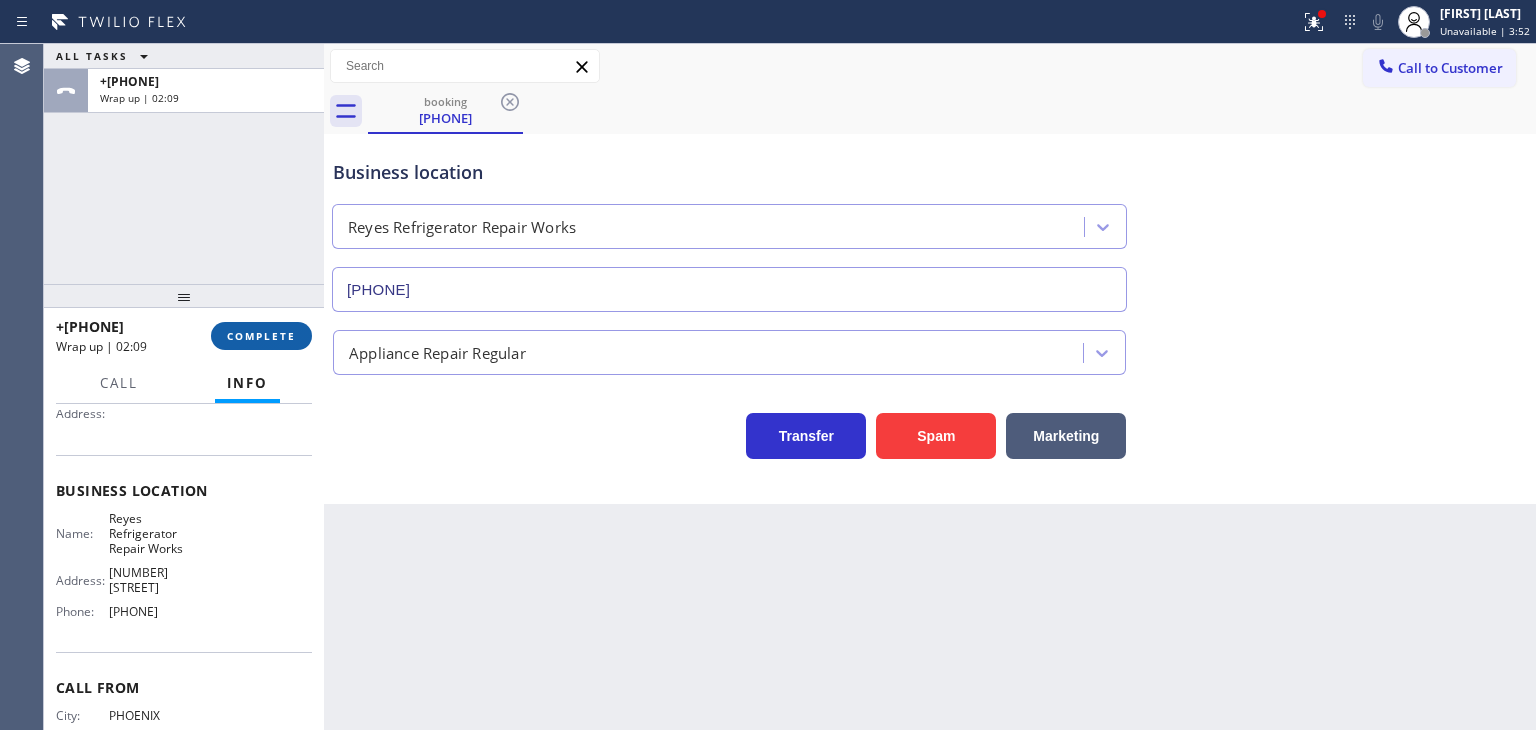 click on "COMPLETE" at bounding box center (261, 336) 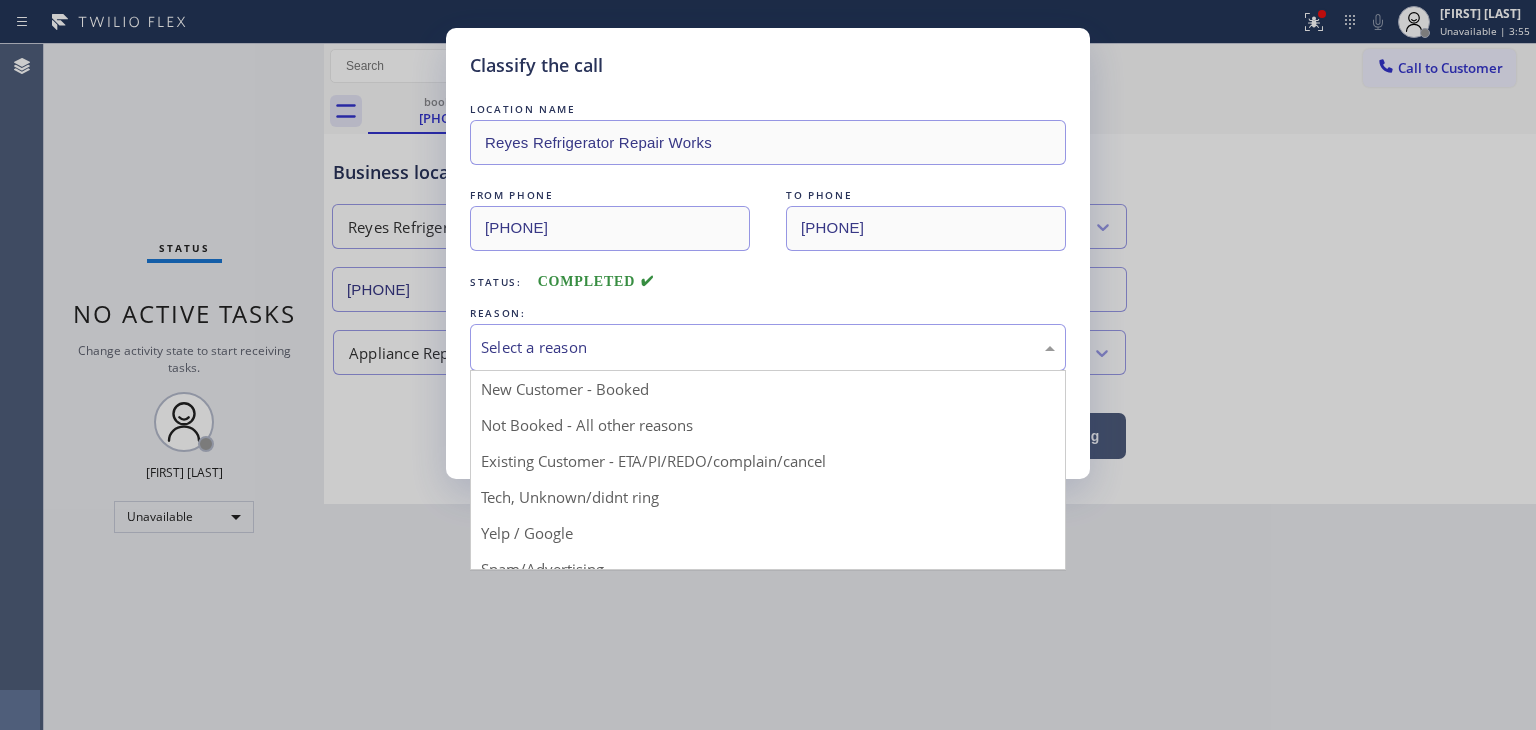 click on "Select a reason" at bounding box center [768, 347] 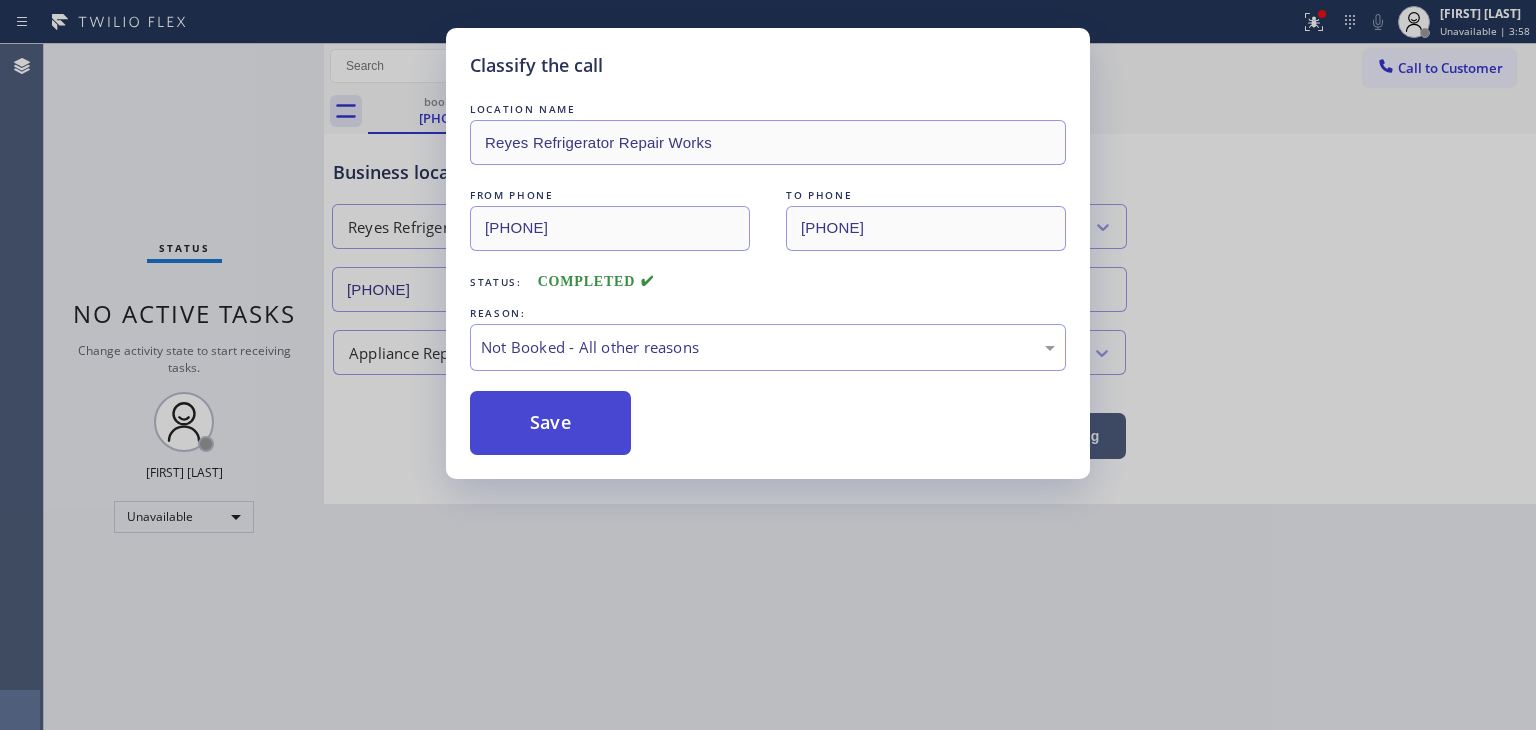 click on "Save" at bounding box center (550, 423) 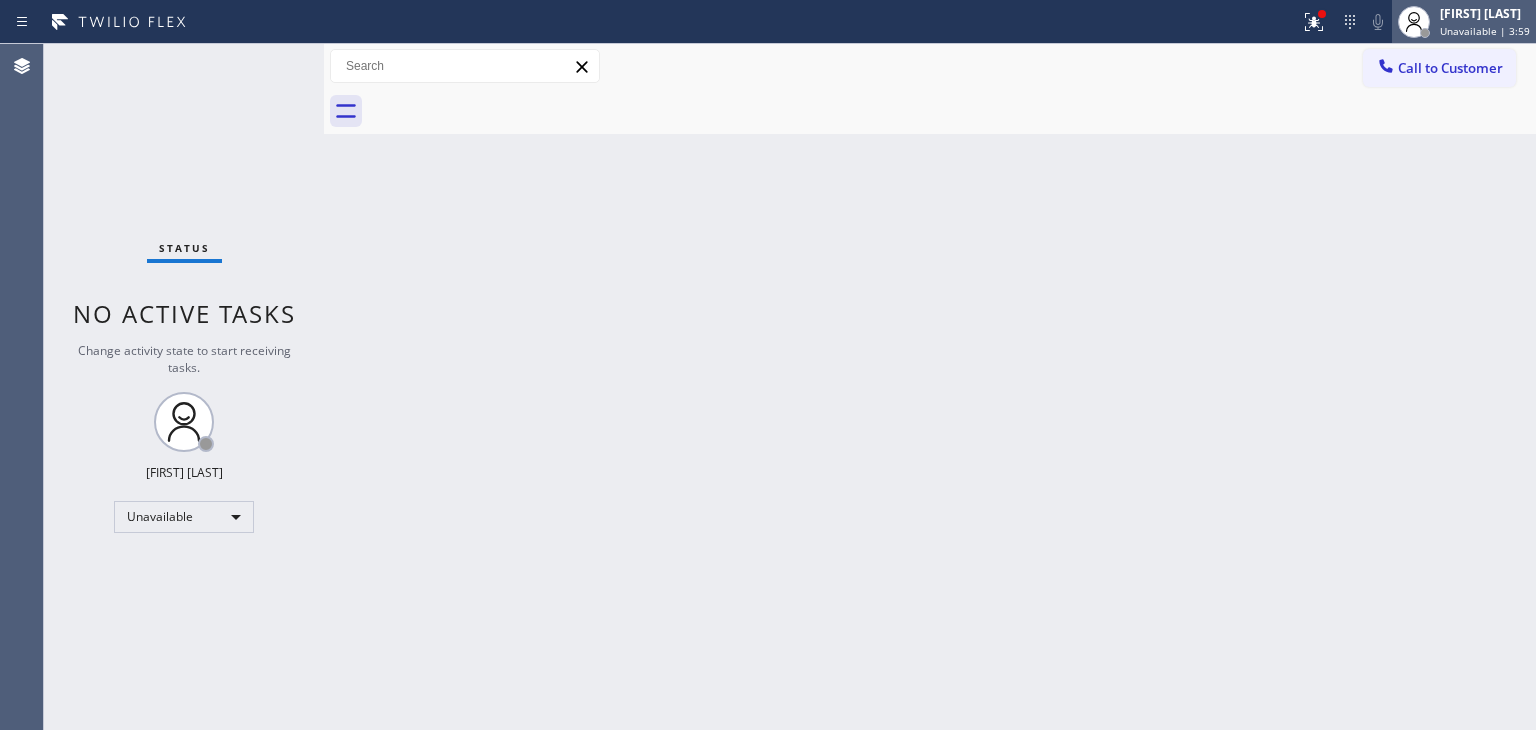 click on "Unavailable | 3:59" at bounding box center (1485, 31) 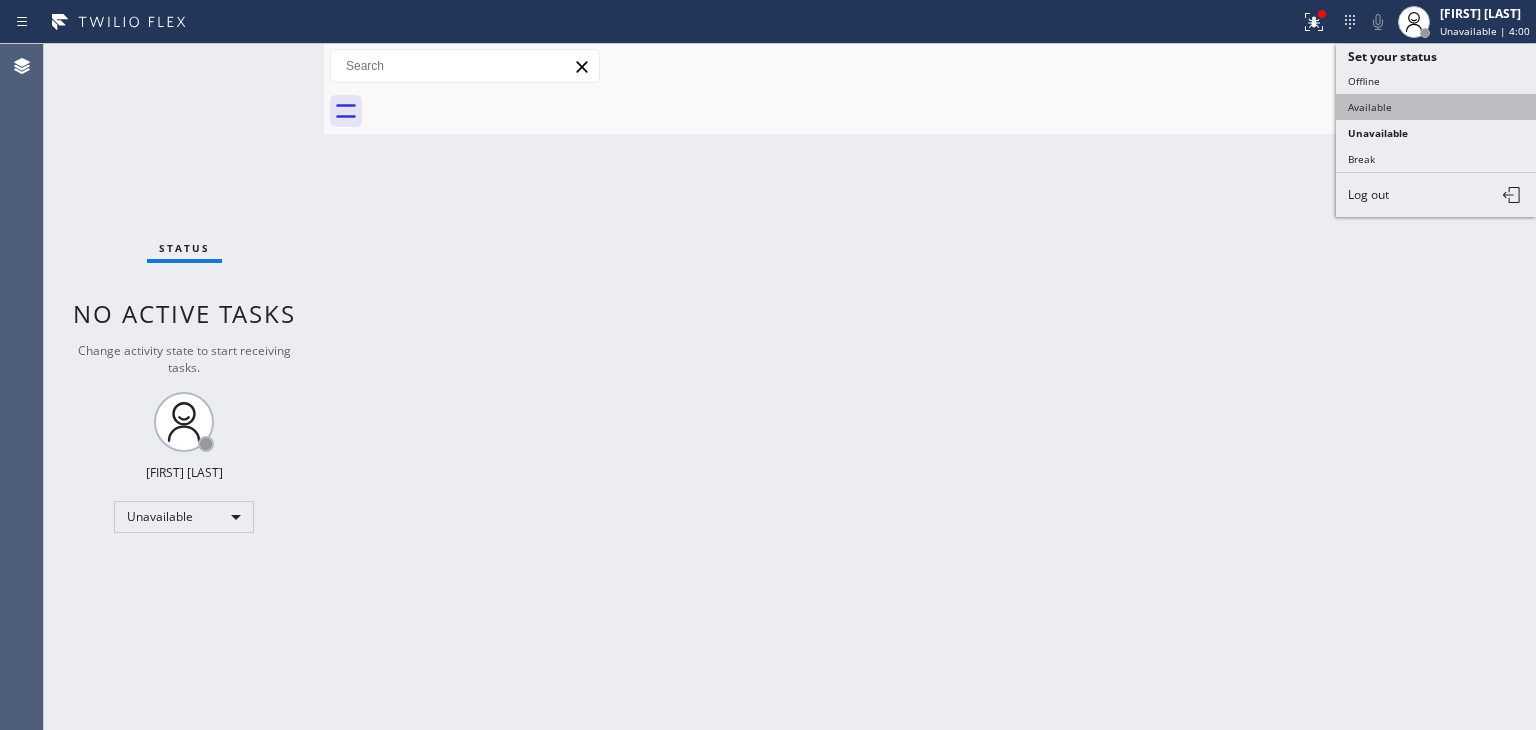 click on "Available" at bounding box center [1436, 107] 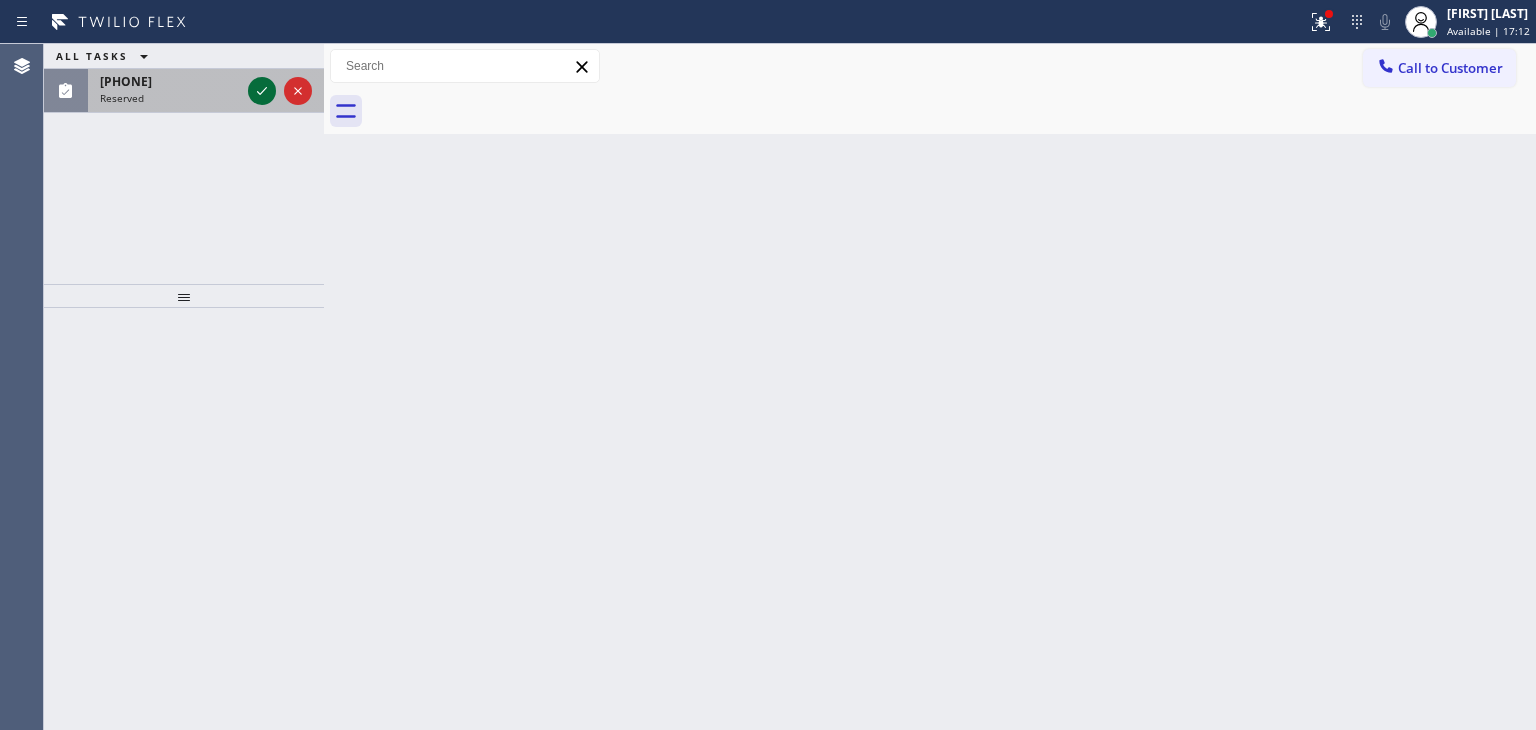 click 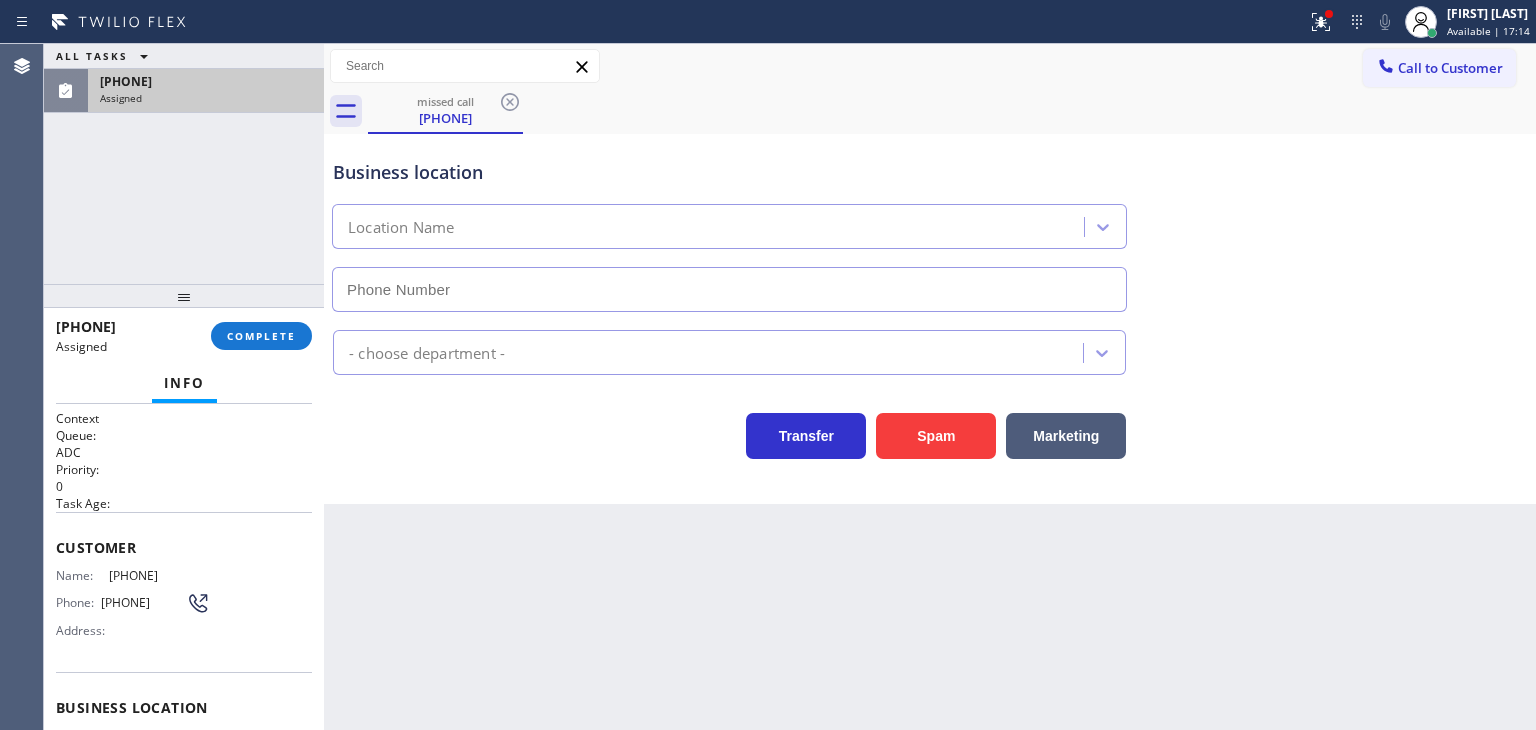 type on "[PHONE]" 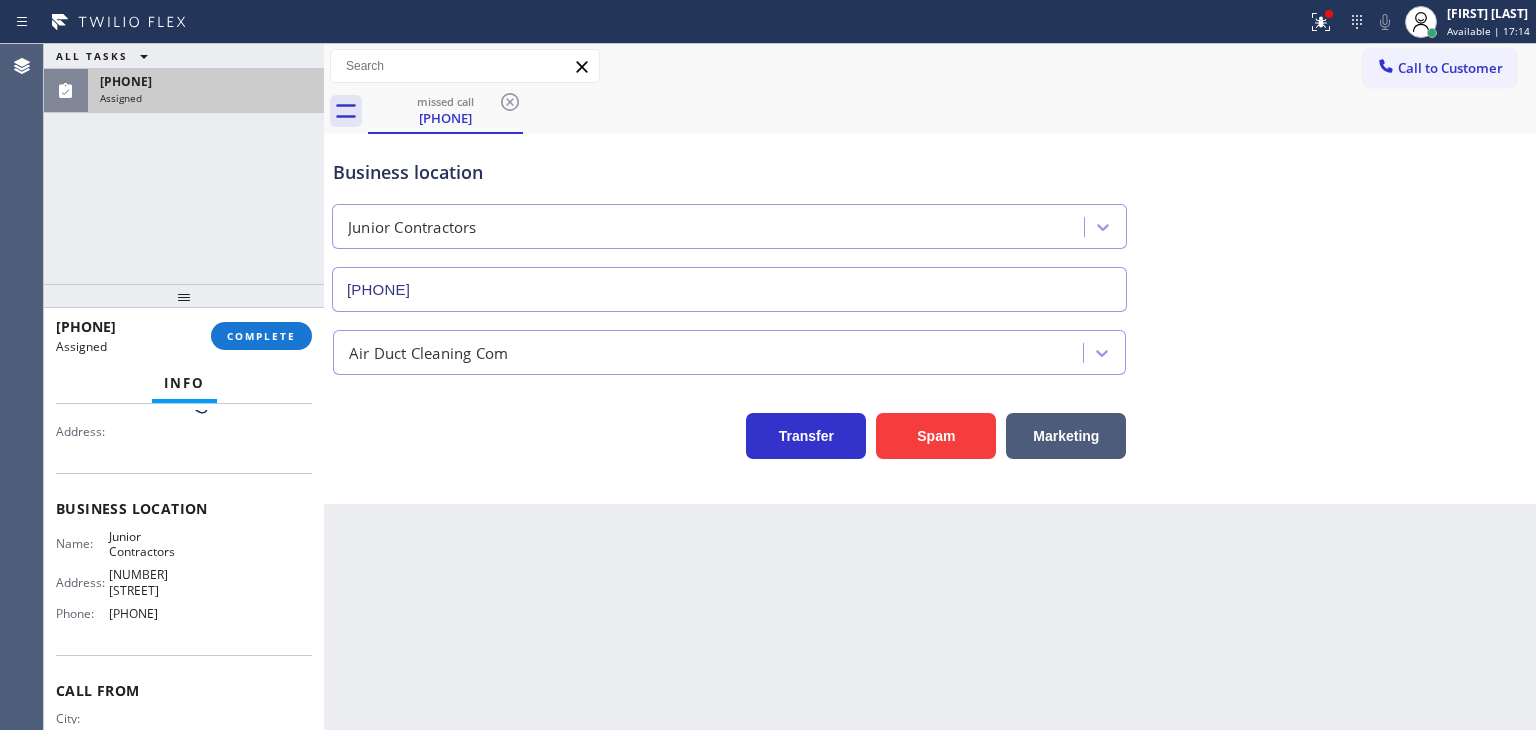 scroll, scrollTop: 200, scrollLeft: 0, axis: vertical 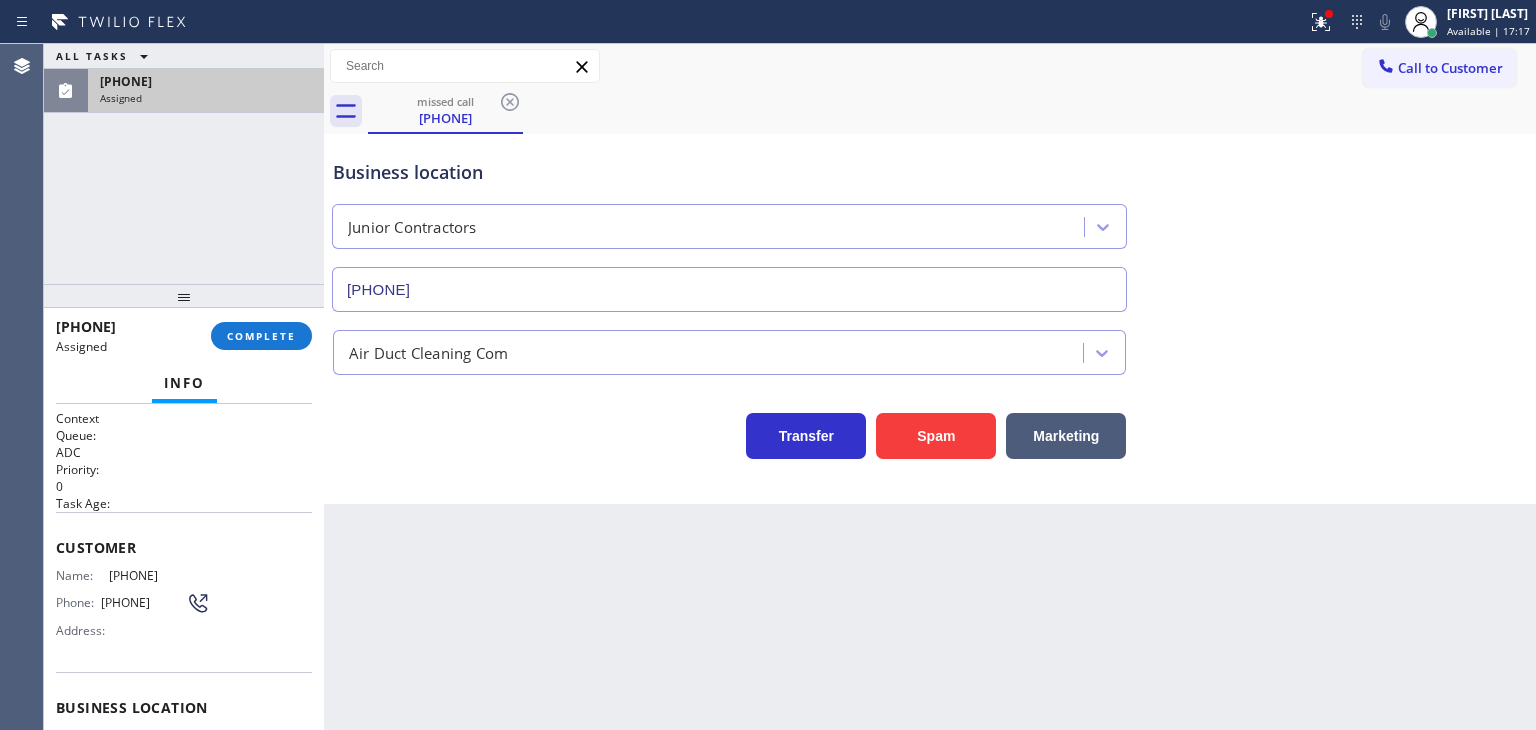 drag, startPoint x: 217, startPoint y: 621, endPoint x: 0, endPoint y: 533, distance: 234.16447 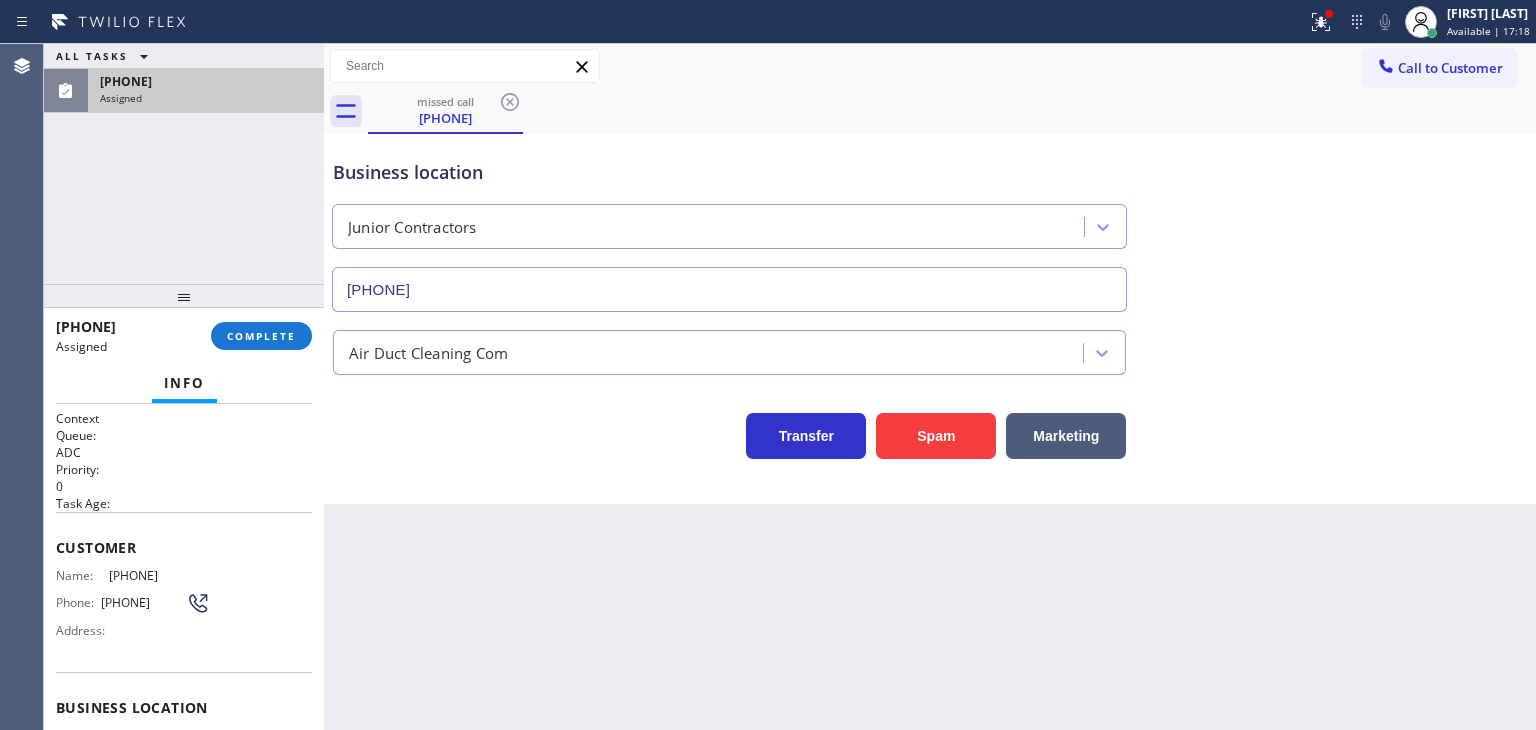copy on "Name: [PHONE] Phone: [PHONE] Address: Business location Name: Junior Contractors Address: [NUMBER] [STREET]  Phone: [PHONE]" 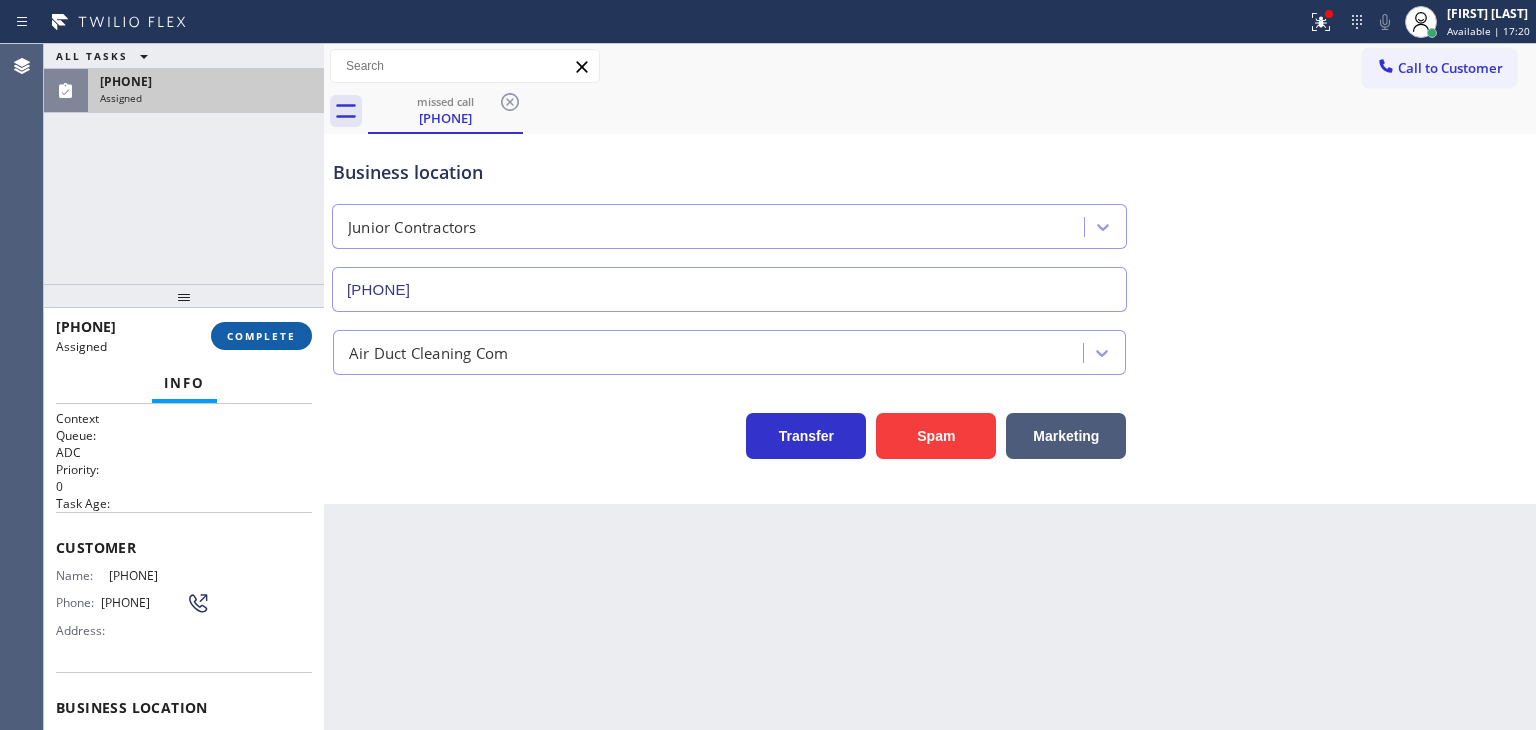 click on "COMPLETE" at bounding box center (261, 336) 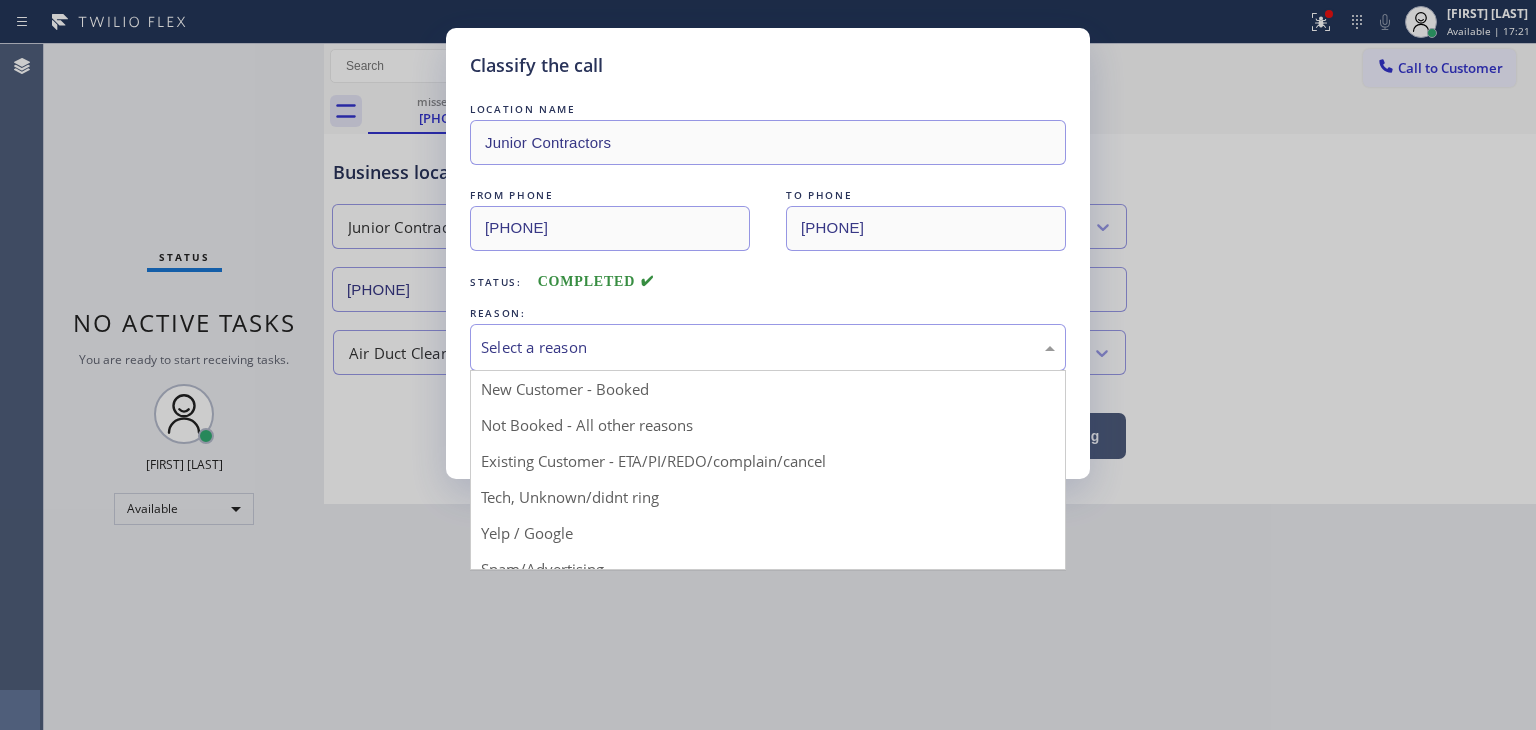 click on "Select a reason" at bounding box center (768, 347) 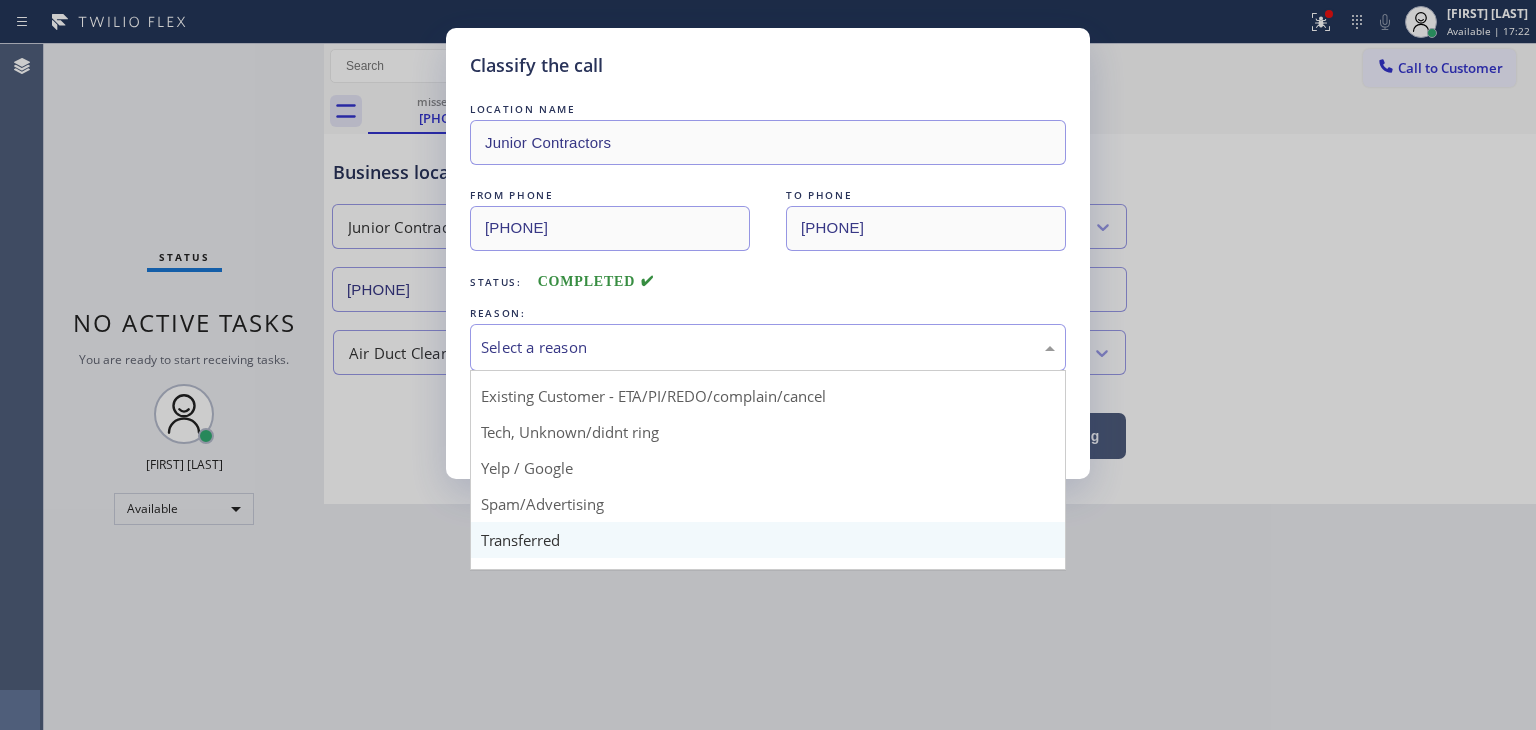 scroll, scrollTop: 100, scrollLeft: 0, axis: vertical 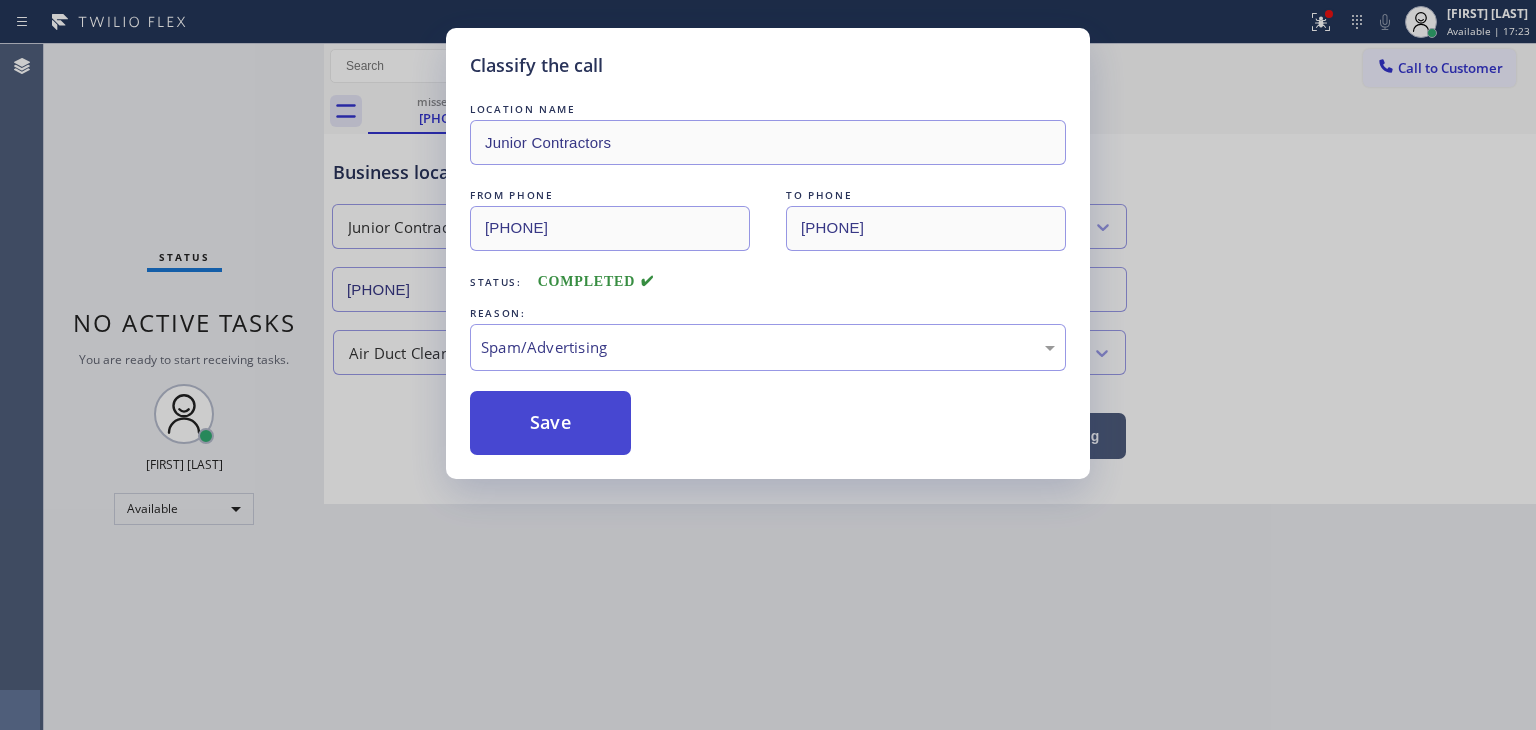click on "Save" at bounding box center (550, 423) 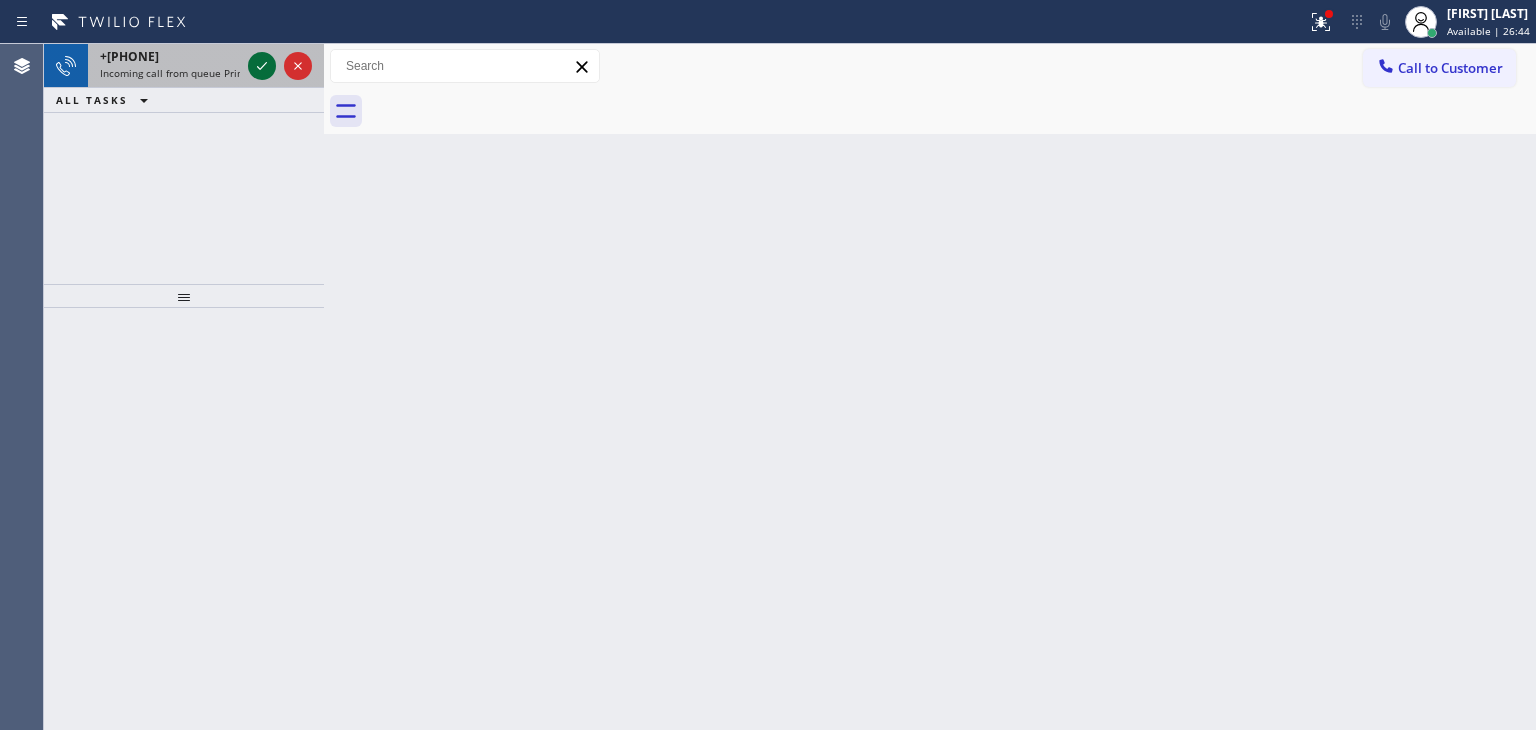 click 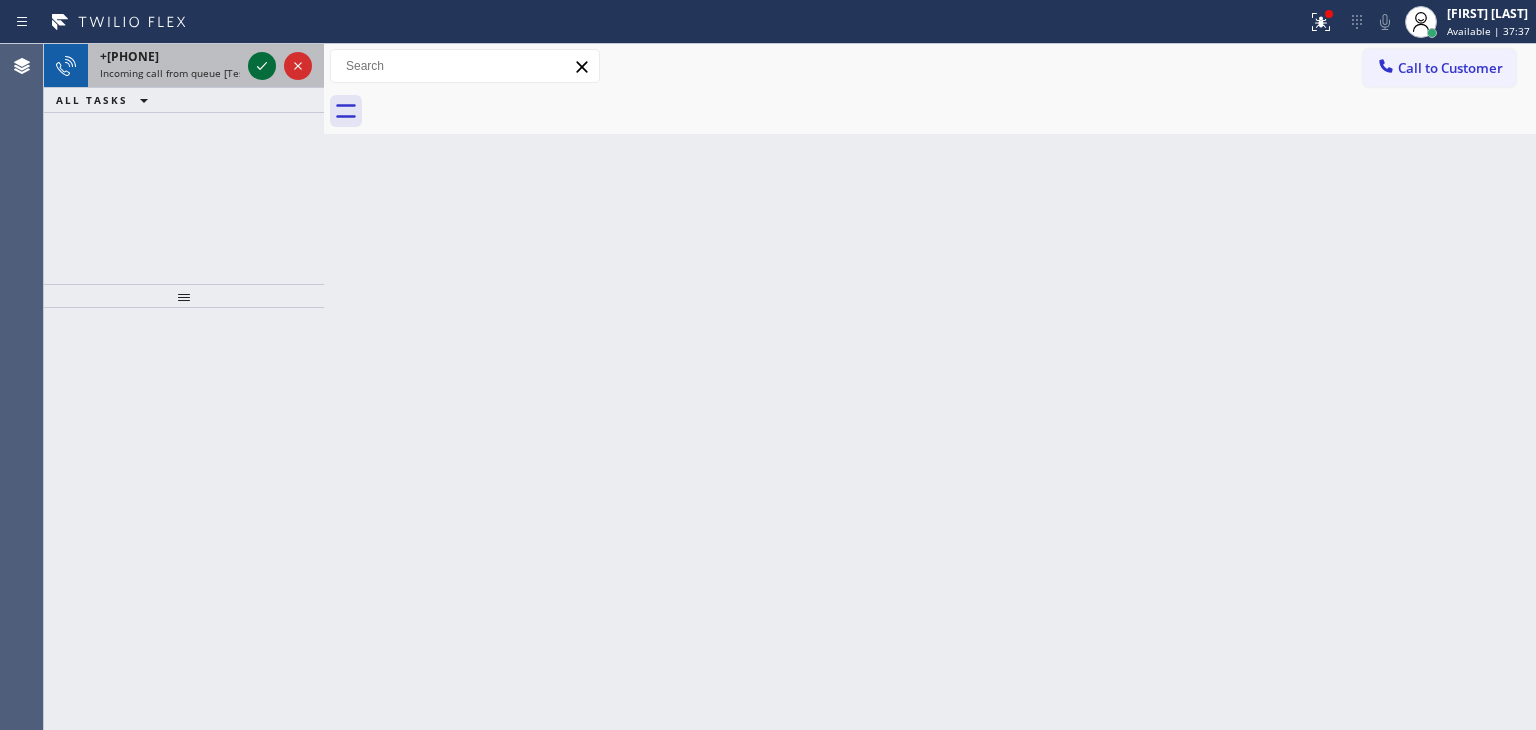 click 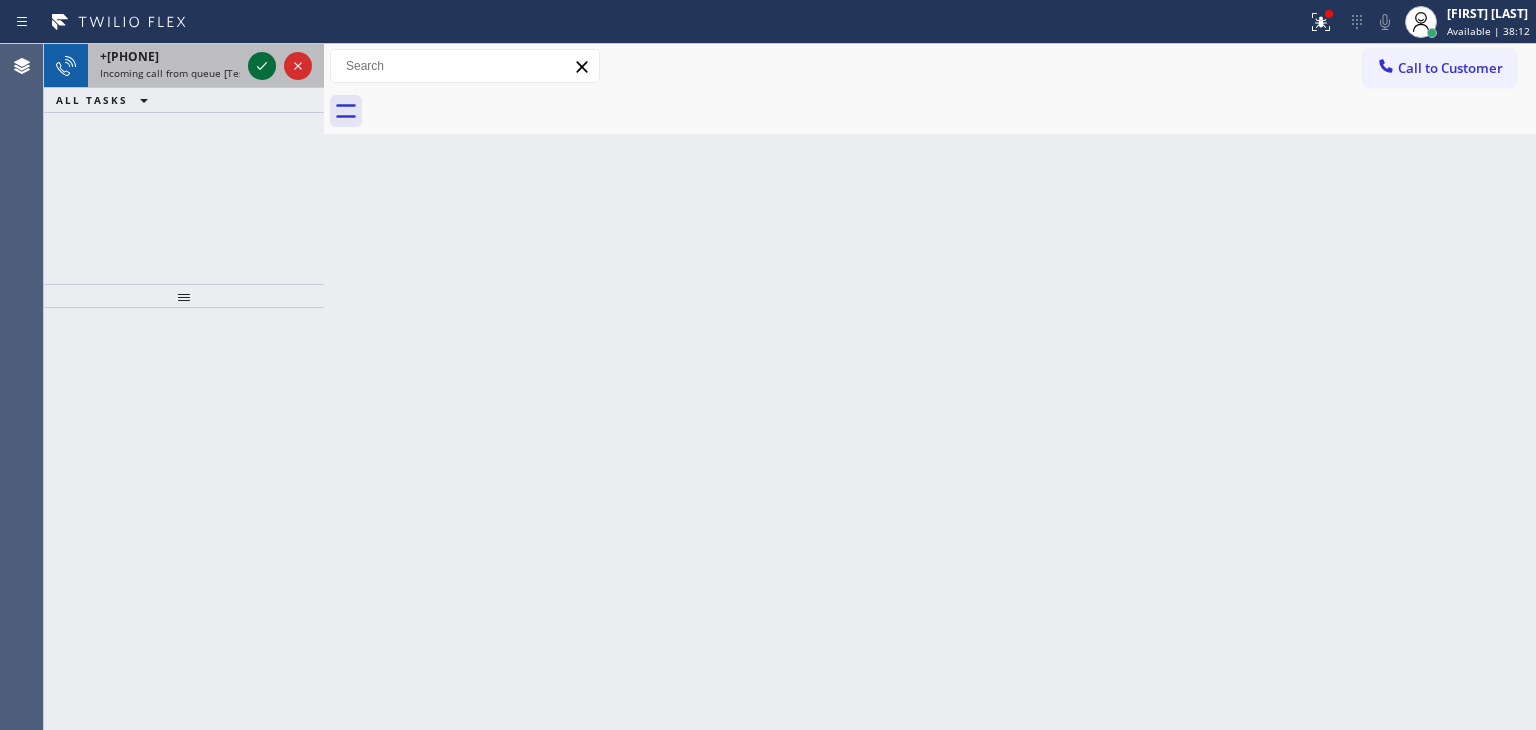 click 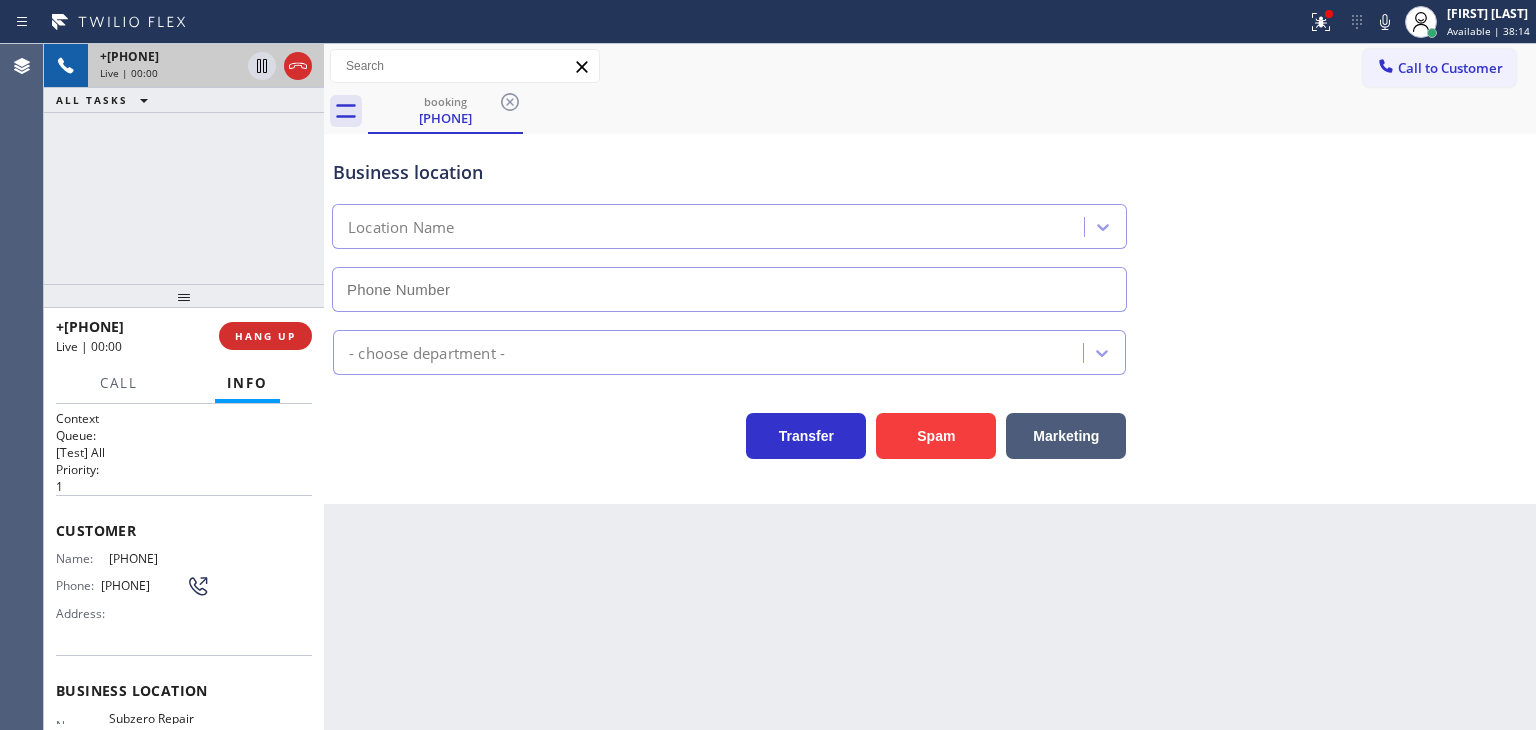 type on "[PHONE]" 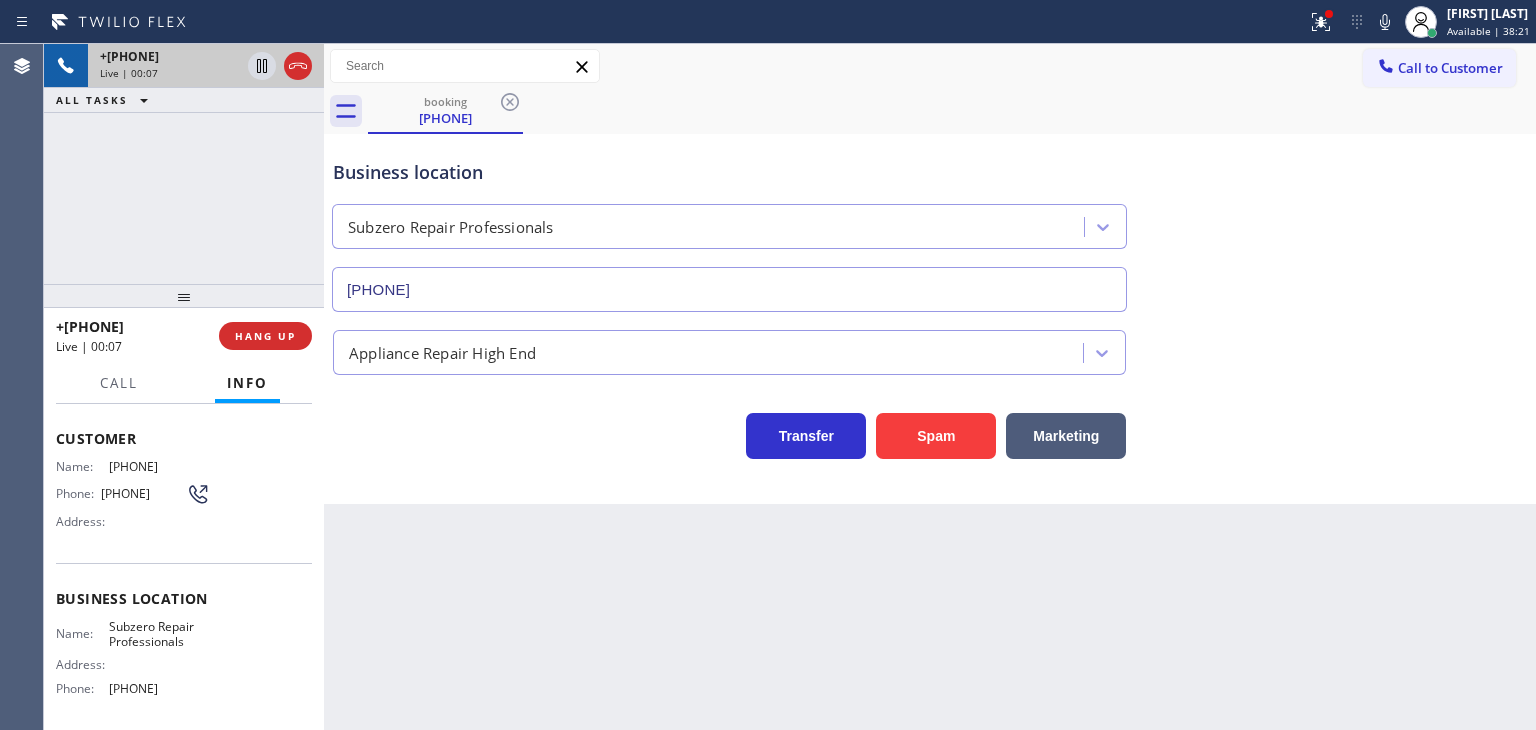 scroll, scrollTop: 200, scrollLeft: 0, axis: vertical 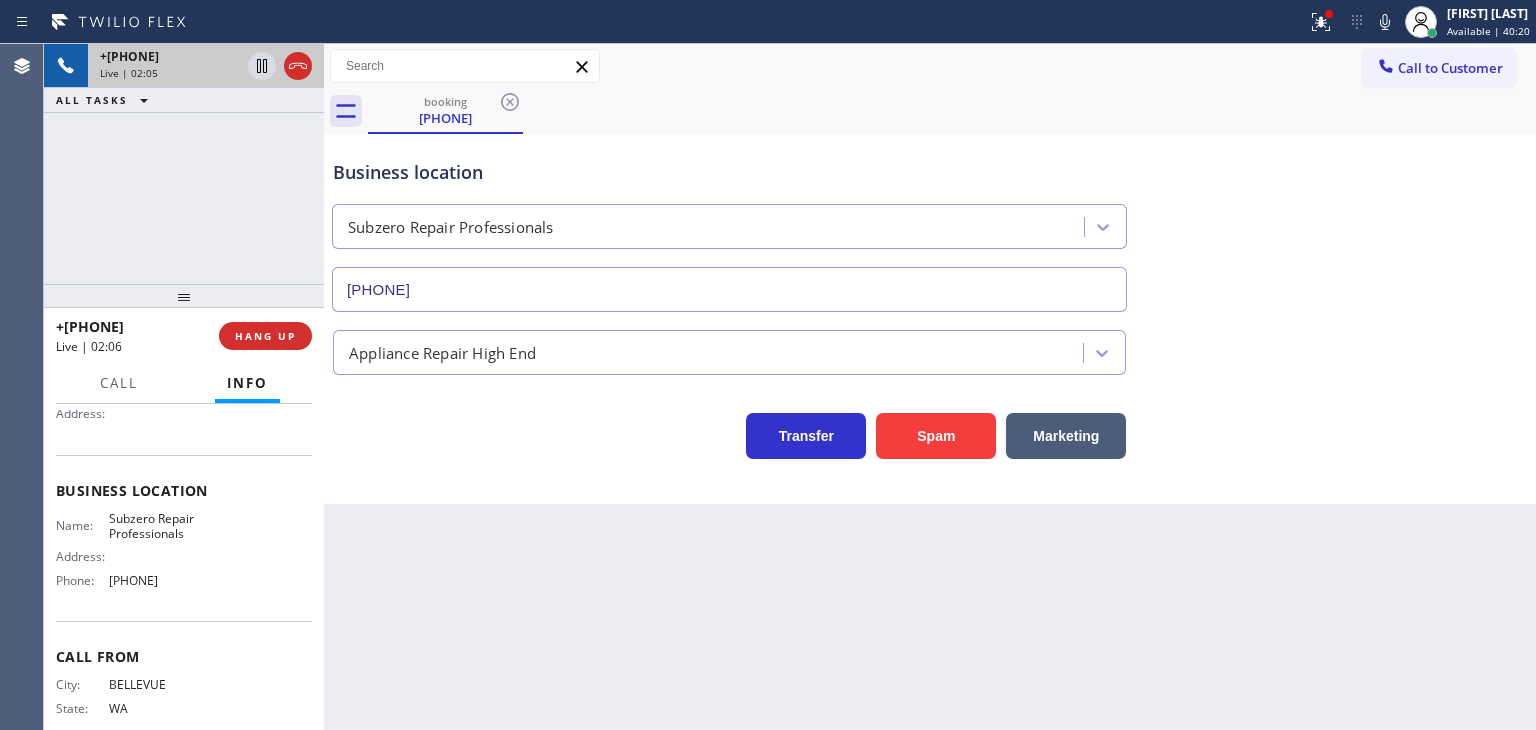 drag, startPoint x: 175, startPoint y: 329, endPoint x: 73, endPoint y: 334, distance: 102.122475 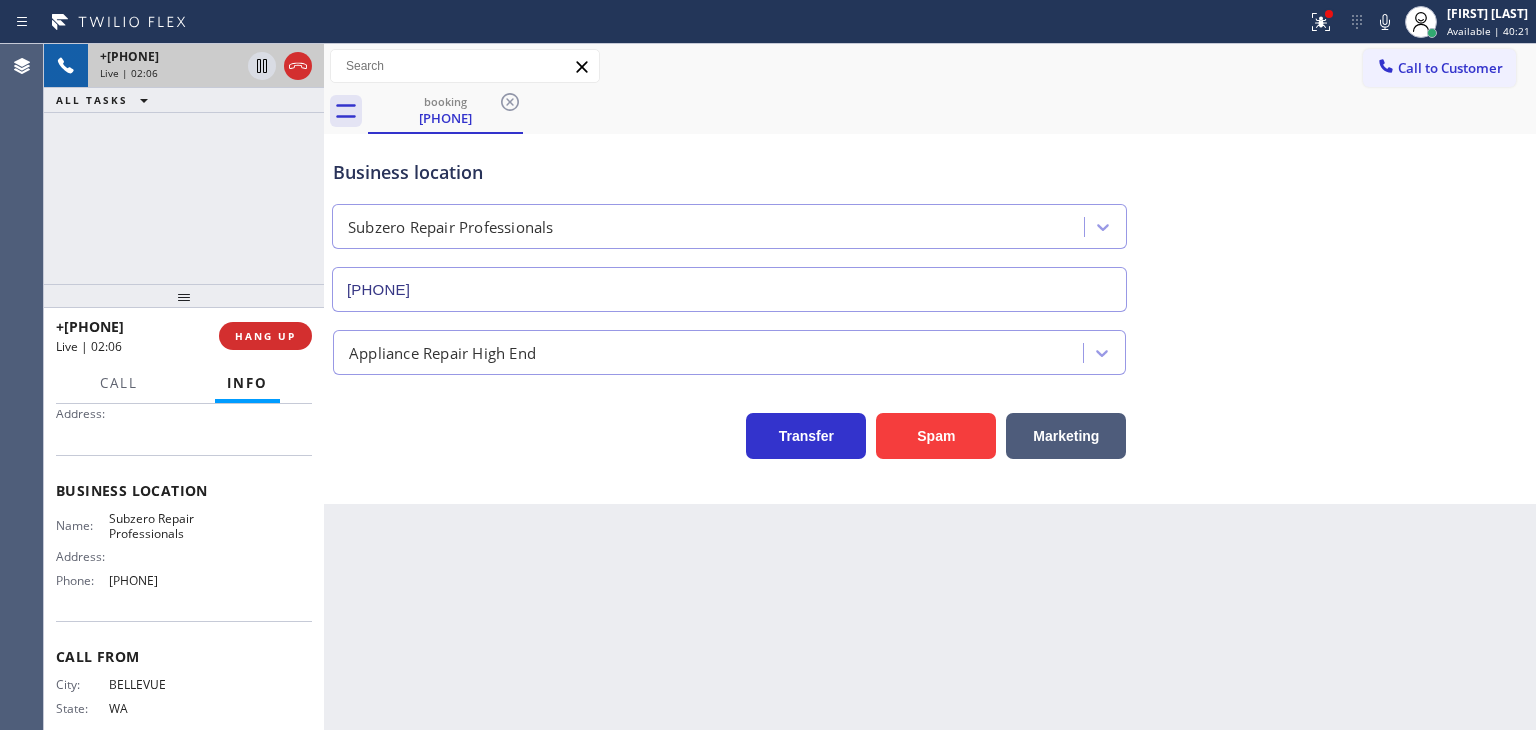 copy on "[PHONE]" 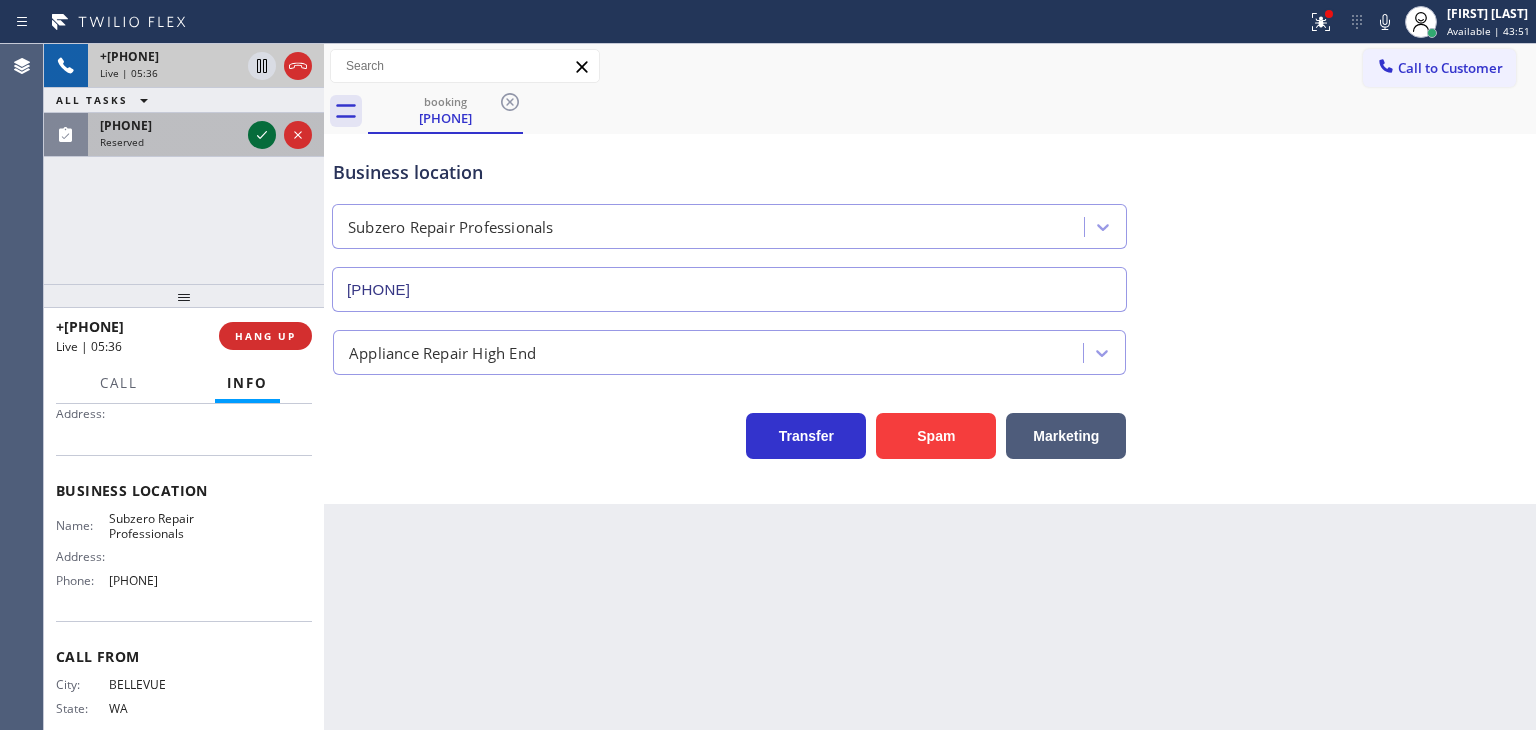 click 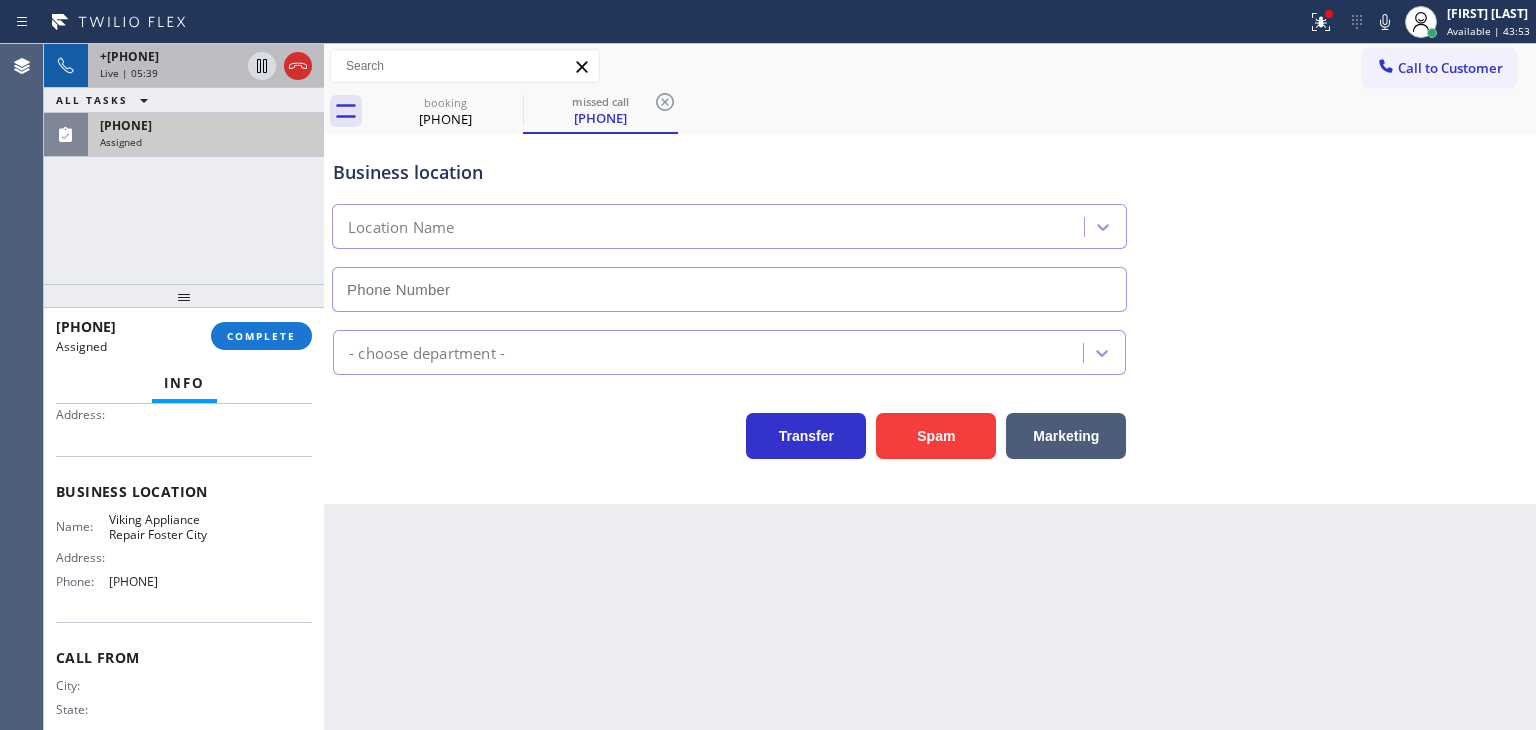 scroll, scrollTop: 116, scrollLeft: 0, axis: vertical 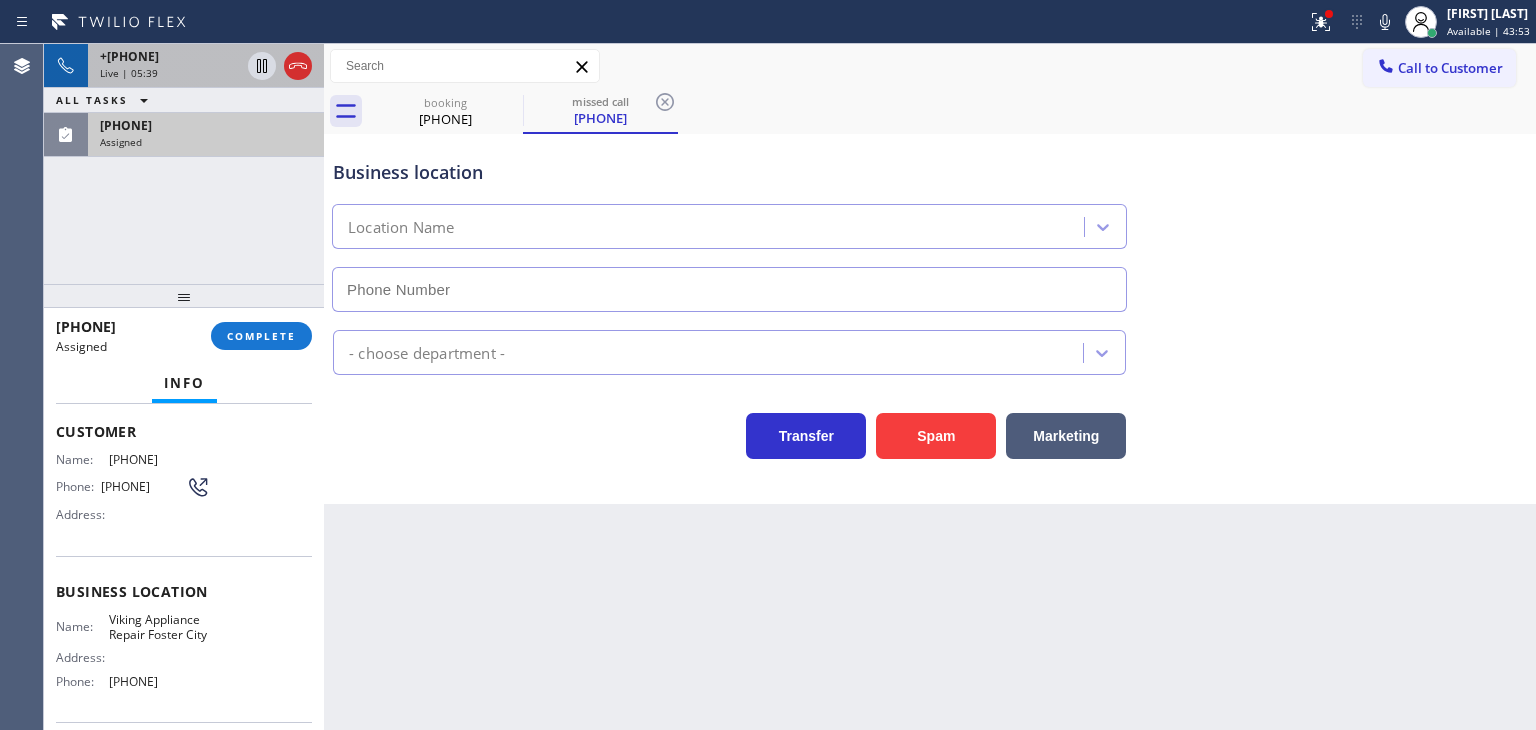 type on "[PHONE]" 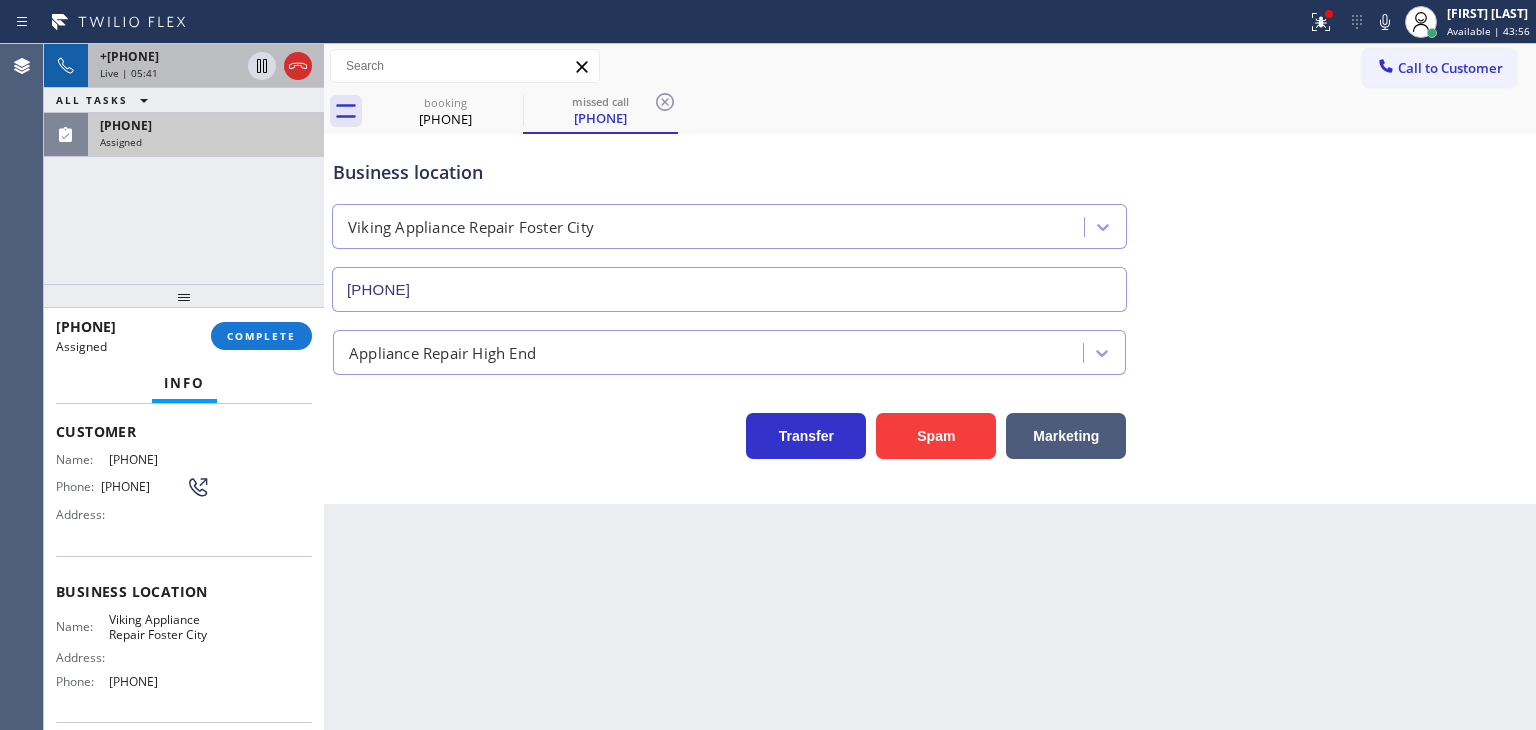 drag, startPoint x: 204, startPoint y: 700, endPoint x: 50, endPoint y: 440, distance: 302.18536 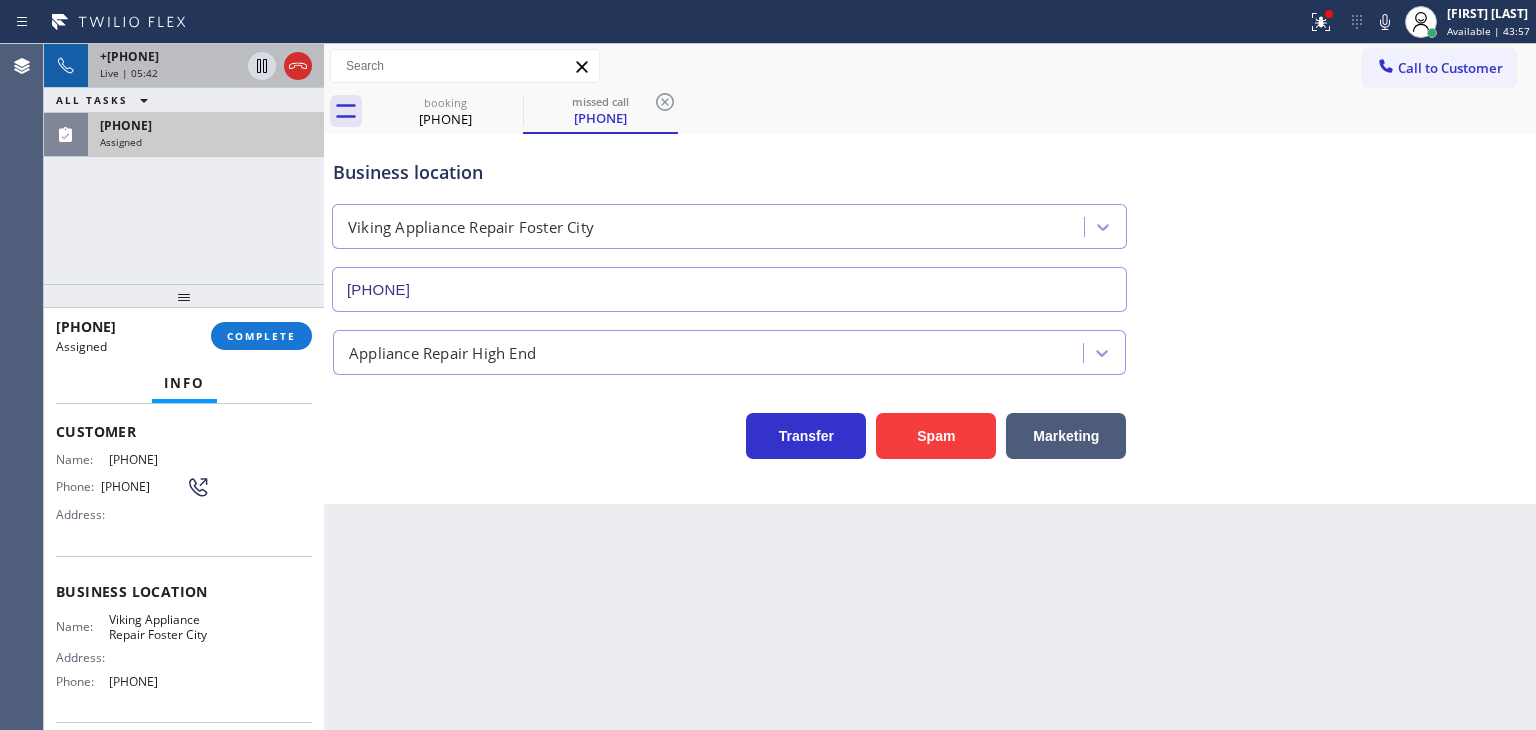 copy on "Name: [PHONE] Phone: [PHONE] Address: Business location Name: Viking Appliance Repair Foster City Address:   Phone: [PHONE]" 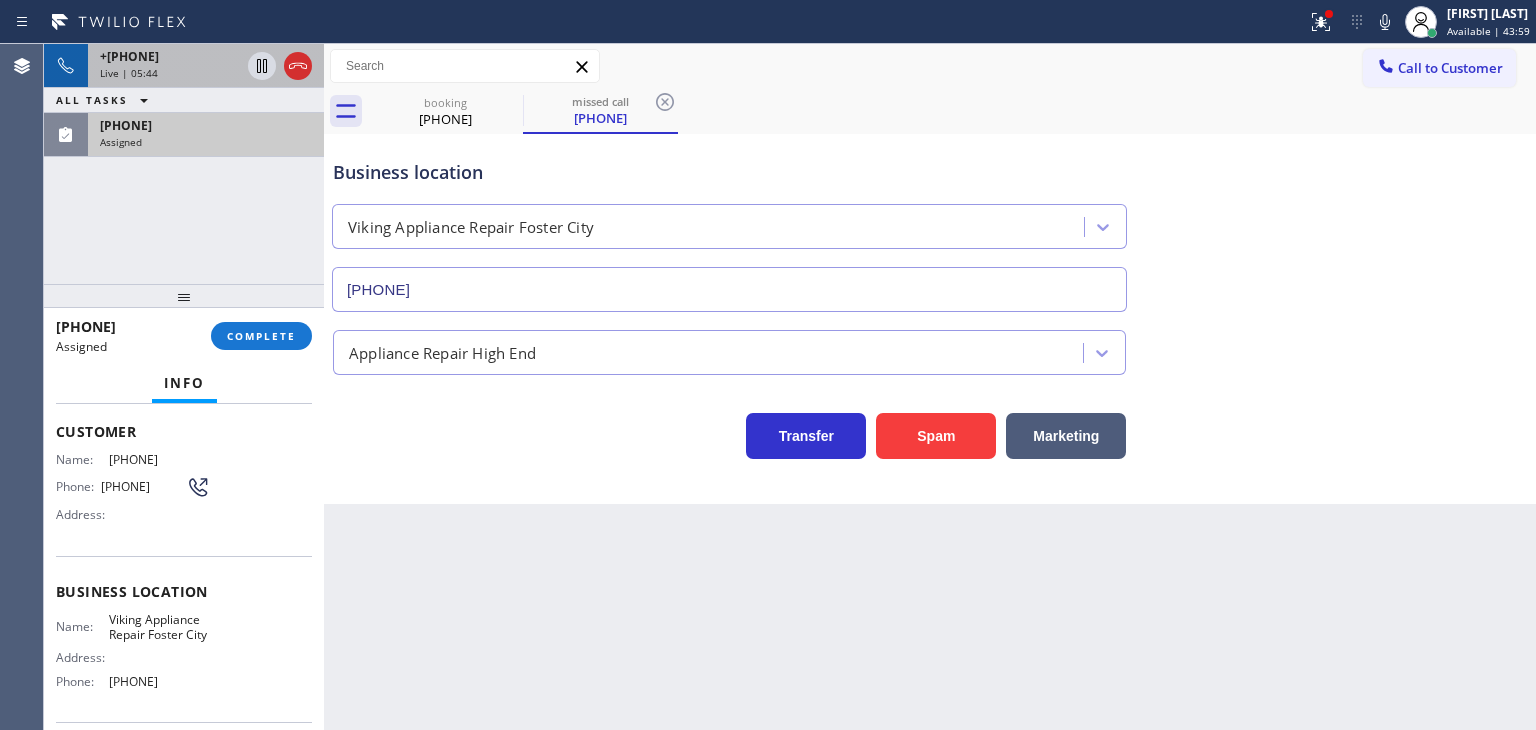 click on "[PHONE]" at bounding box center [206, 125] 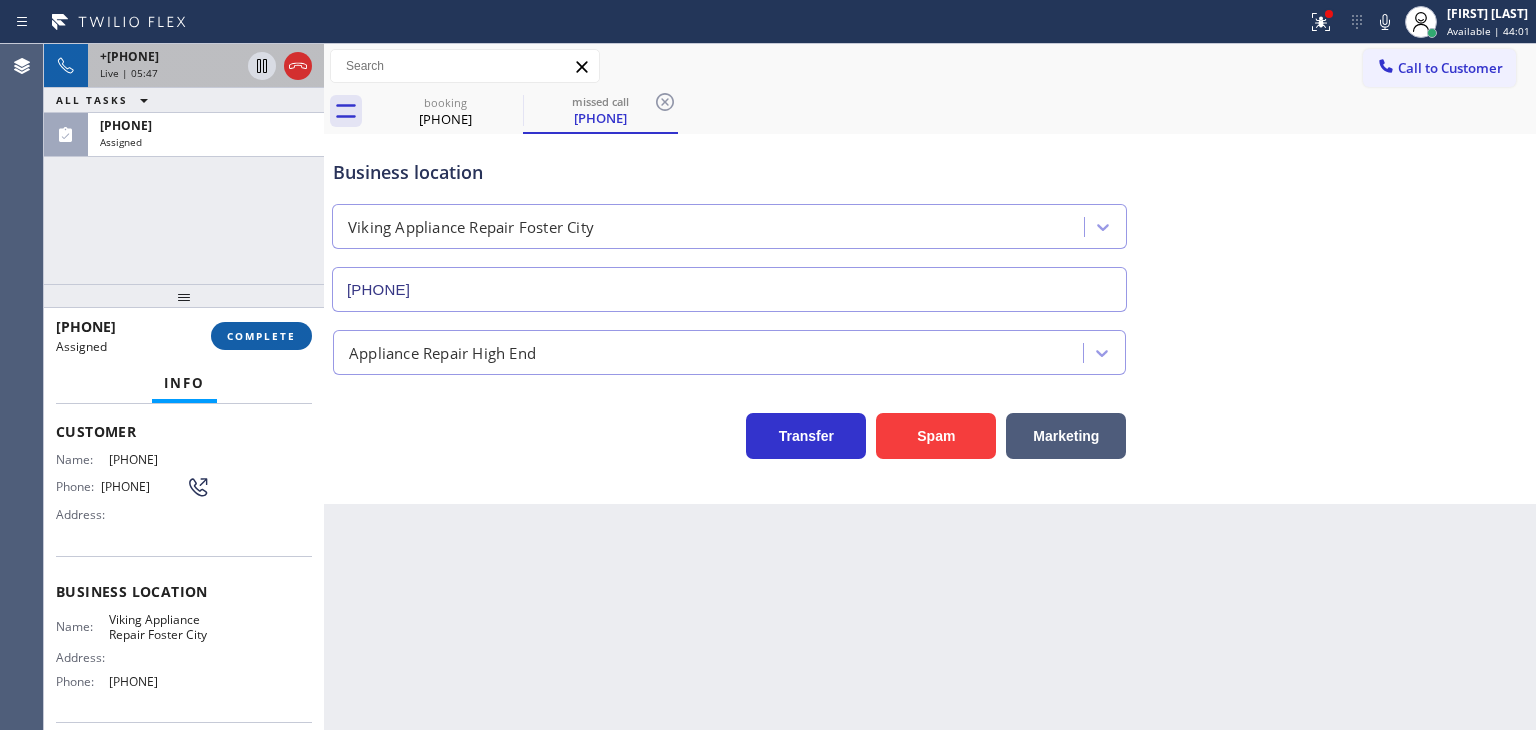 click on "COMPLETE" at bounding box center (261, 336) 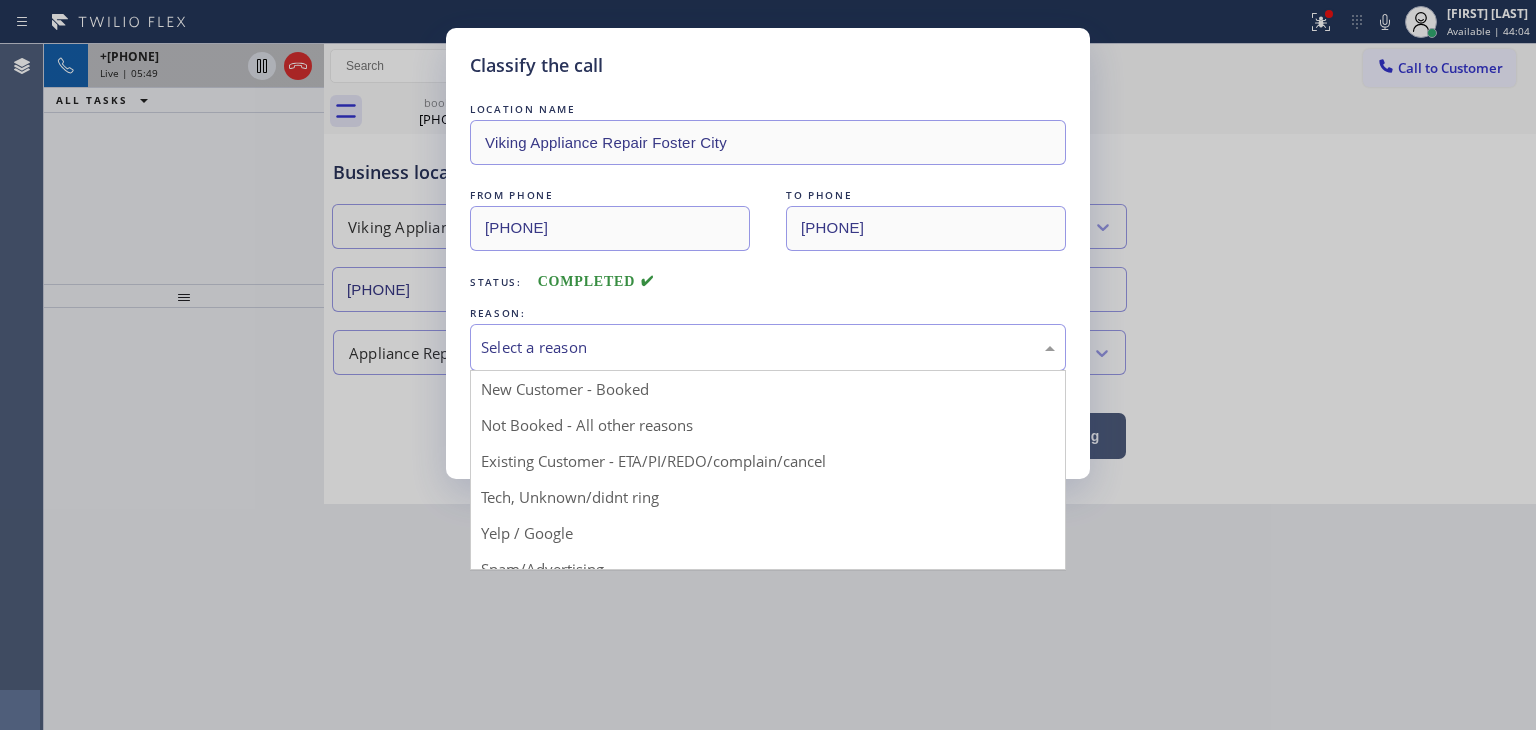 click on "Select a reason" at bounding box center [768, 347] 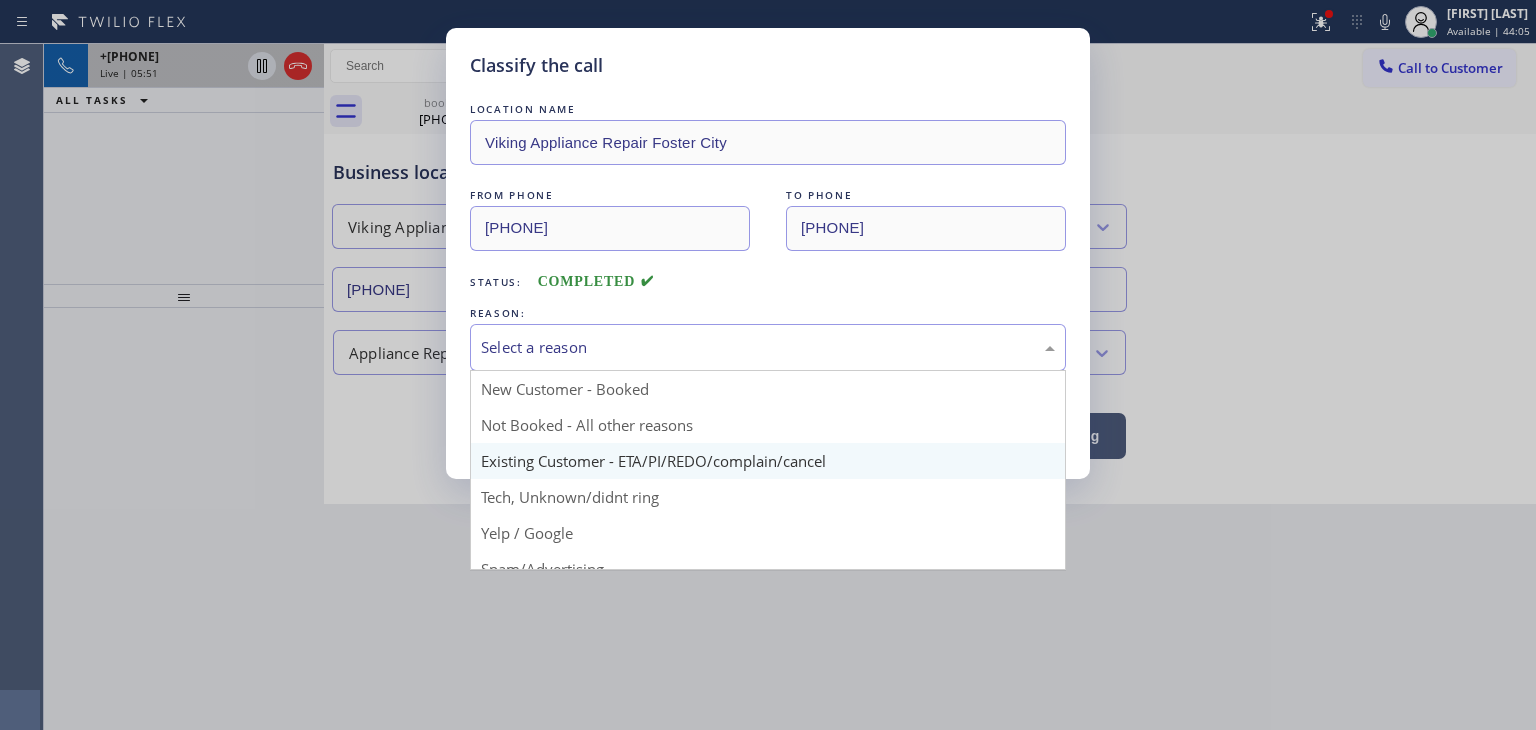 scroll, scrollTop: 100, scrollLeft: 0, axis: vertical 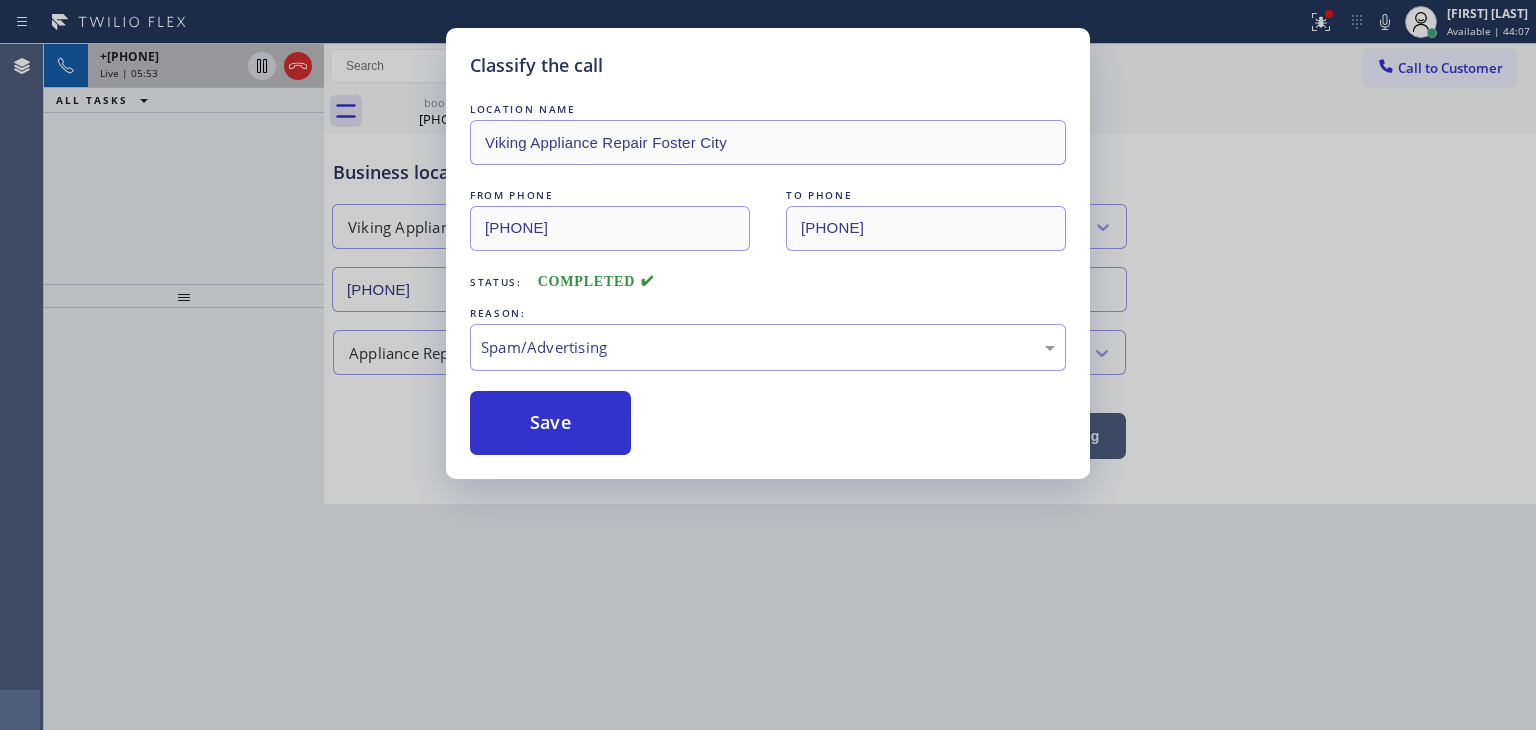 drag, startPoint x: 572, startPoint y: 421, endPoint x: 707, endPoint y: 316, distance: 171.0263 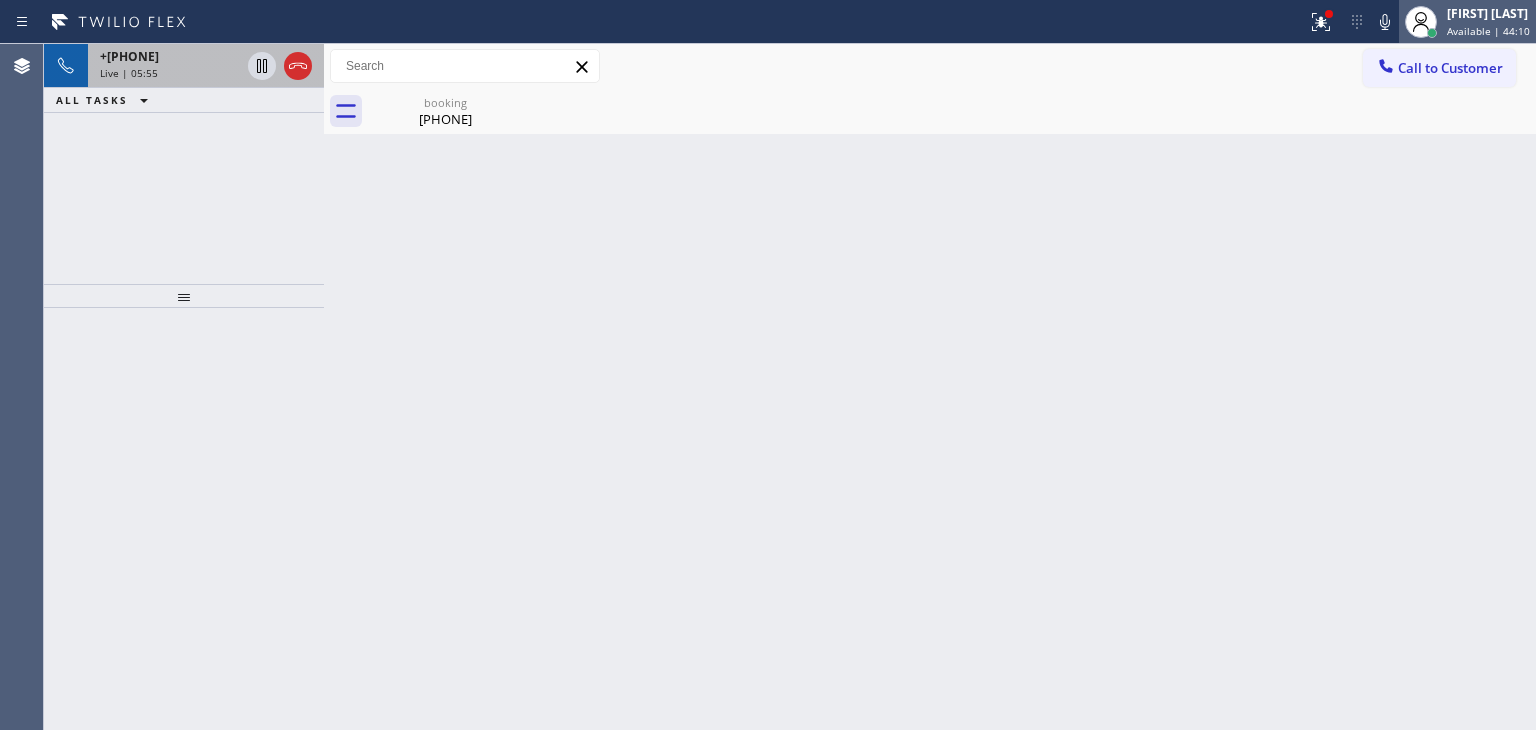 click on "[FIRST] [LAST]" at bounding box center (1488, 13) 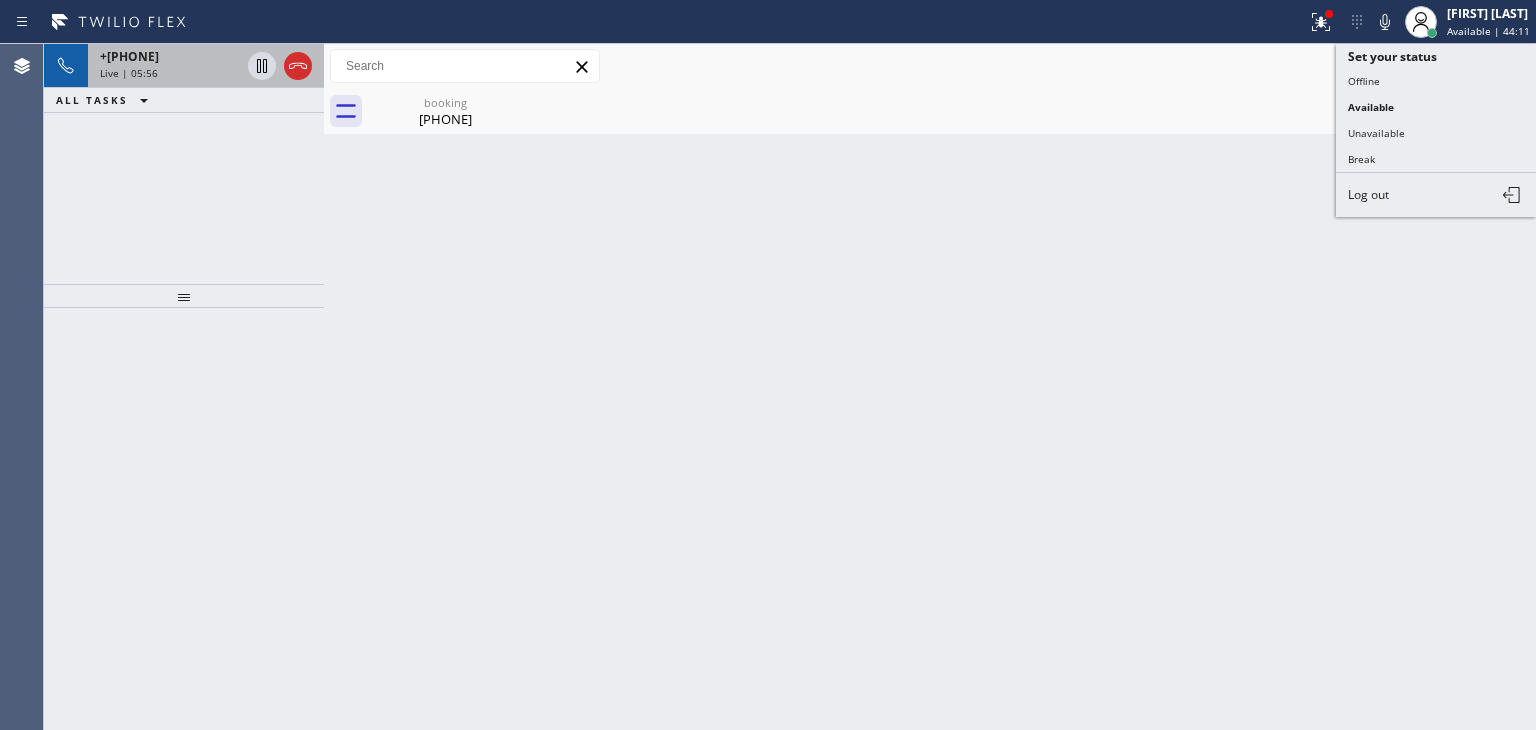 click on "Unavailable" at bounding box center (1436, 133) 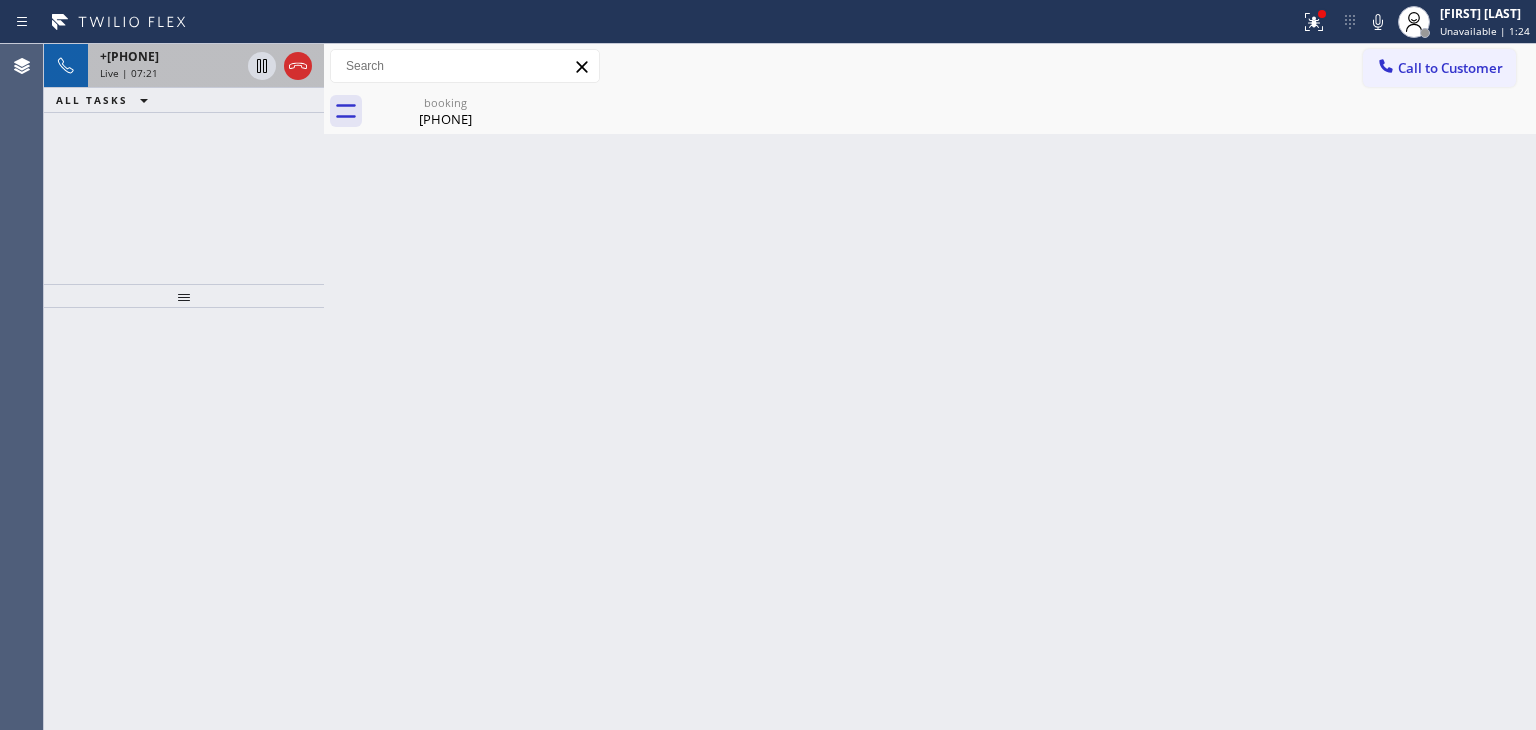 click on "Back to Dashboard Change Sender ID Customers Technicians Select a contact Outbound call Technician Search Technician Your caller id phone number Your caller id phone number Call Technician info Name   Phone none Address none Change Sender ID HVAC +[PHONE] 5 Star Appliance +[PHONE] Appliance Repair +[PHONE] Plumbing +[PHONE] Air Duct Cleaning +[PHONE]  Electricians +[PHONE]  Cancel Change Check personal SMS Reset Change booking [PHONE] Call to Customer Outbound call Location Viking Appliance Repair Pros Your caller id phone number [PHONE] Customer number Call Outbound call Technician Search Technician Your caller id phone number Your caller id phone number Call booking [PHONE] Business location Subzero Repair  Professionals [PHONE] Appliance Repair High End Transfer Spam Marketing" at bounding box center (930, 387) 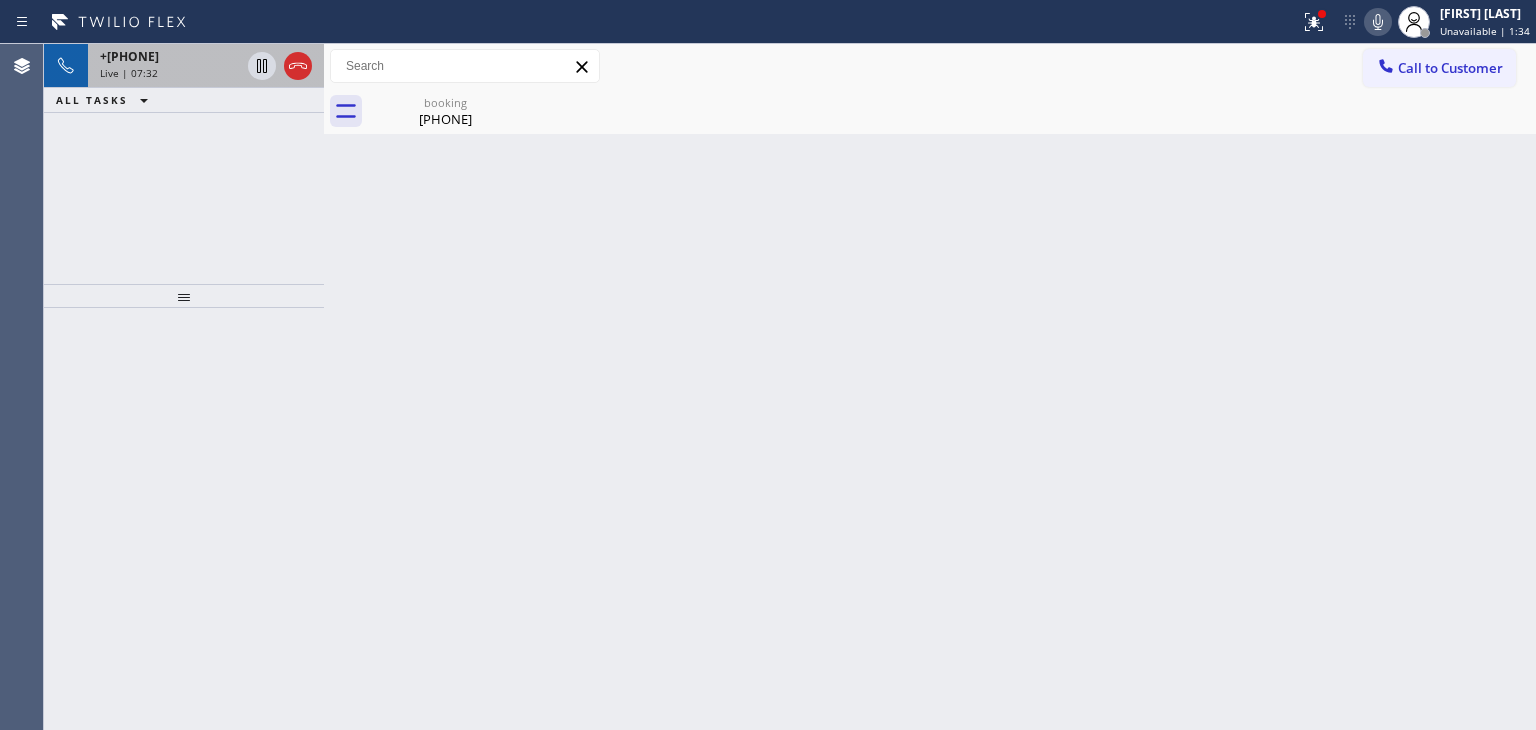 click 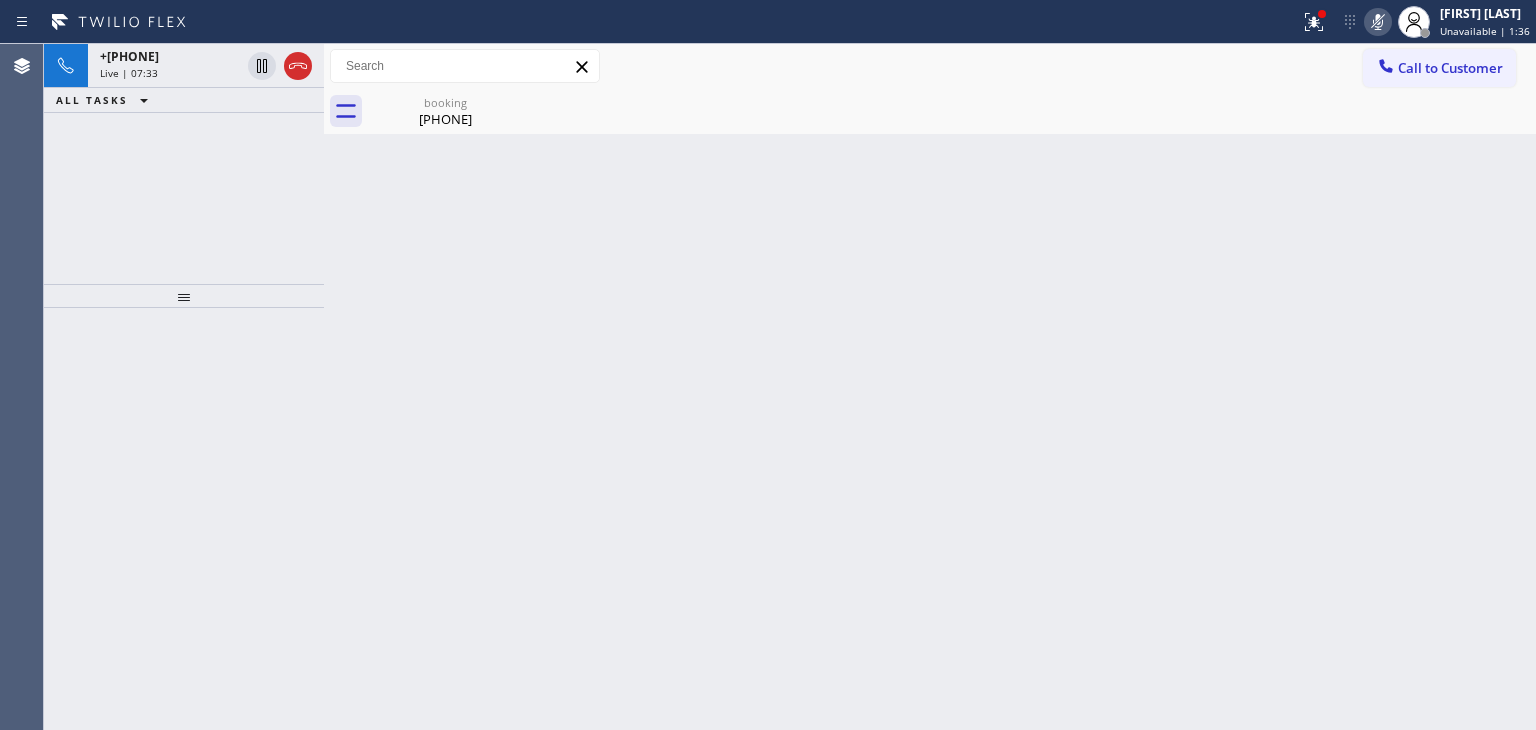 drag, startPoint x: 260, startPoint y: 66, endPoint x: 676, endPoint y: 65, distance: 416.0012 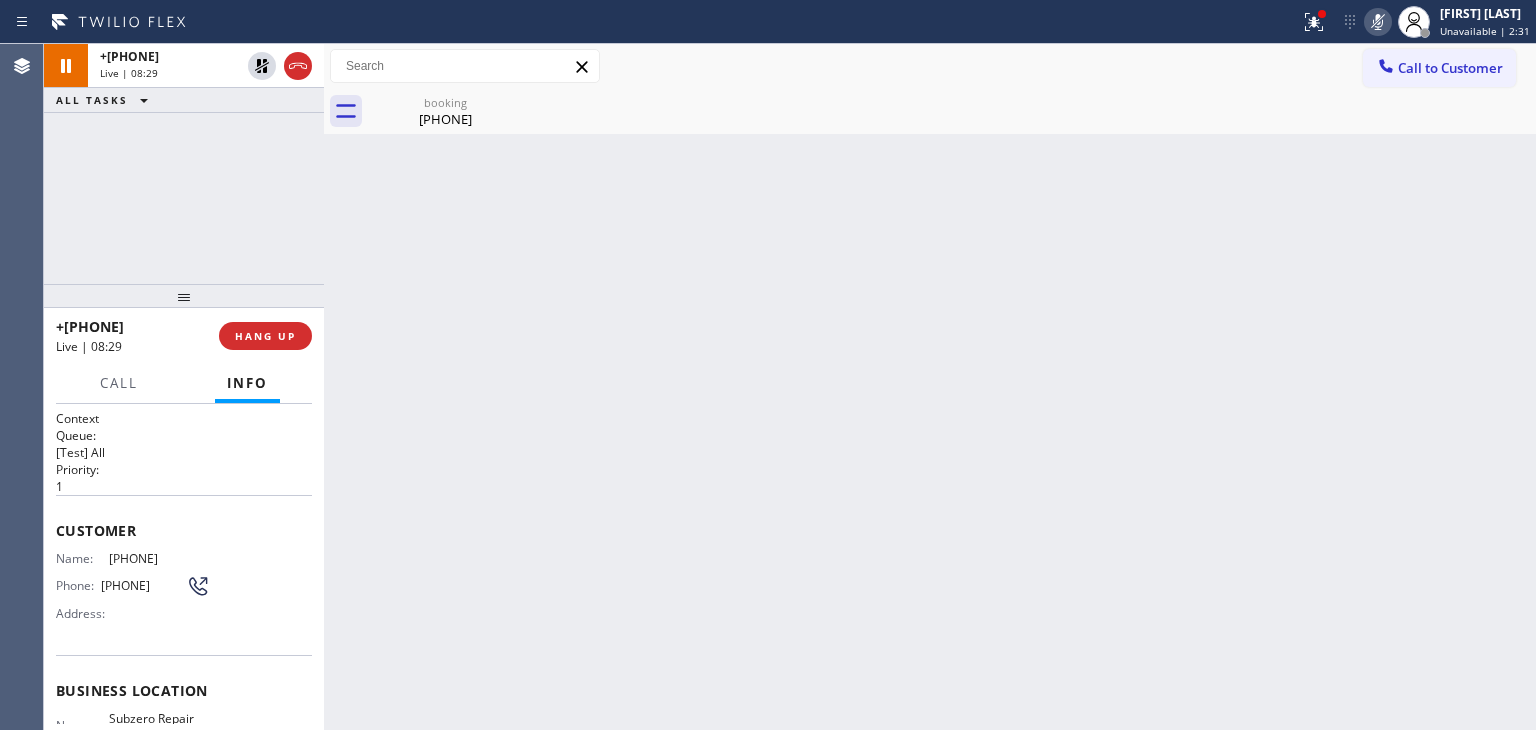 click 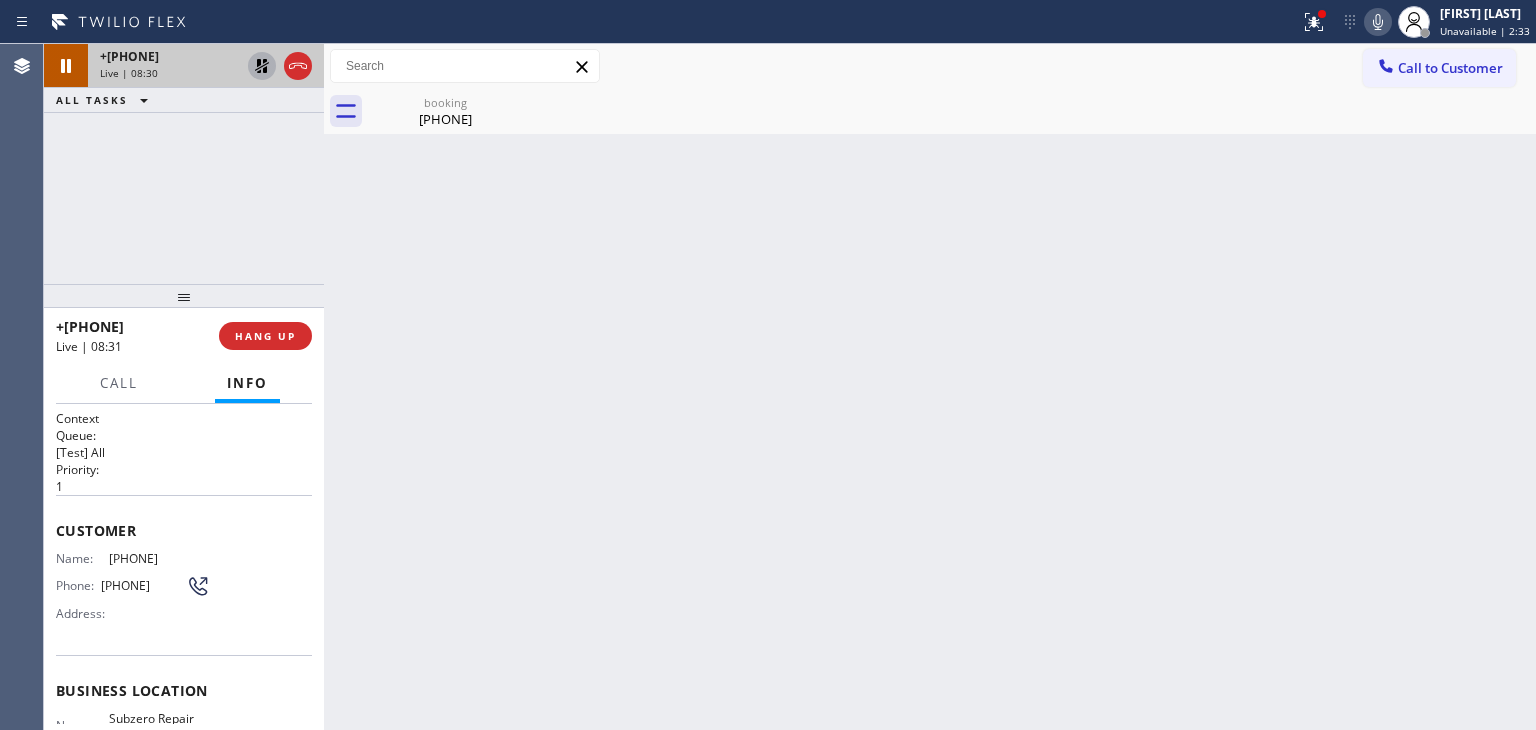 click 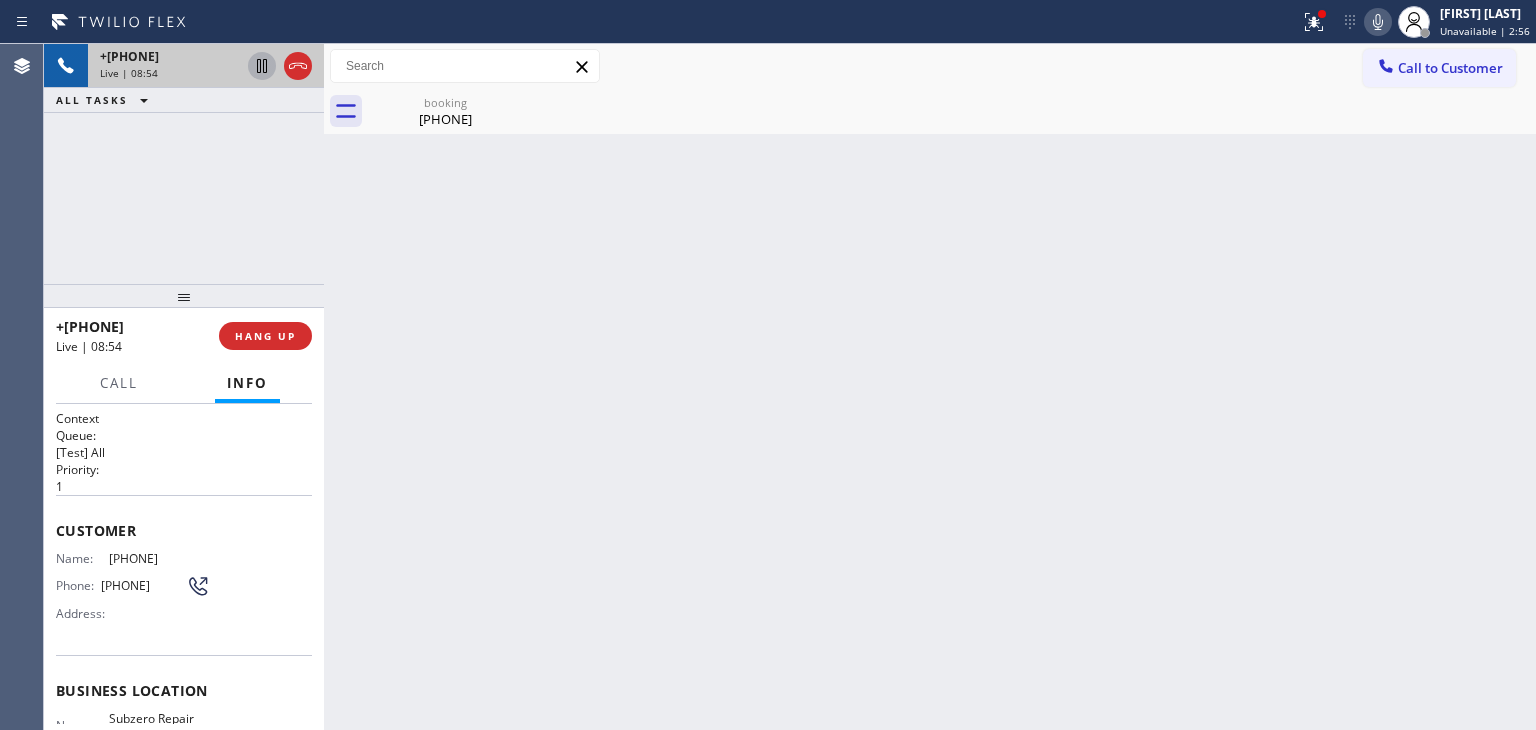 click 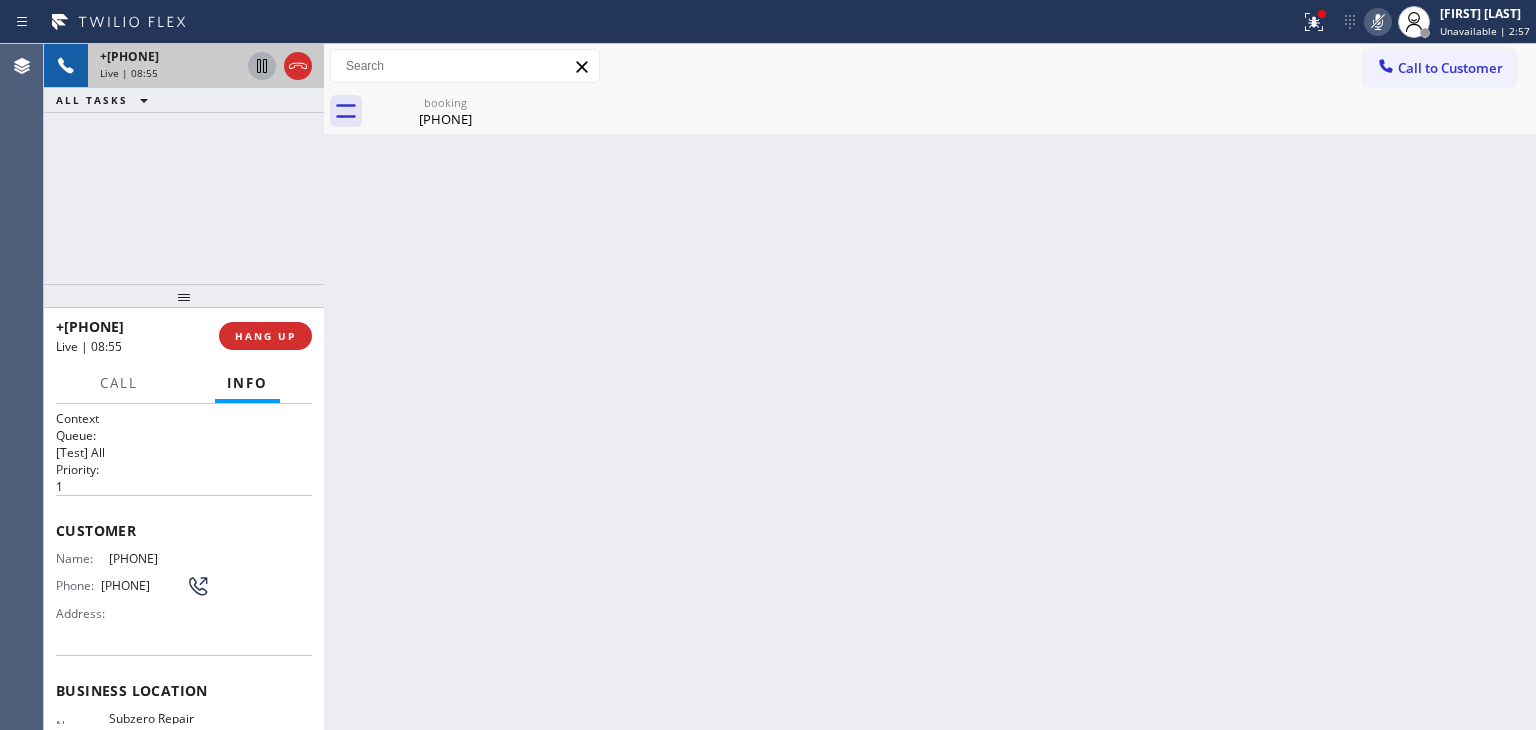 click 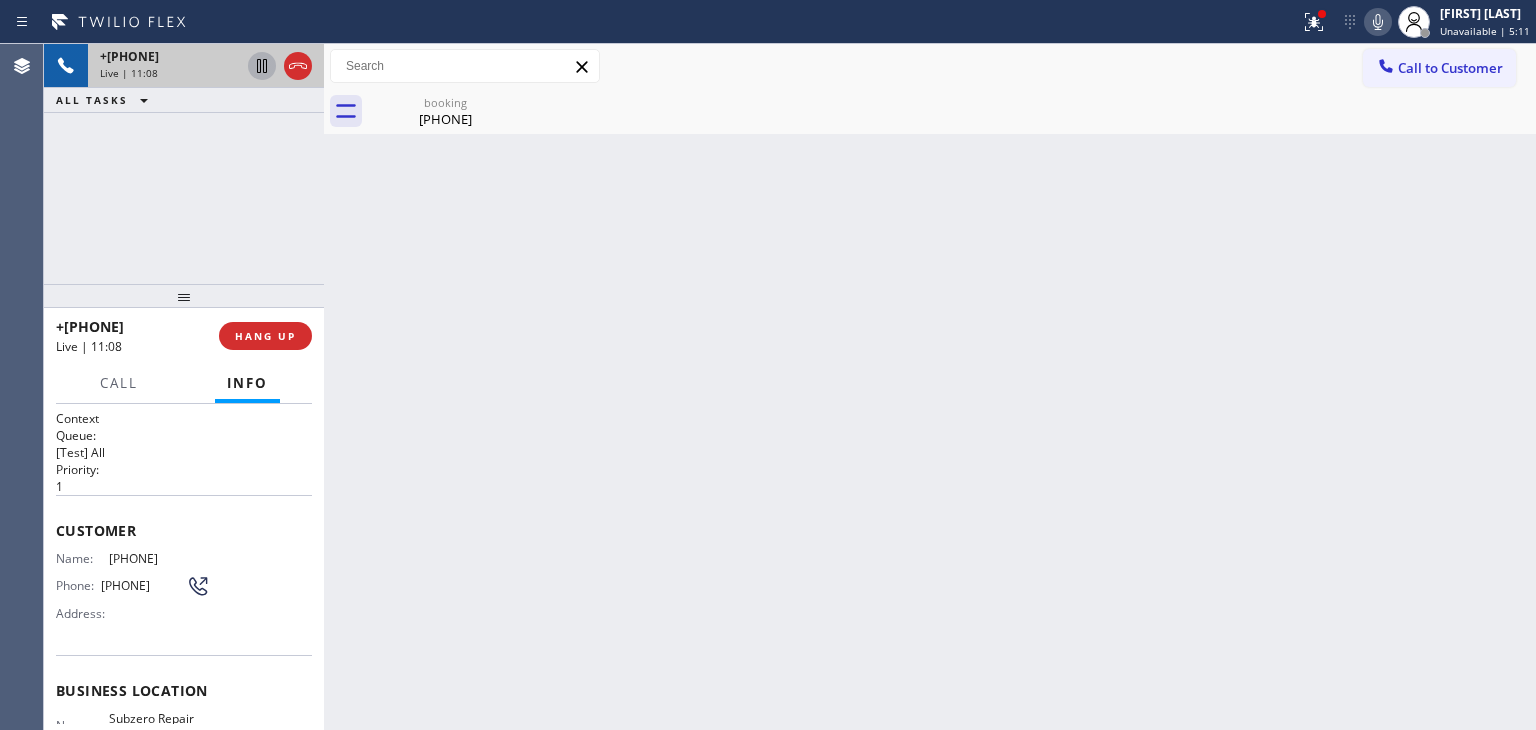 click 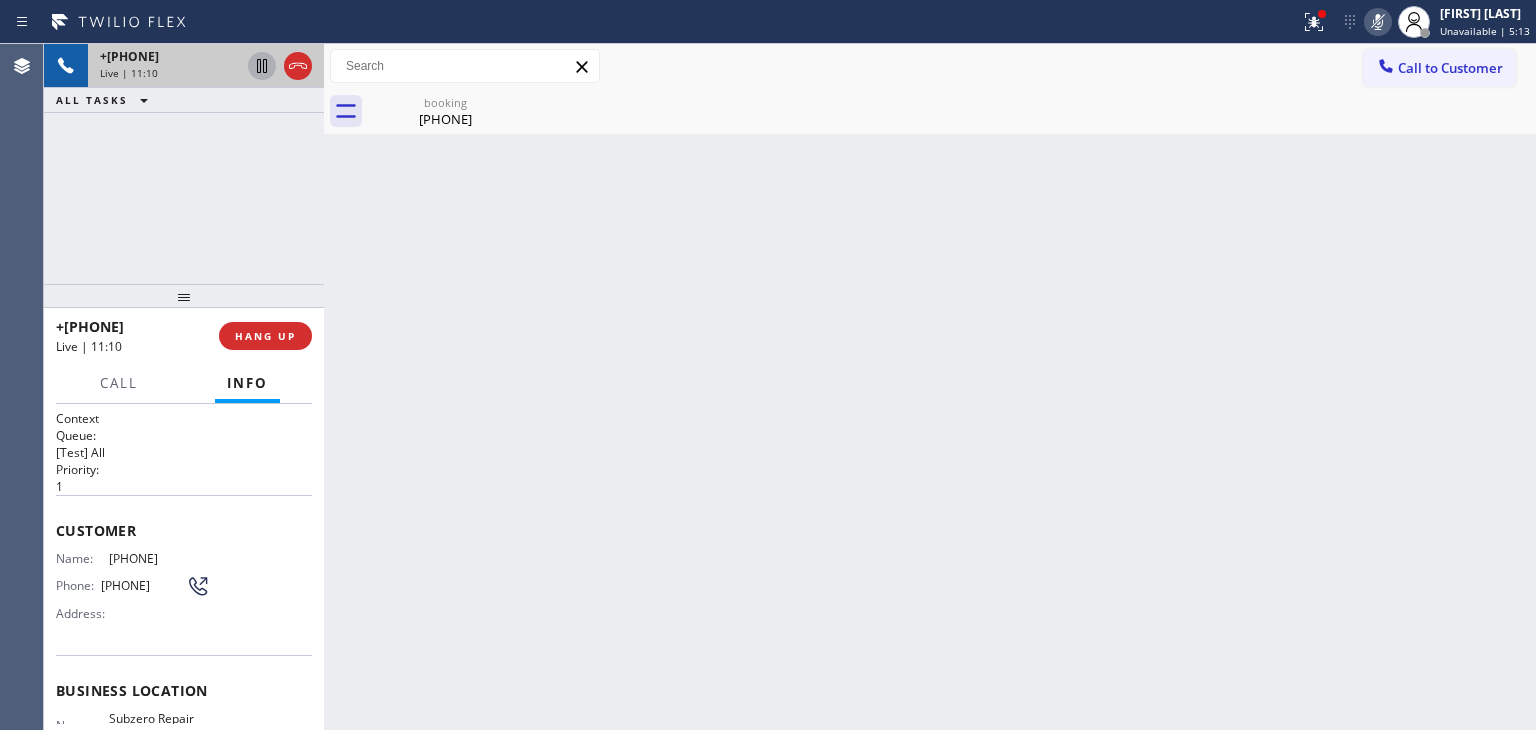click 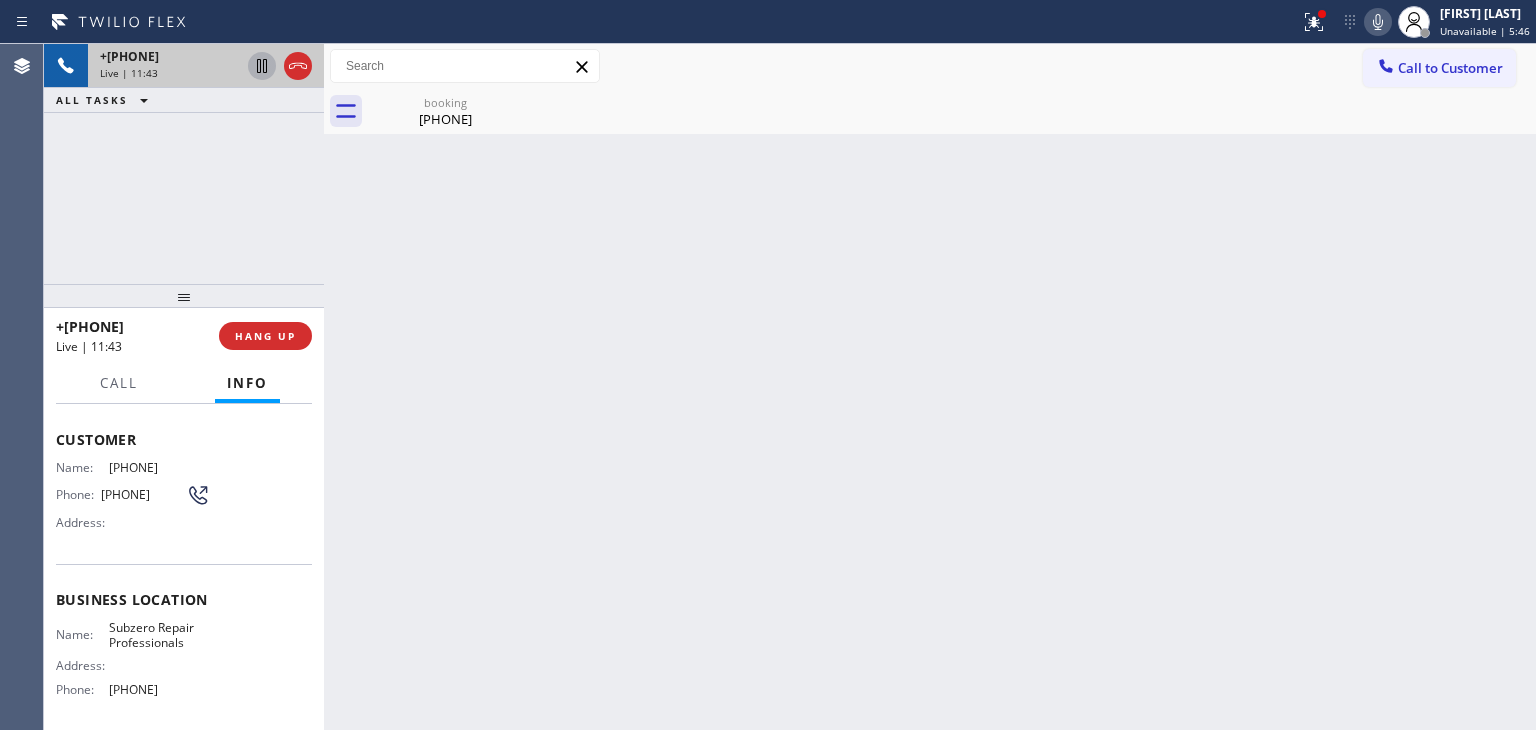 scroll, scrollTop: 200, scrollLeft: 0, axis: vertical 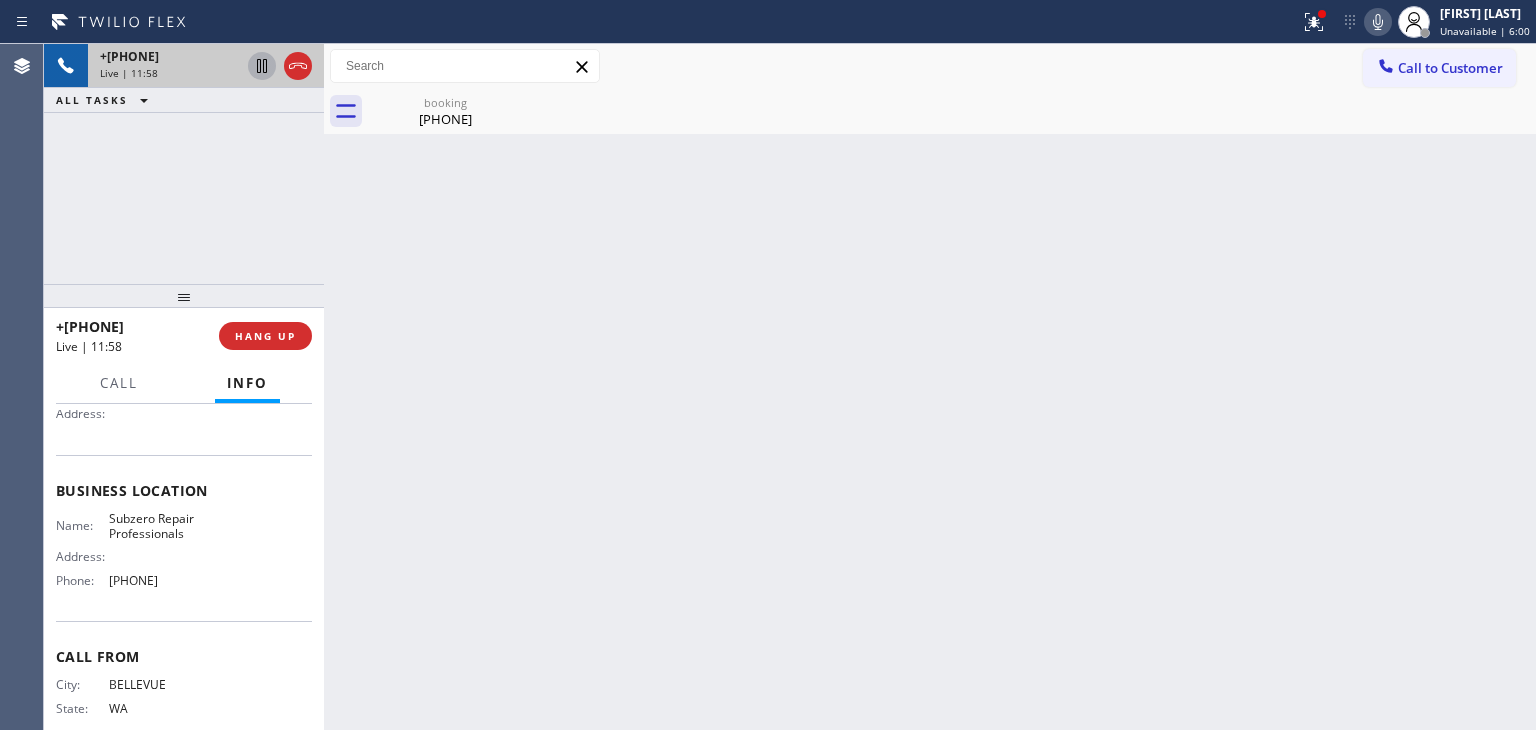 click 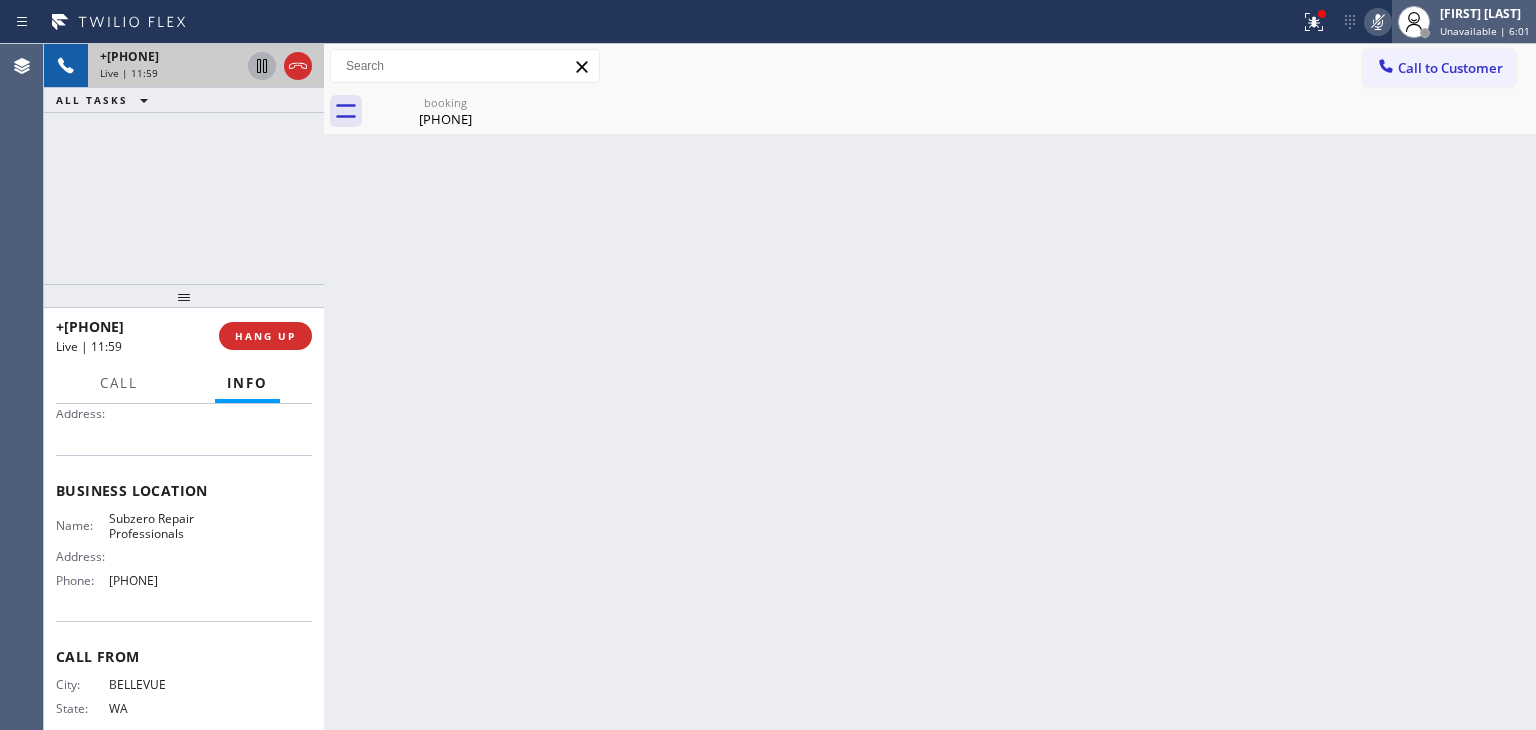 click on "[FIRST] [LAST]" at bounding box center [1485, 13] 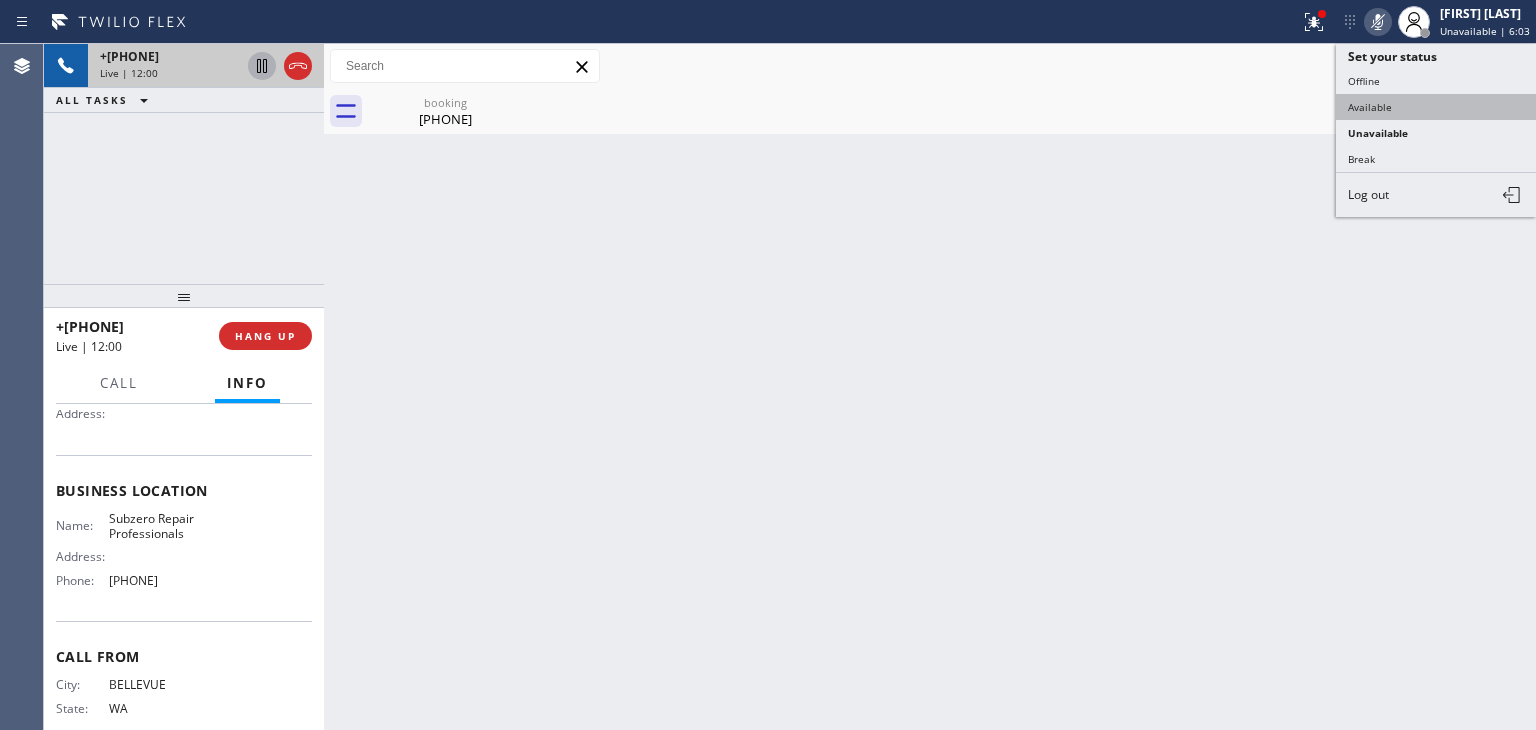 click on "Available" at bounding box center [1436, 107] 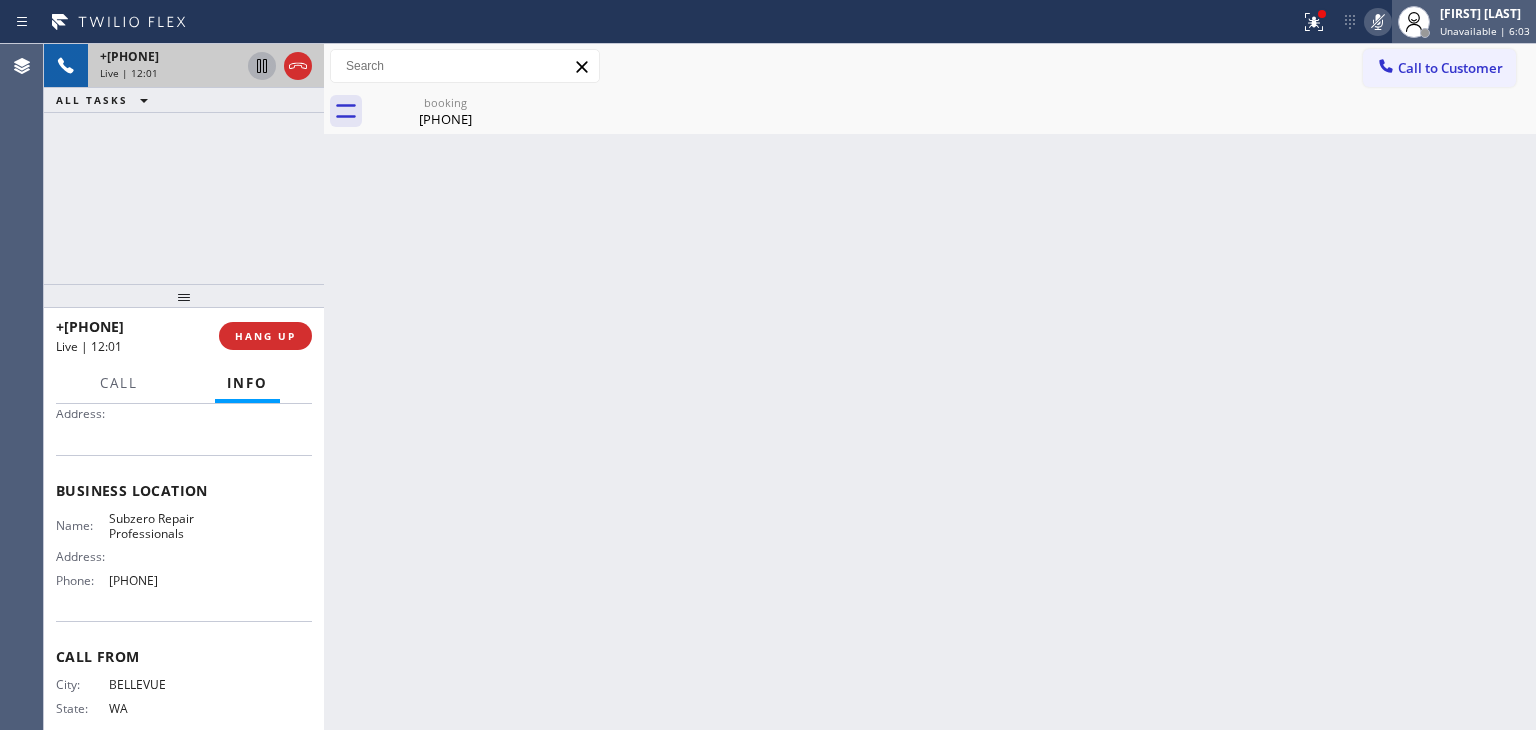 click on "Unavailable | 6:03" at bounding box center (1485, 31) 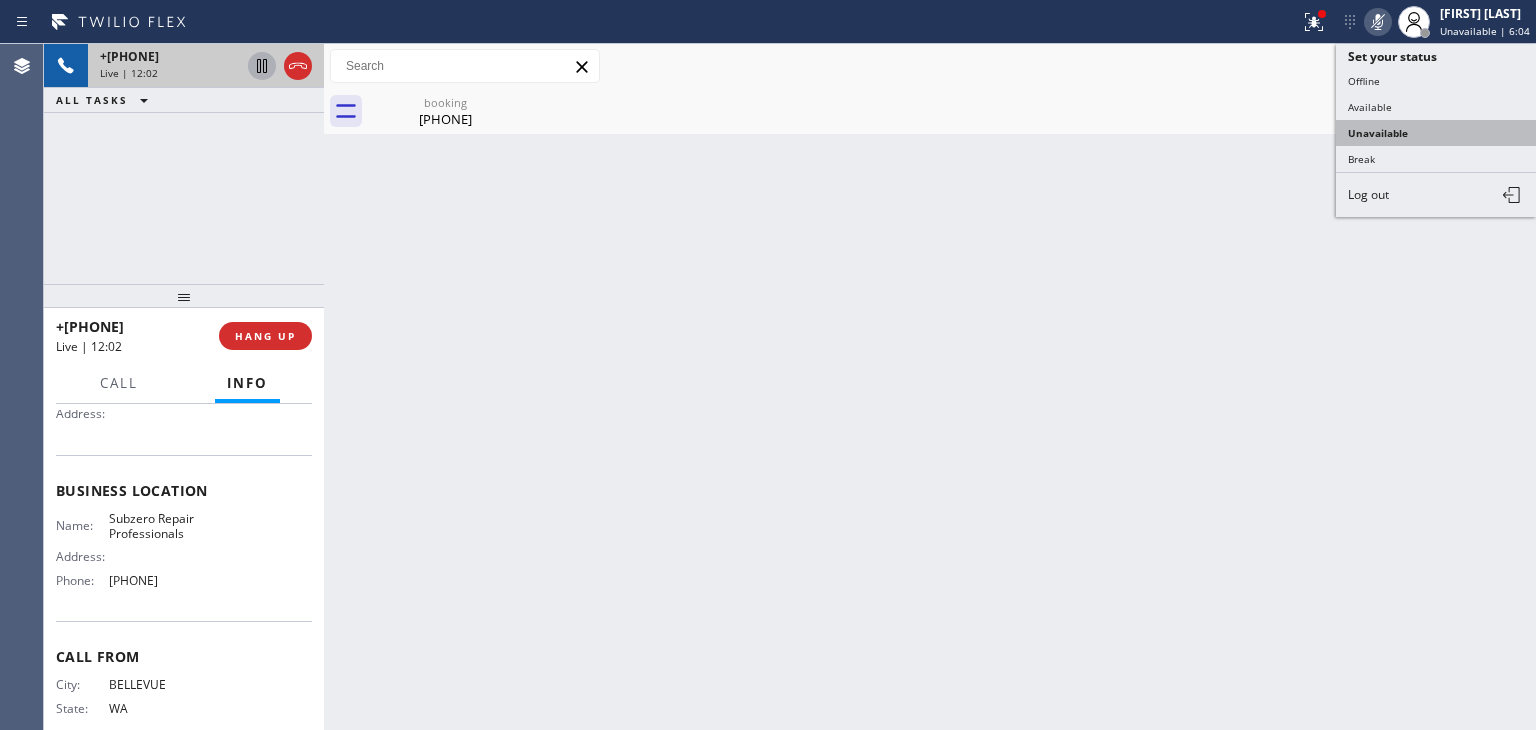 click on "Unavailable" at bounding box center (1436, 133) 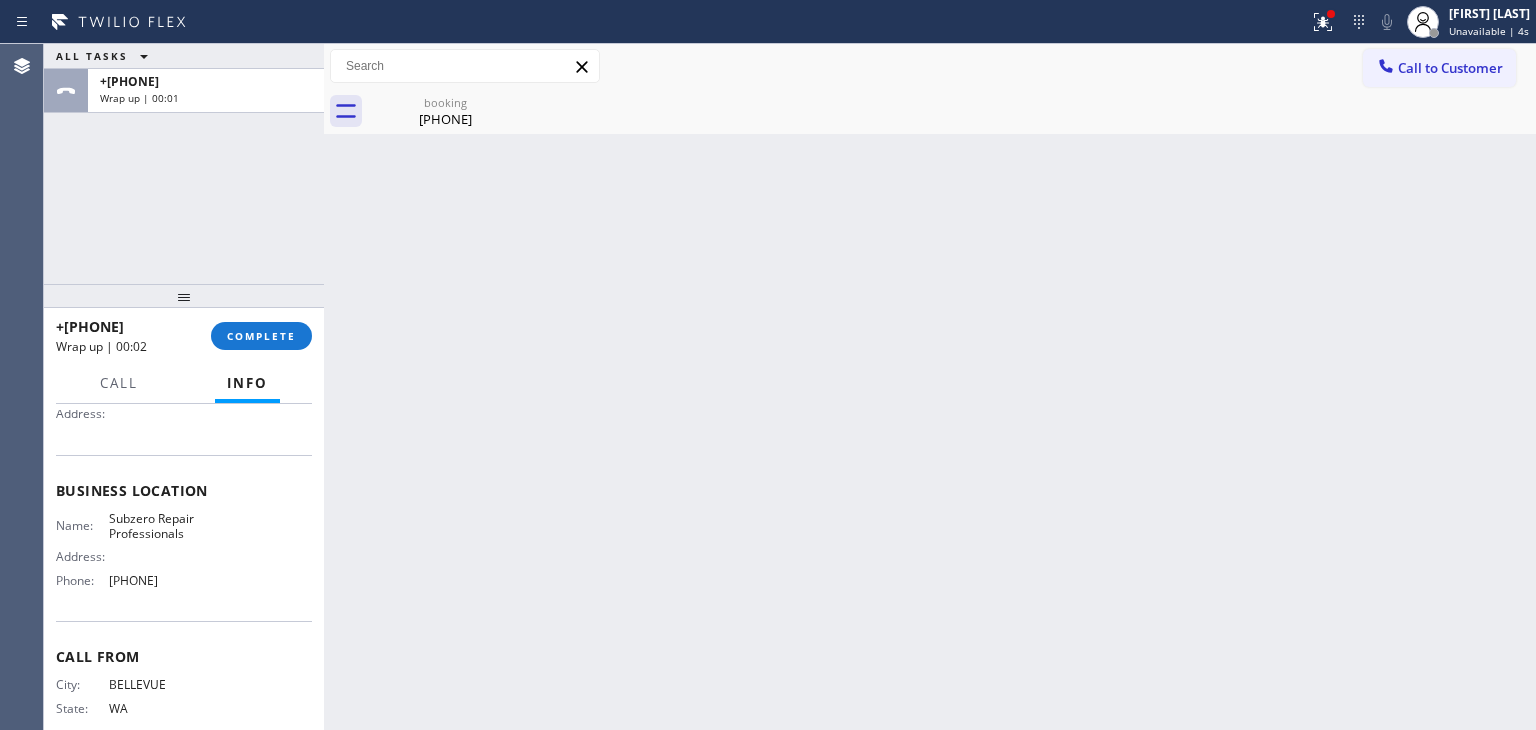 drag, startPoint x: 184, startPoint y: 574, endPoint x: 275, endPoint y: 578, distance: 91.08787 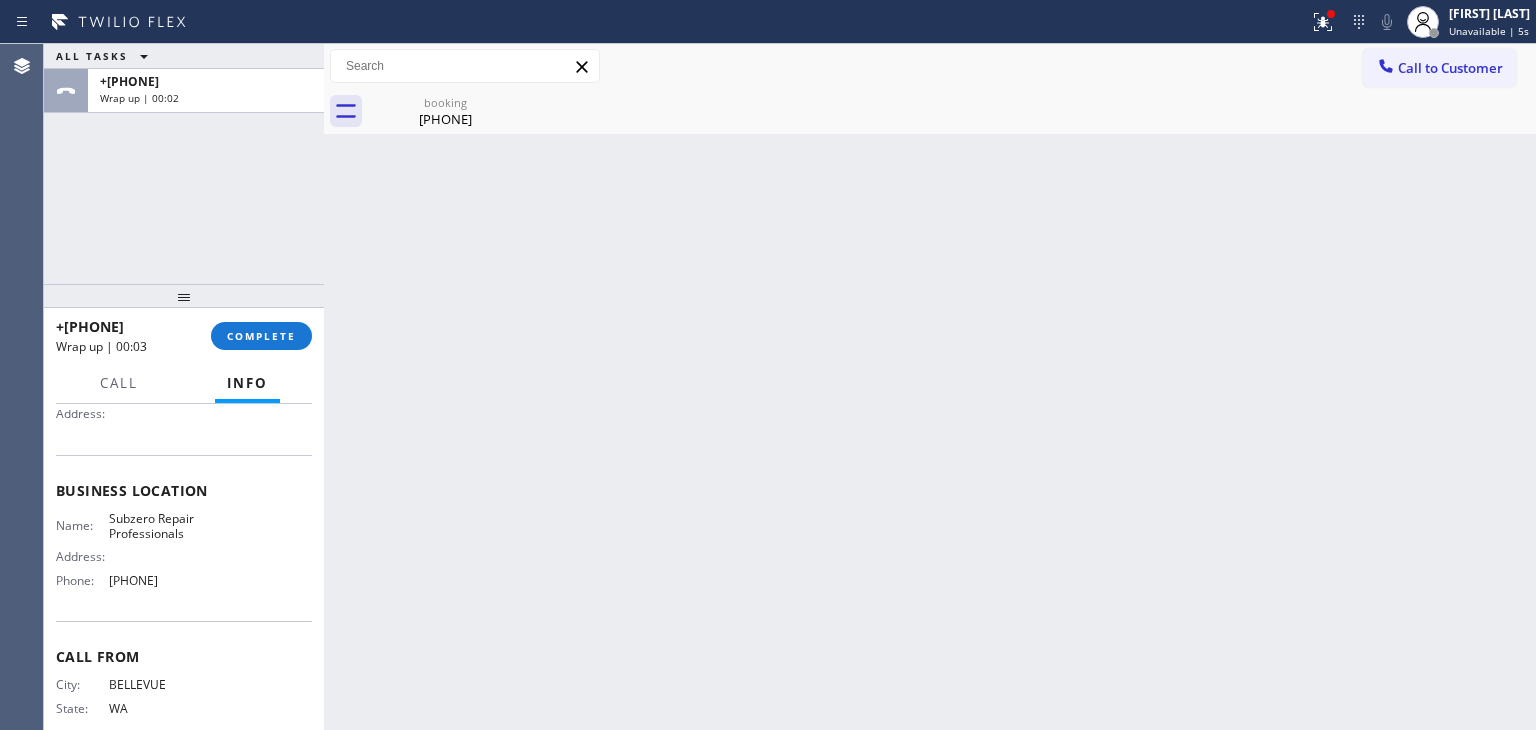 click on "Name: Subzero Repair  Professionals Address:   Phone: [PHONE]" at bounding box center [184, 554] 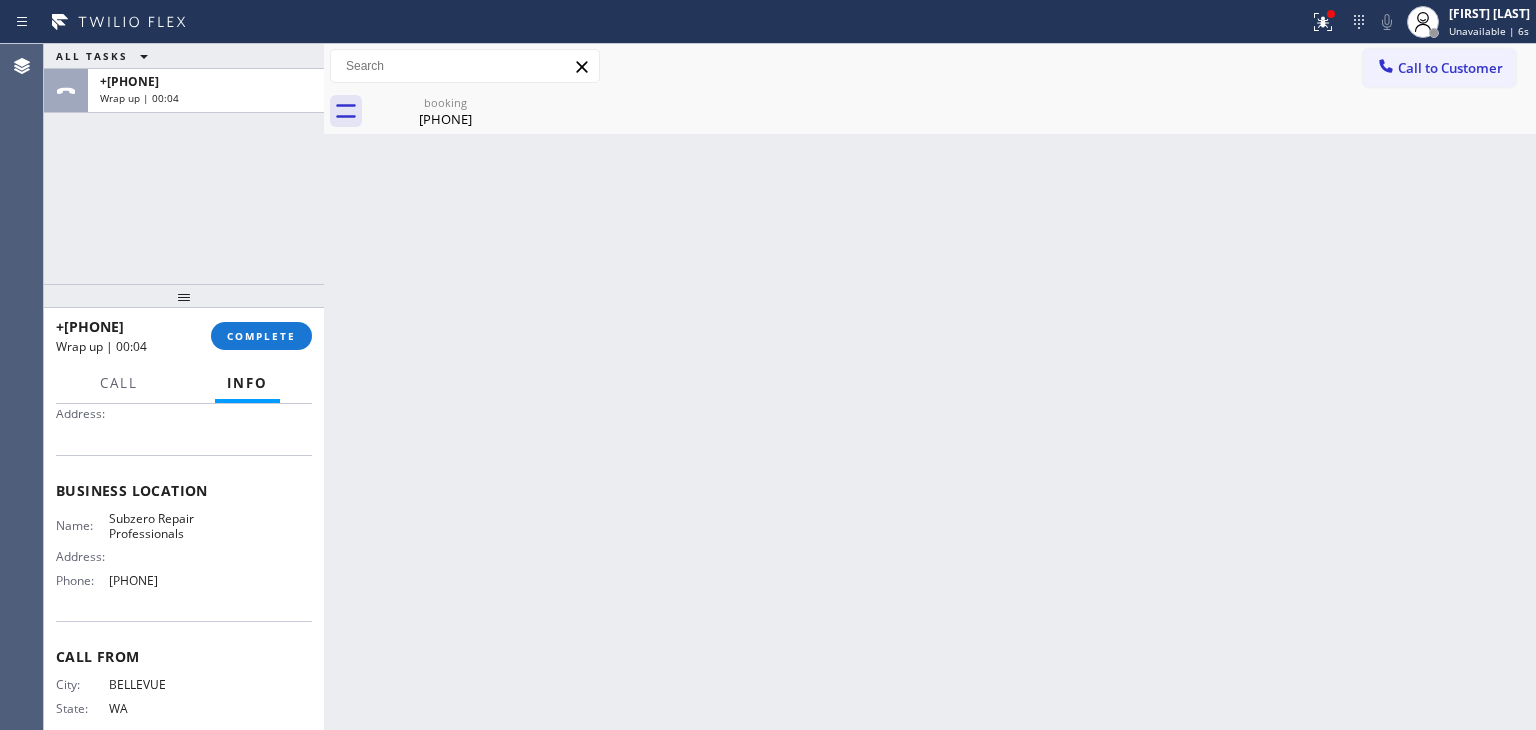 drag, startPoint x: 219, startPoint y: 573, endPoint x: 108, endPoint y: 593, distance: 112.78741 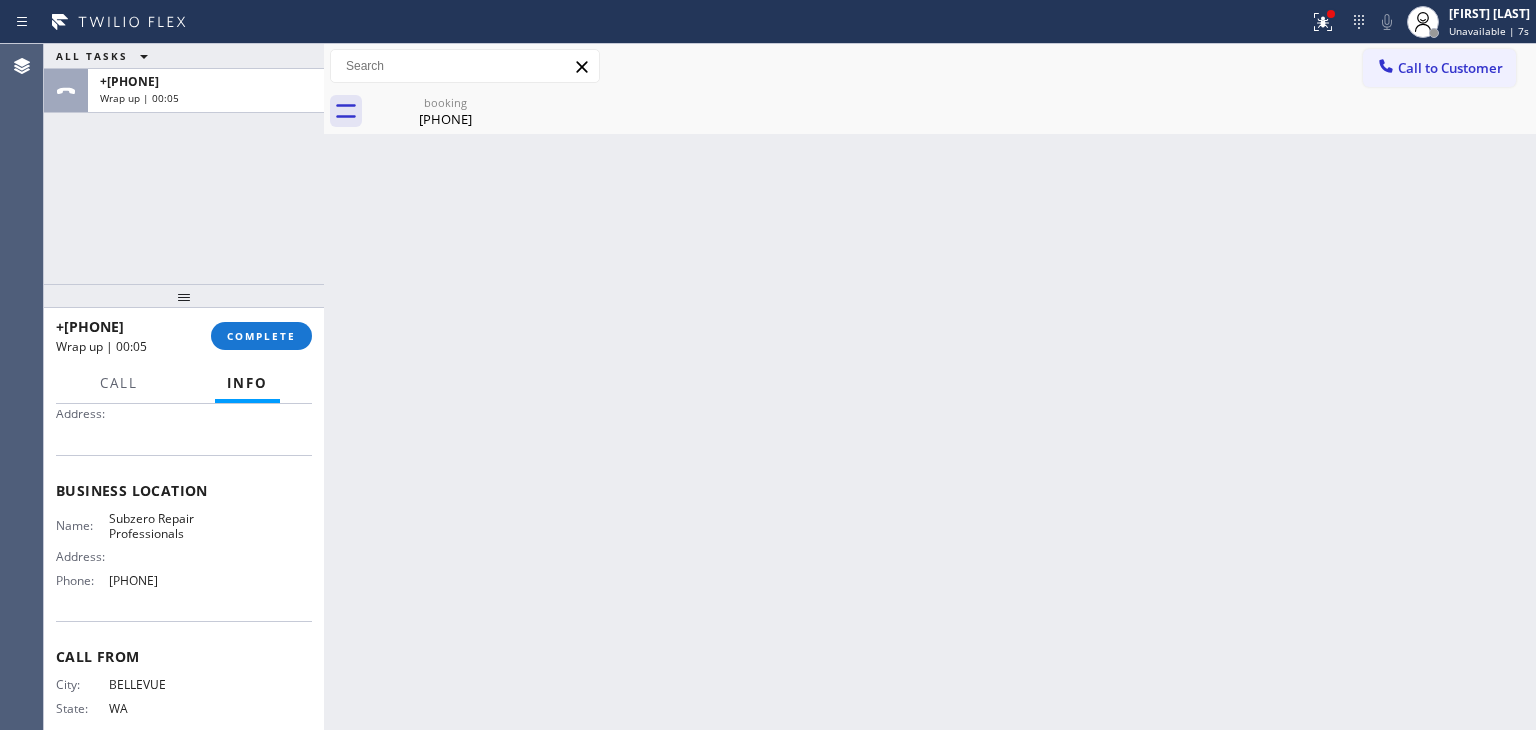 copy on "[PHONE]" 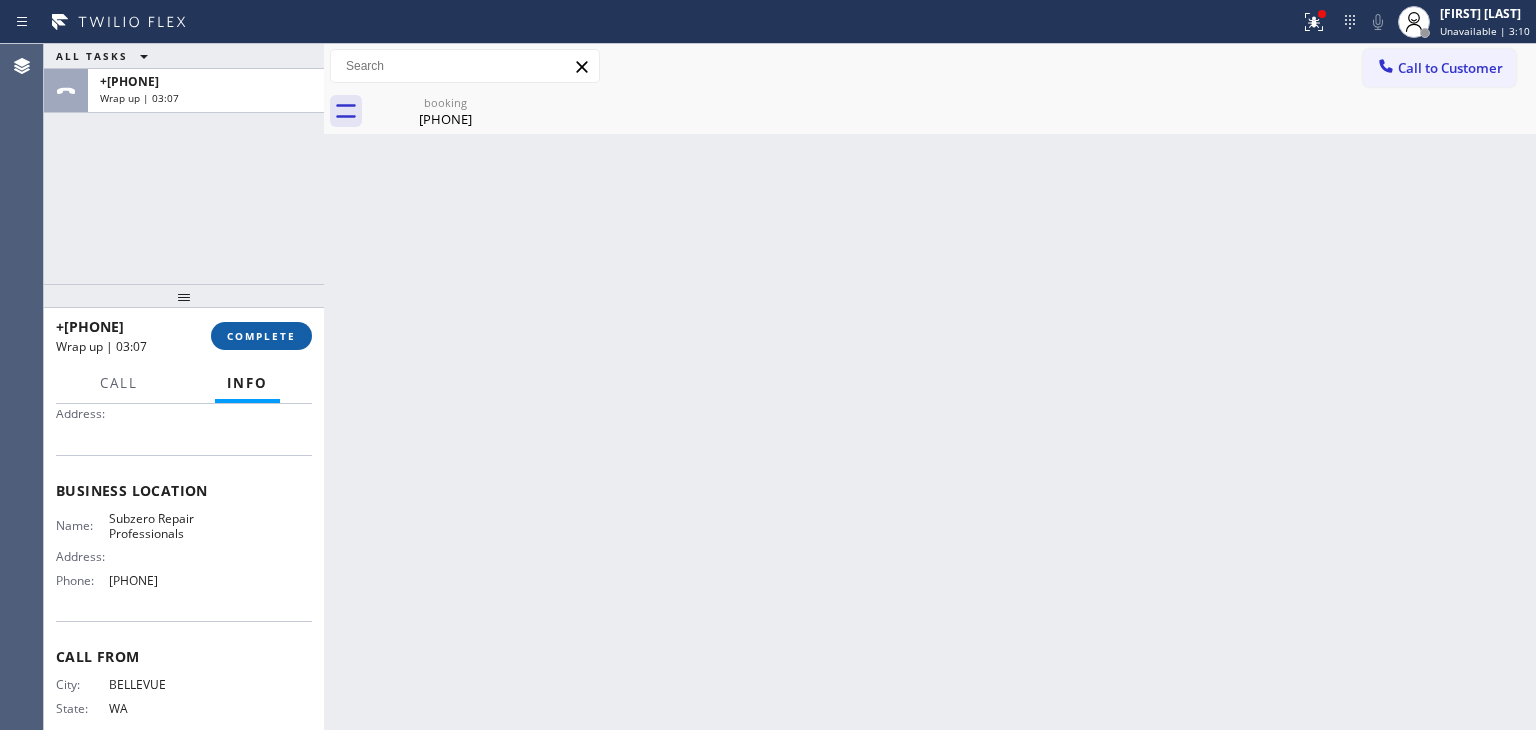 click on "COMPLETE" at bounding box center [261, 336] 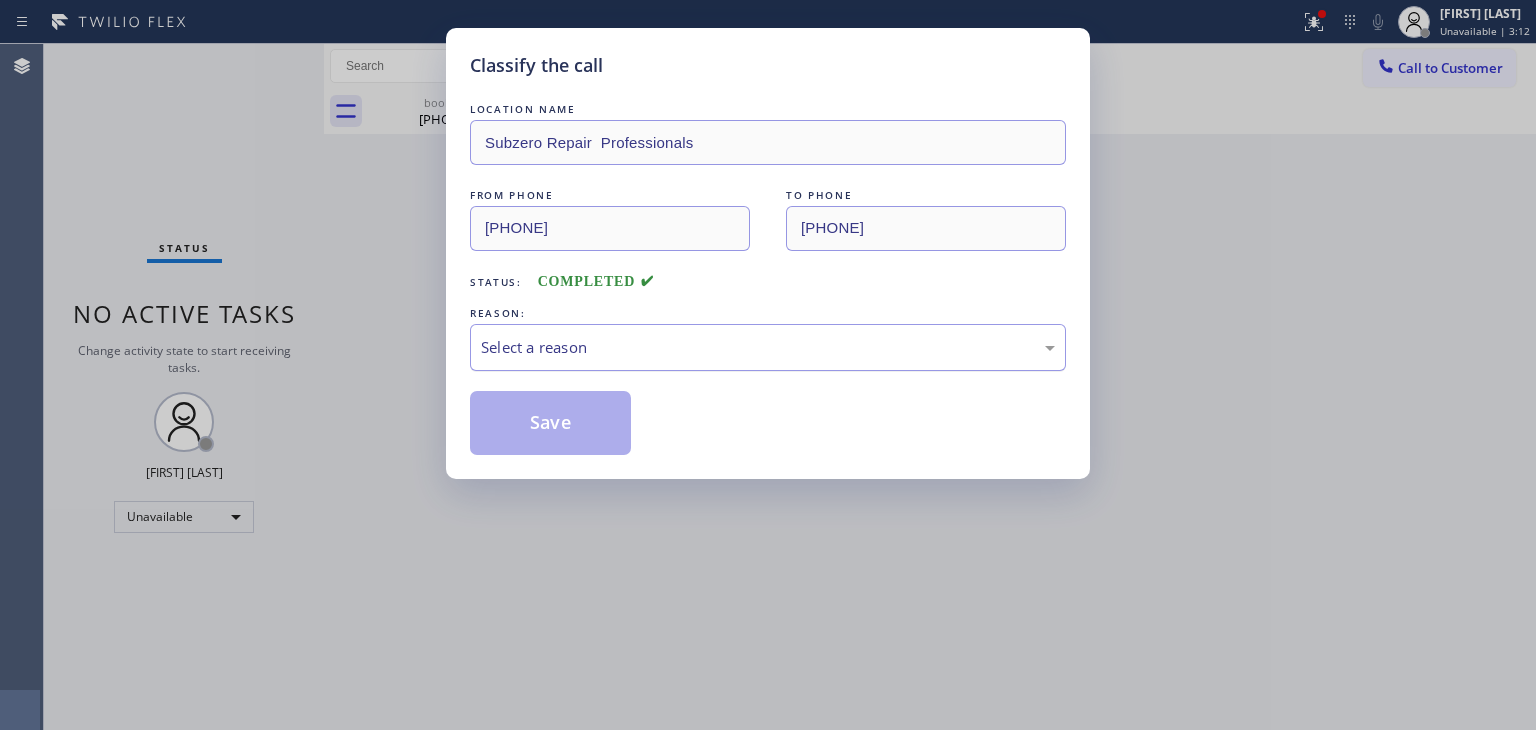 click on "Select a reason" at bounding box center [768, 347] 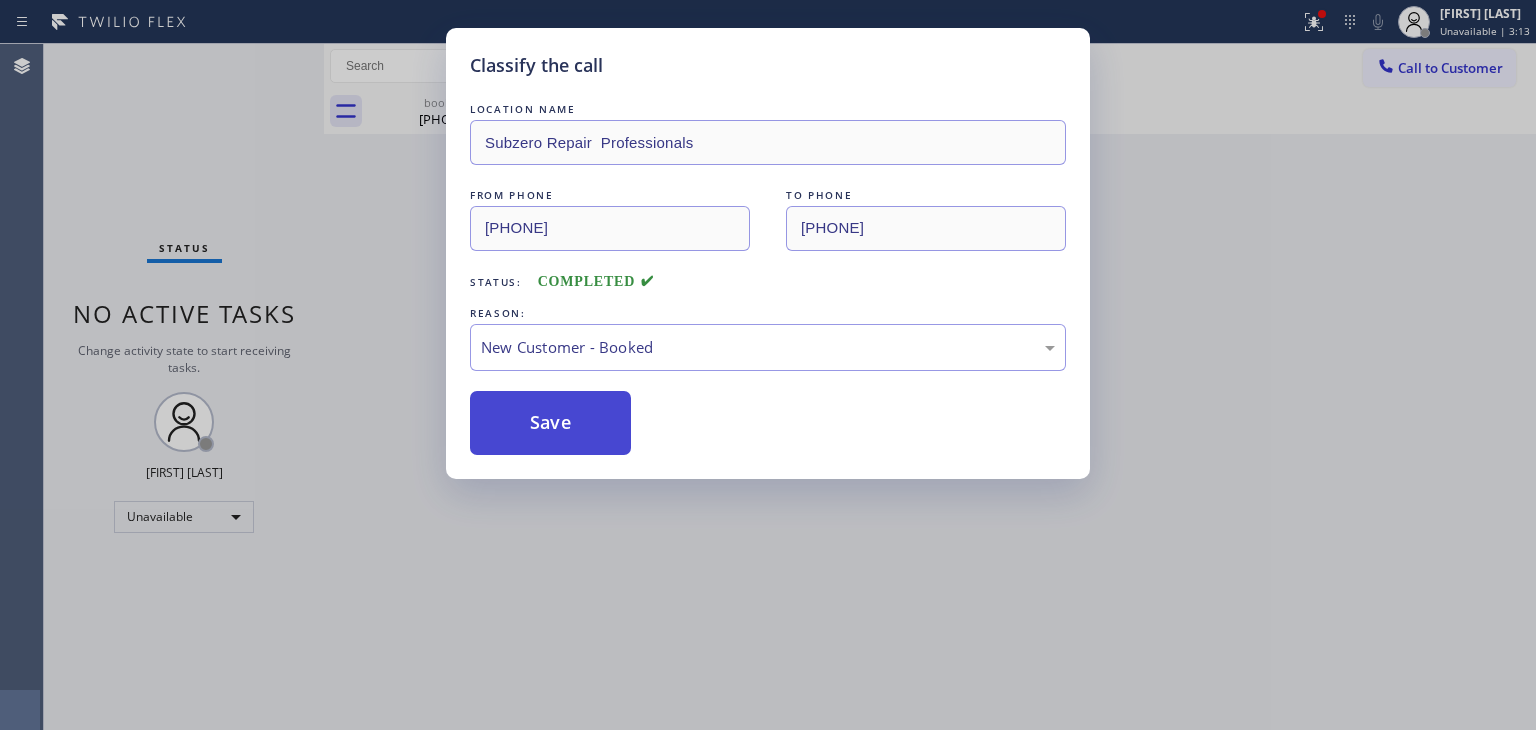 click on "Save" at bounding box center [550, 423] 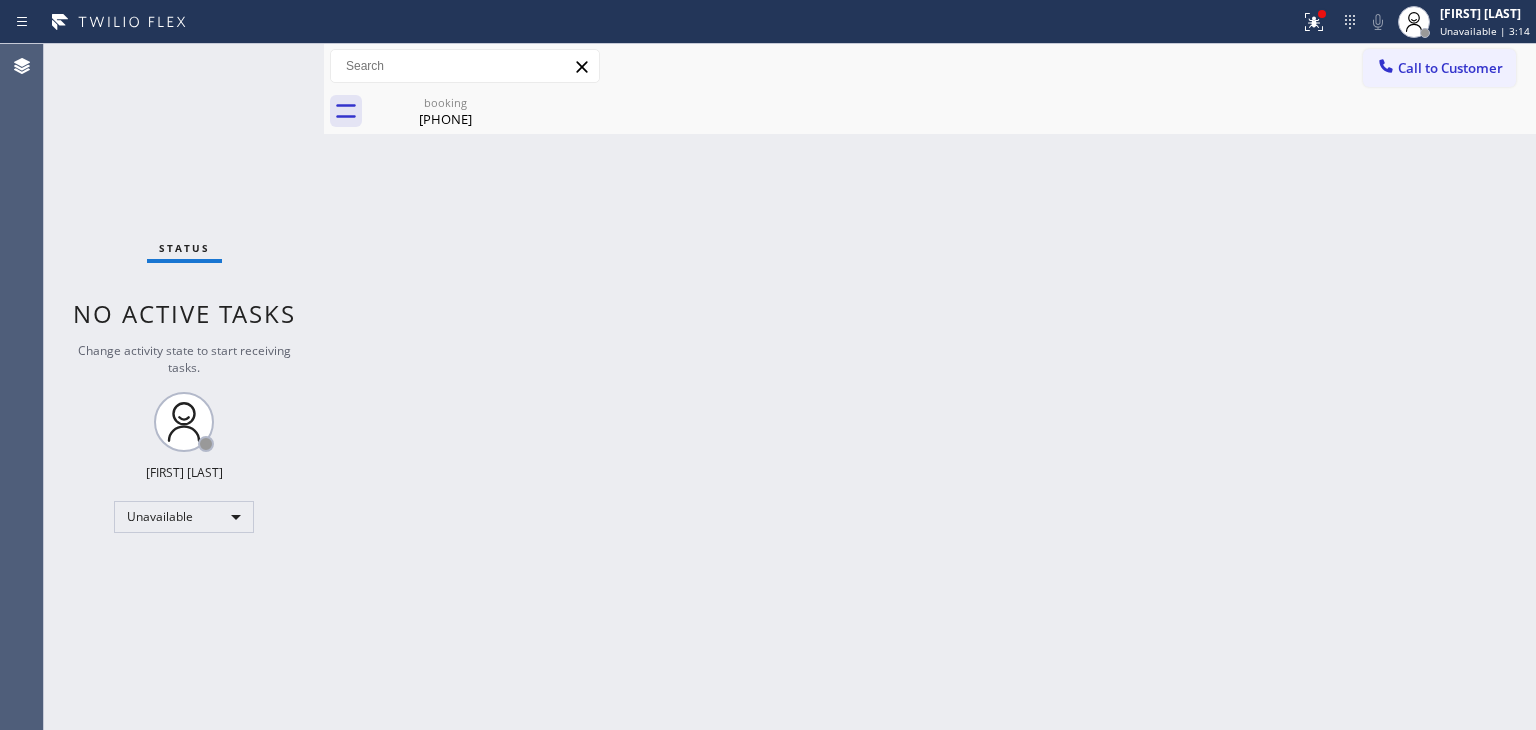 click on "Unavailable | 3:14" at bounding box center [1485, 31] 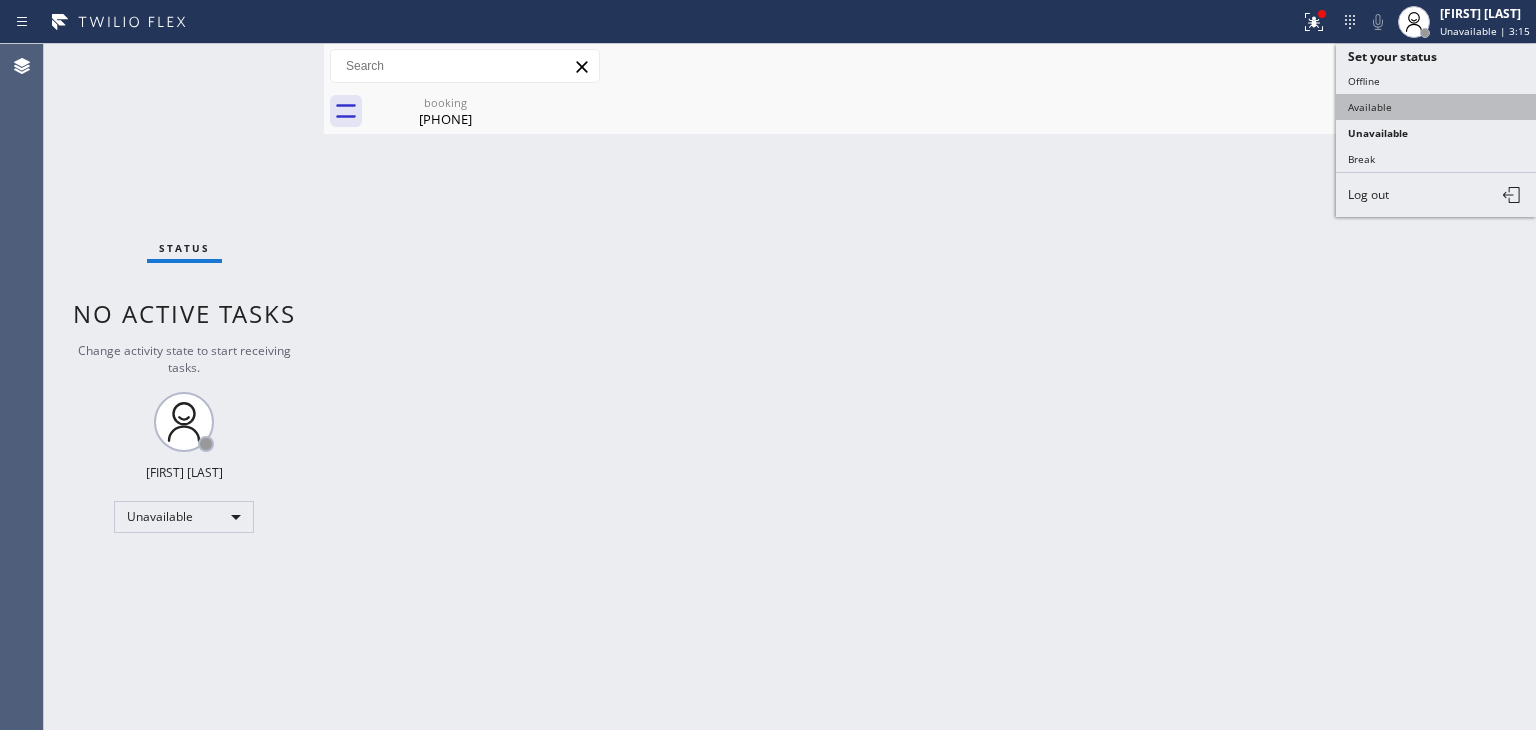 click on "Available" at bounding box center [1436, 107] 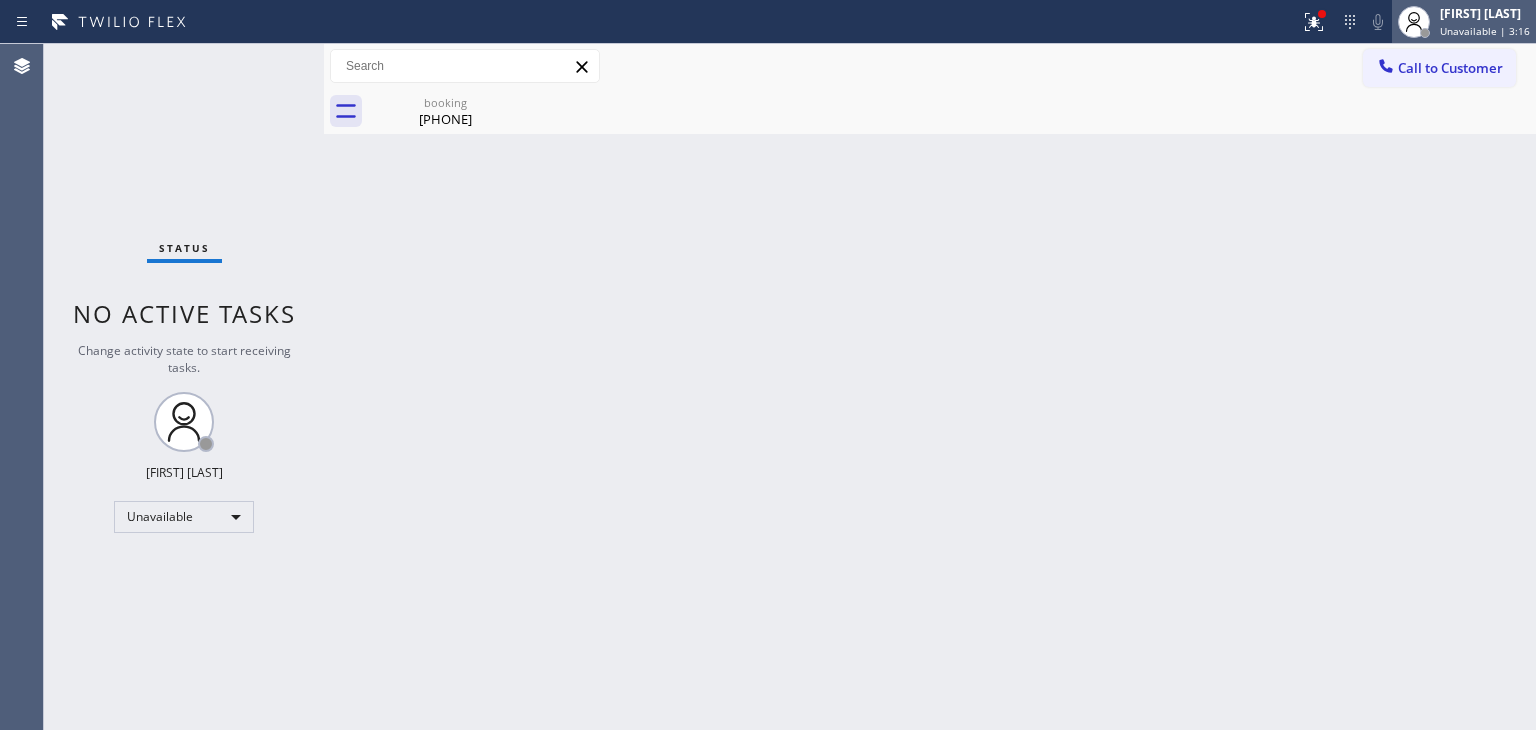 click on "Unavailable | 3:16" at bounding box center [1485, 31] 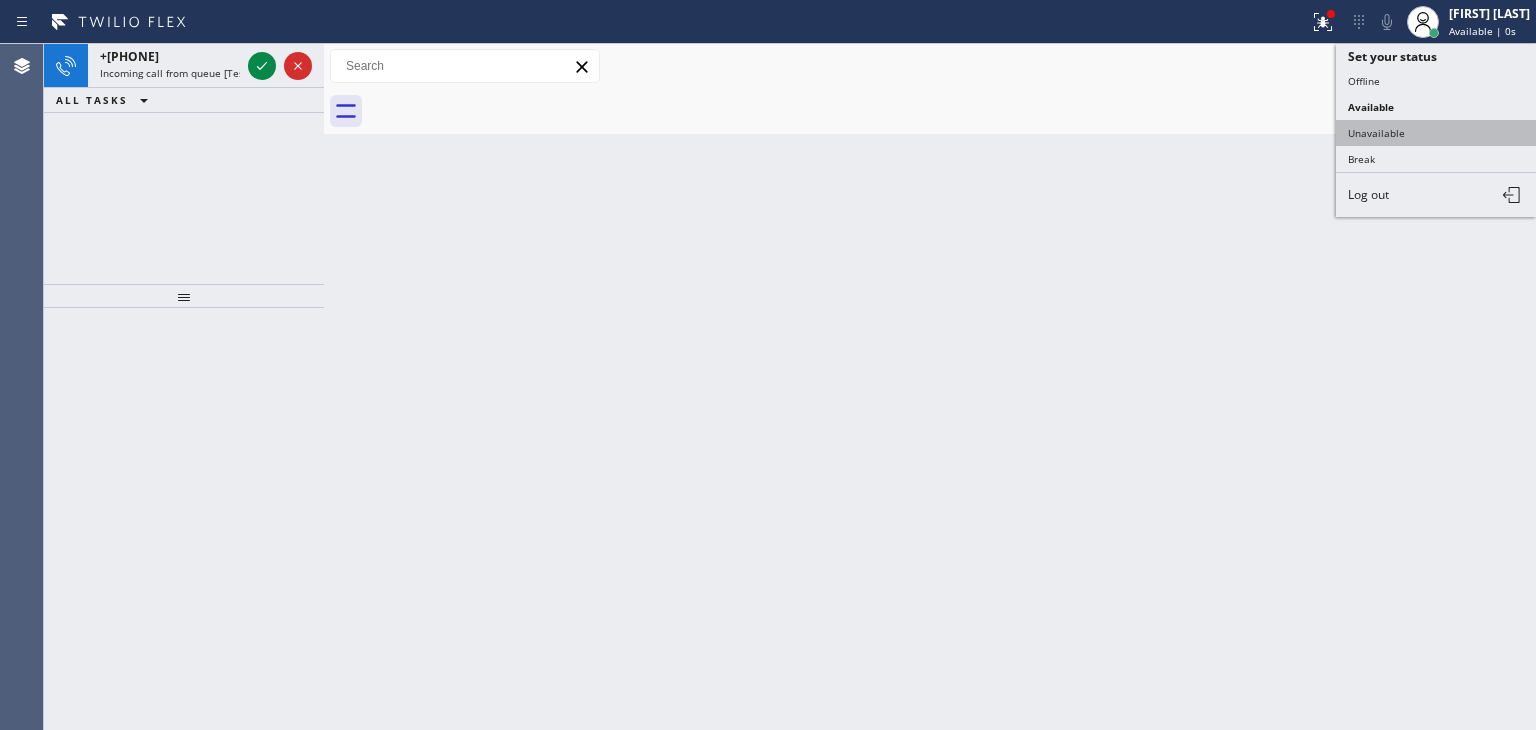 click on "Unavailable" at bounding box center [1436, 133] 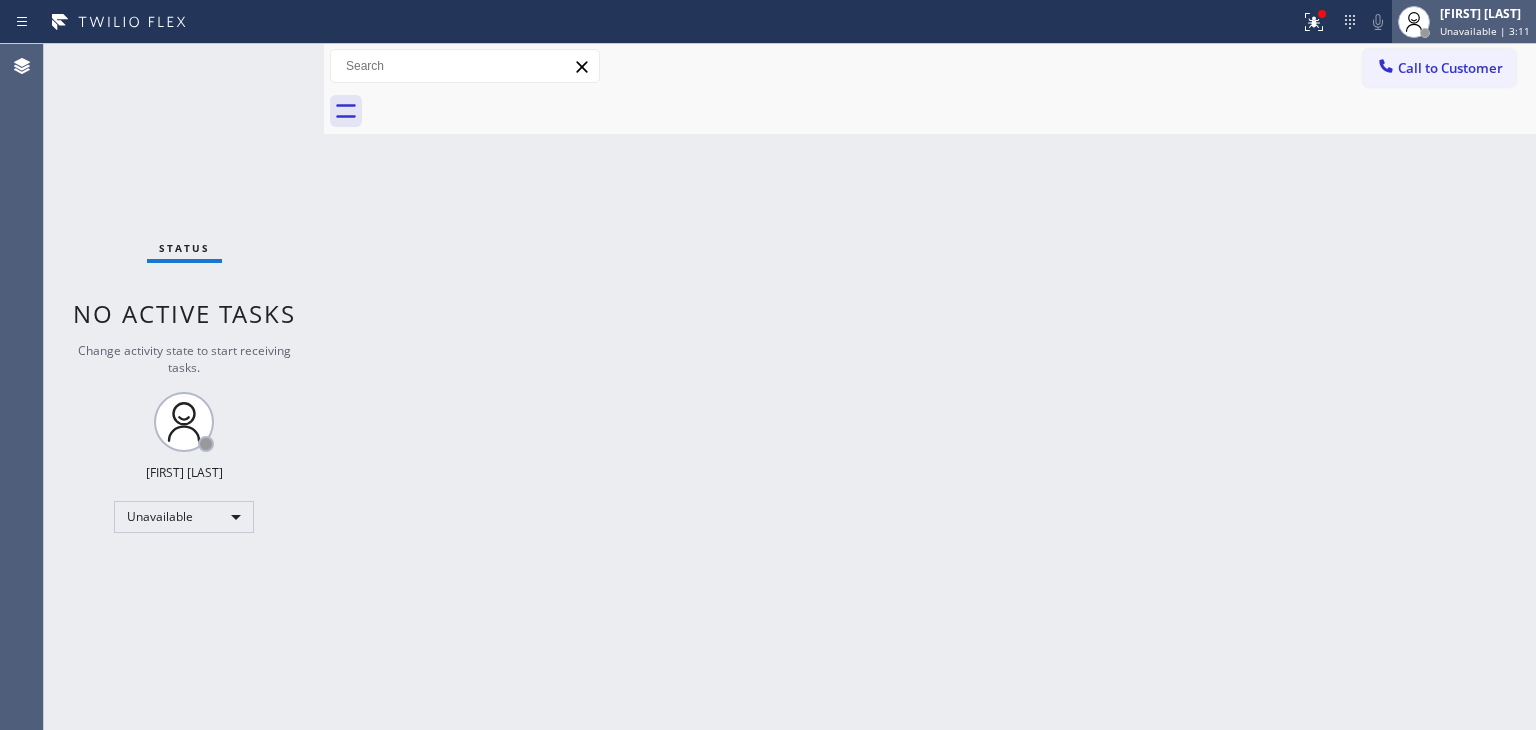 click on "Unavailable | 3:11" at bounding box center [1485, 31] 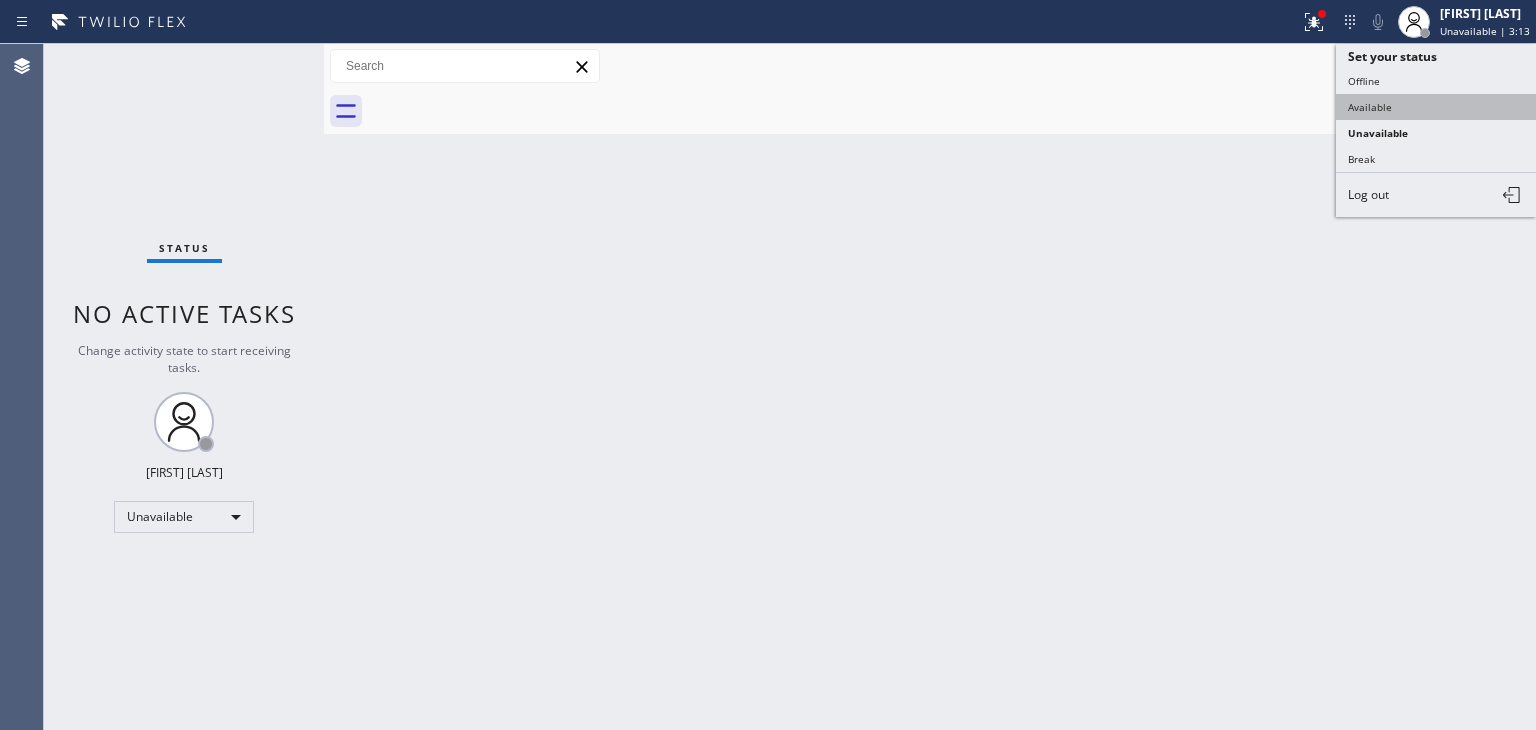 click on "Available" at bounding box center [1436, 107] 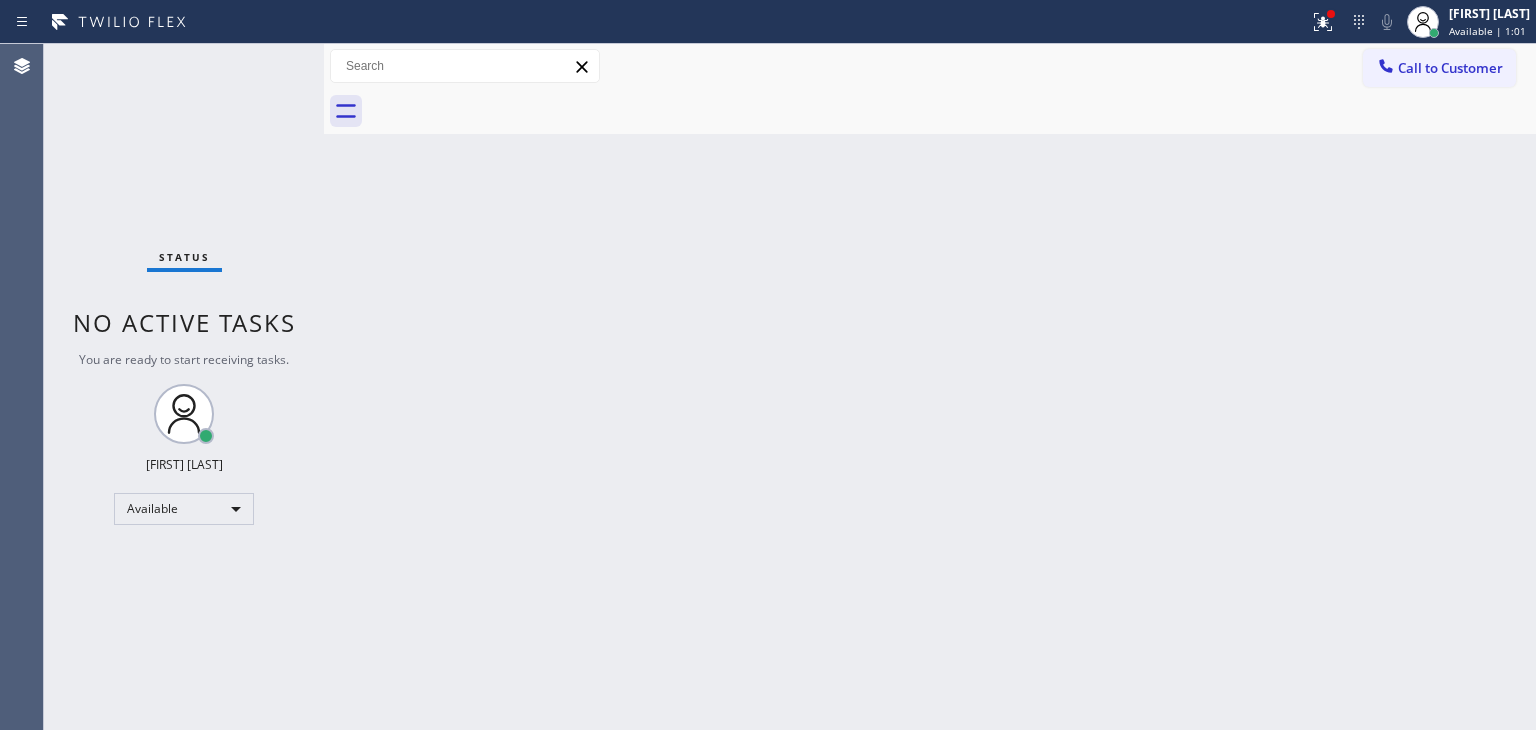 click on "Status   No active tasks     You are ready to start receiving tasks.   [FIRST] [LAST] Available" at bounding box center [184, 387] 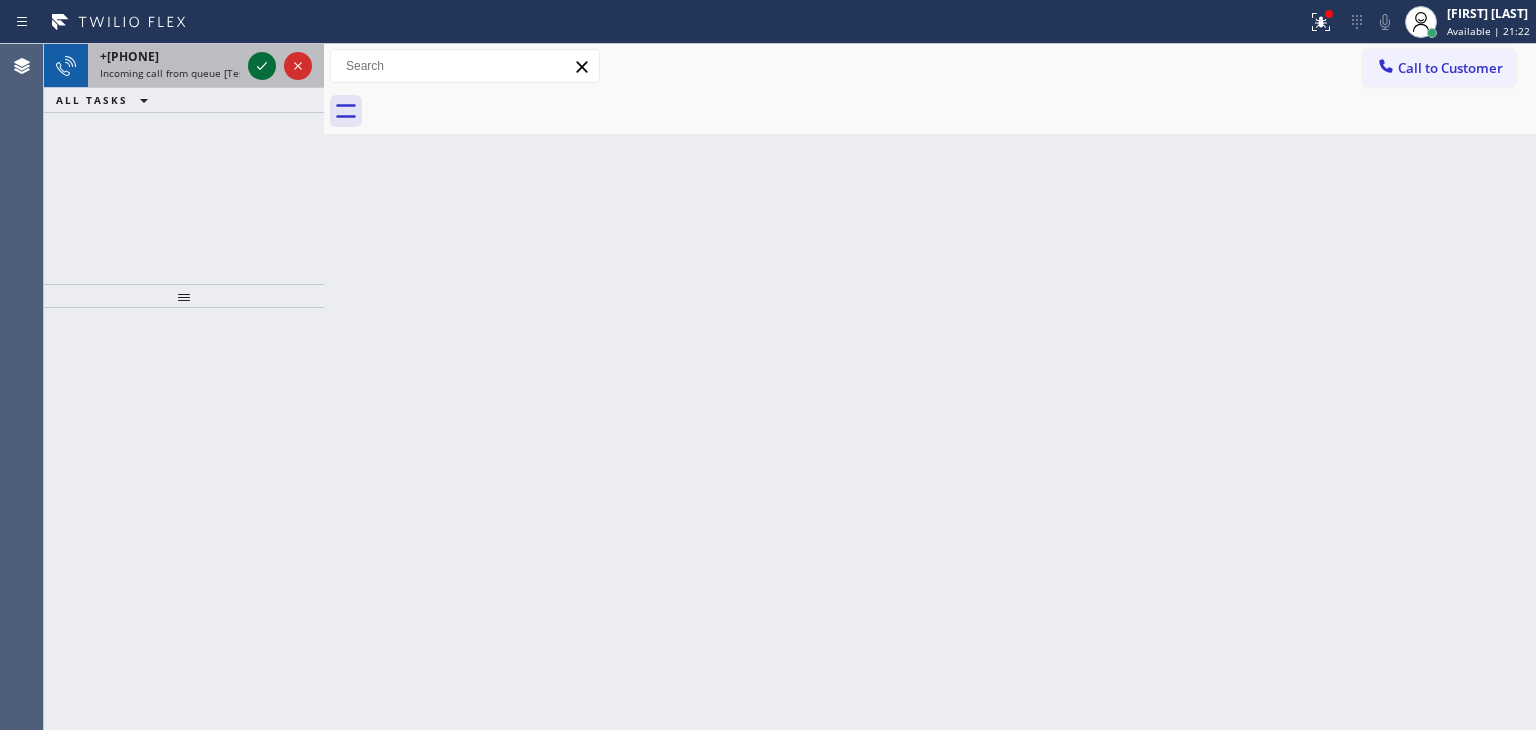 click at bounding box center (262, 66) 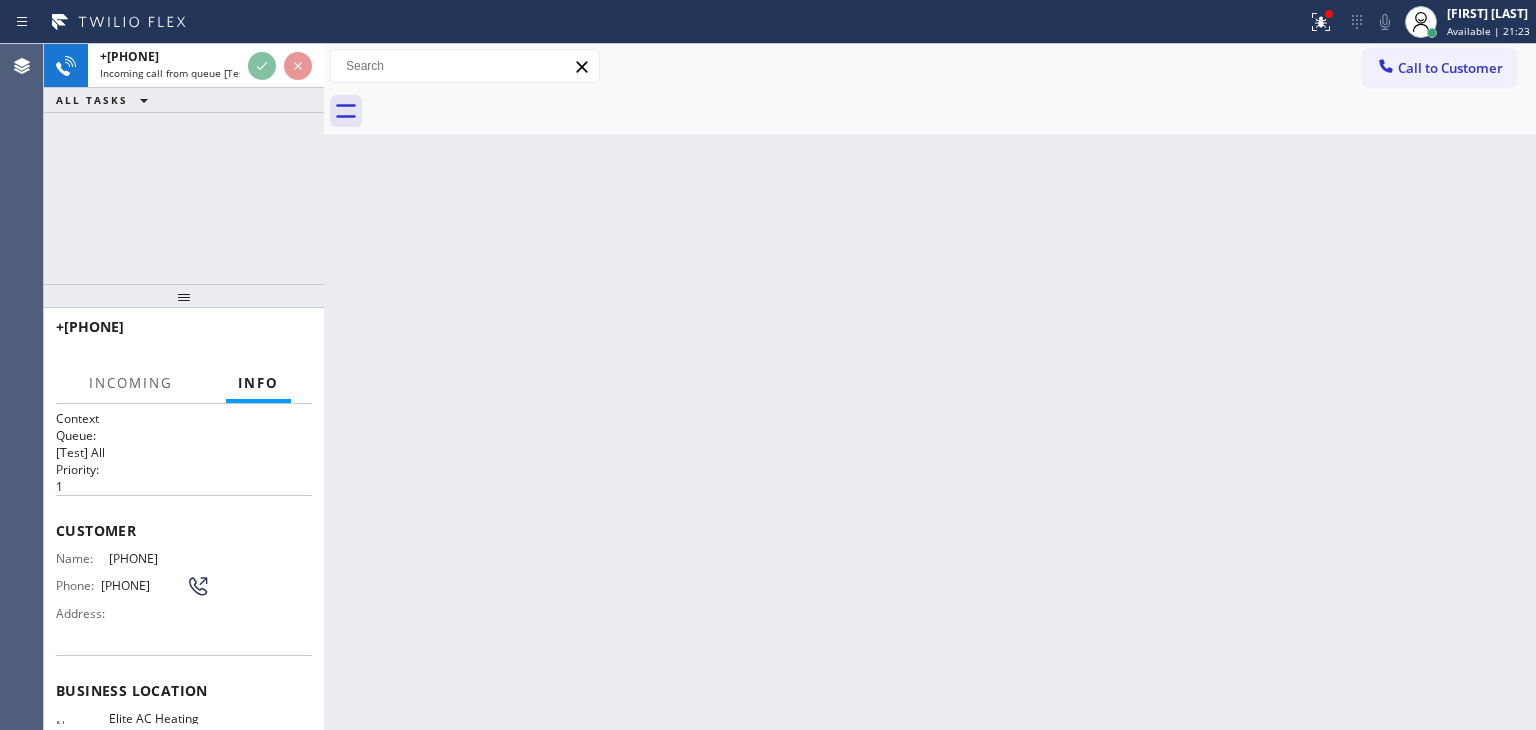 scroll, scrollTop: 100, scrollLeft: 0, axis: vertical 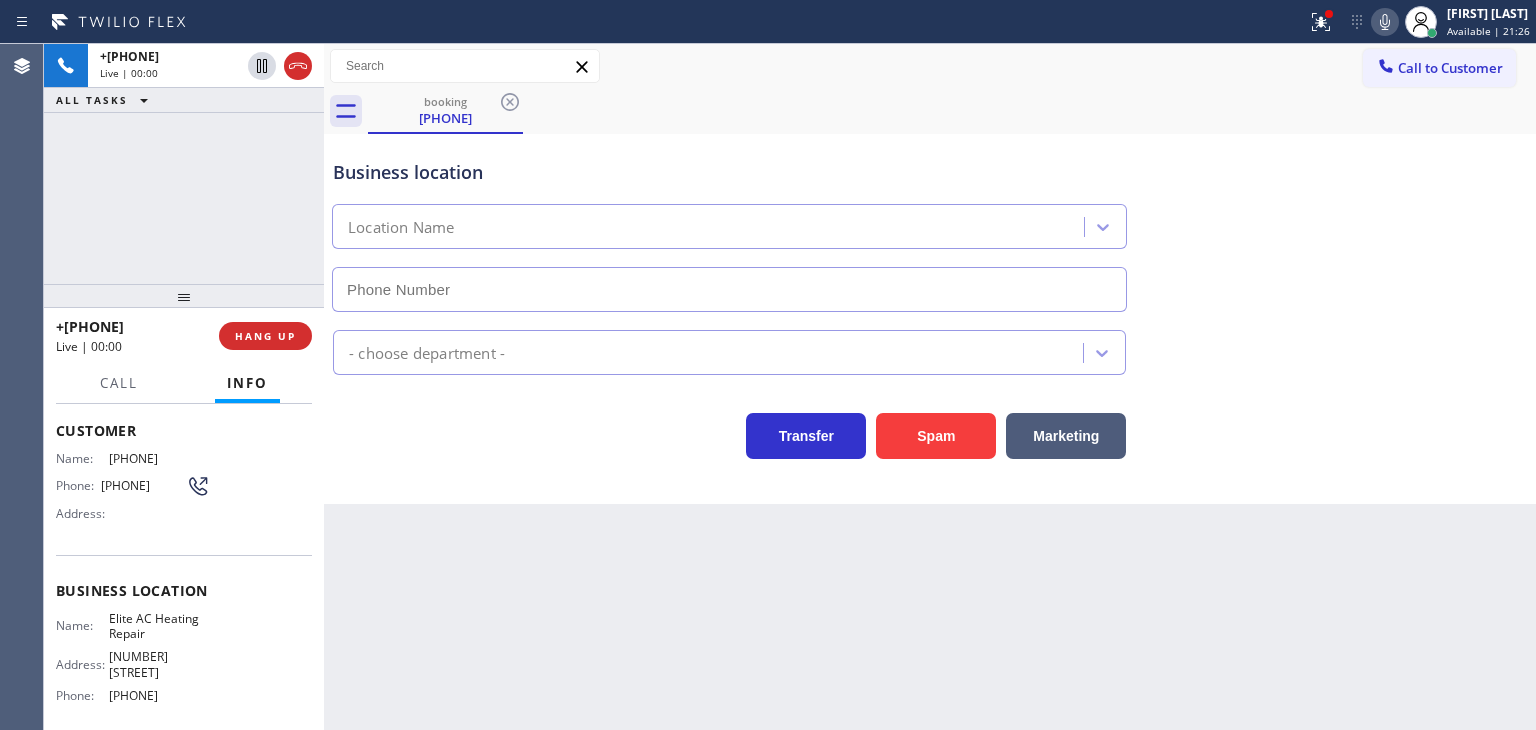 type on "[PHONE]" 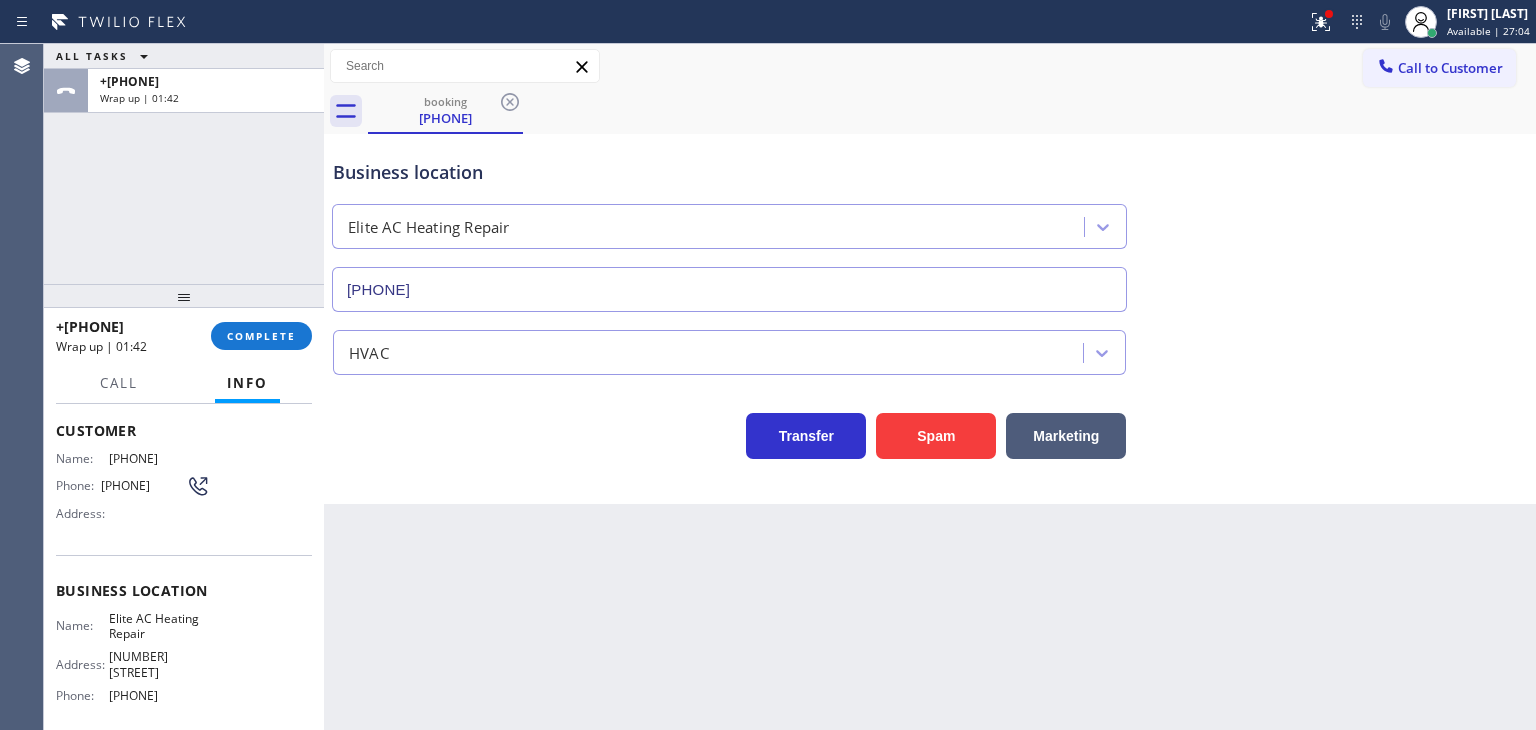 click on "Business location Elite AC Heating Repair [PHONE]" at bounding box center [930, 221] 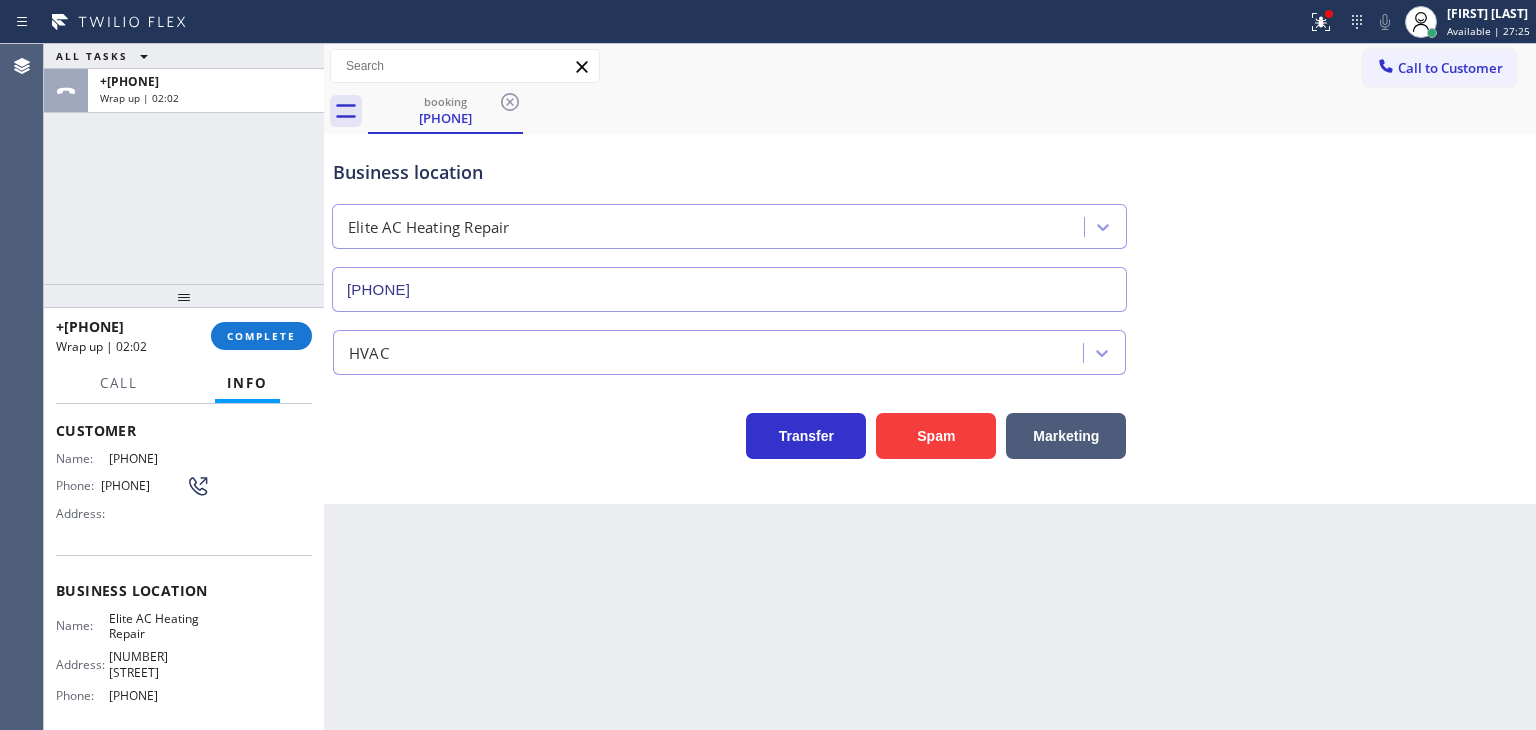 drag, startPoint x: 172, startPoint y: 327, endPoint x: 70, endPoint y: 325, distance: 102.01961 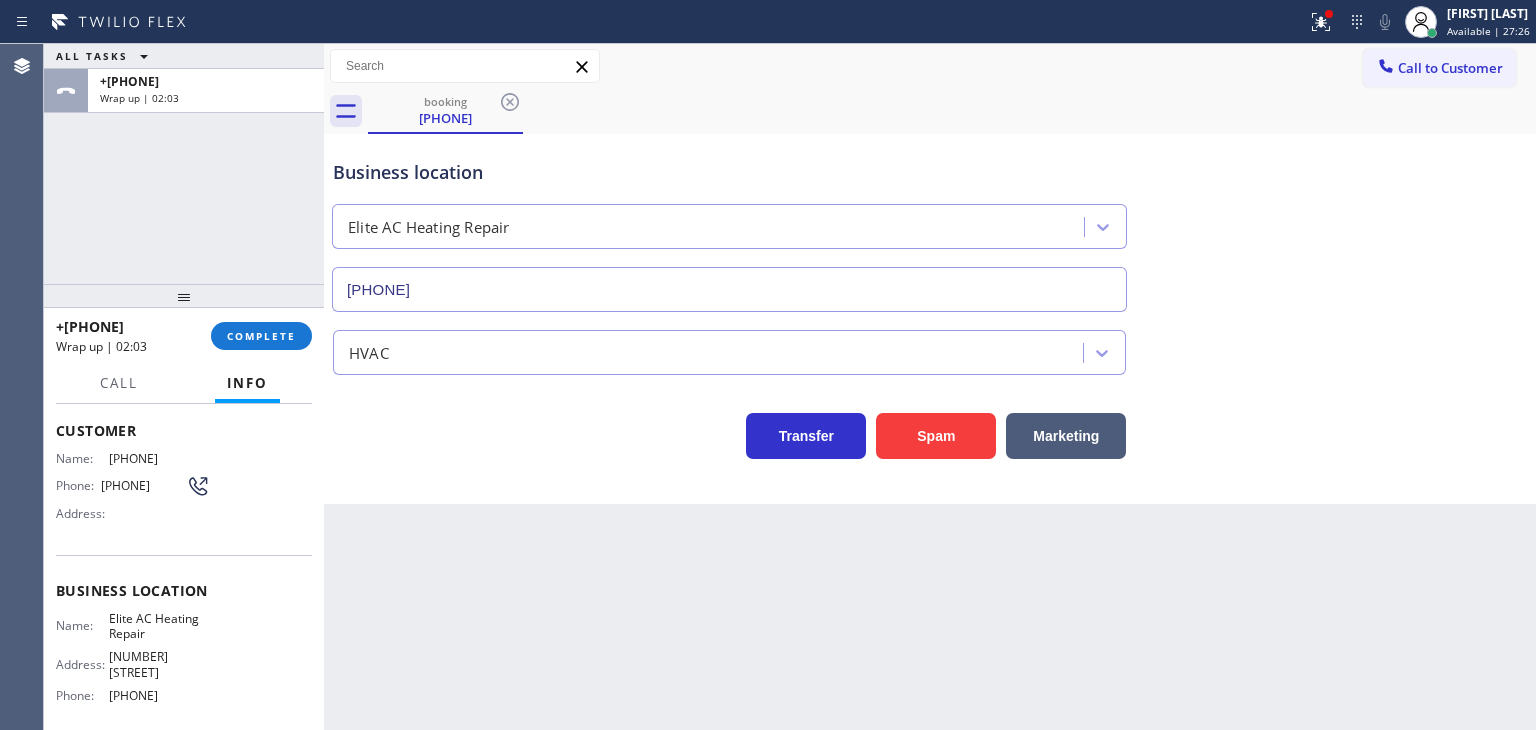 copy on "[PHONE]" 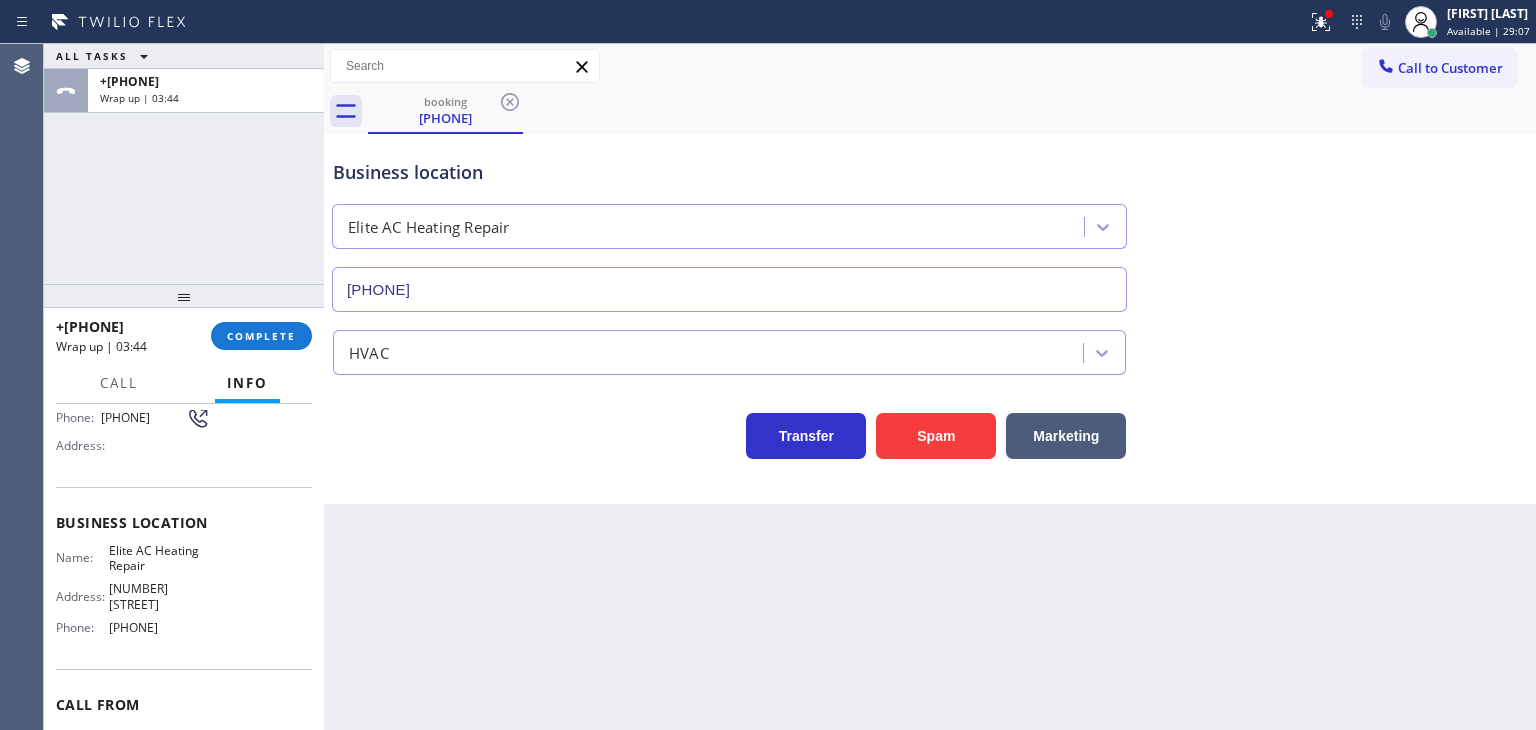 scroll, scrollTop: 200, scrollLeft: 0, axis: vertical 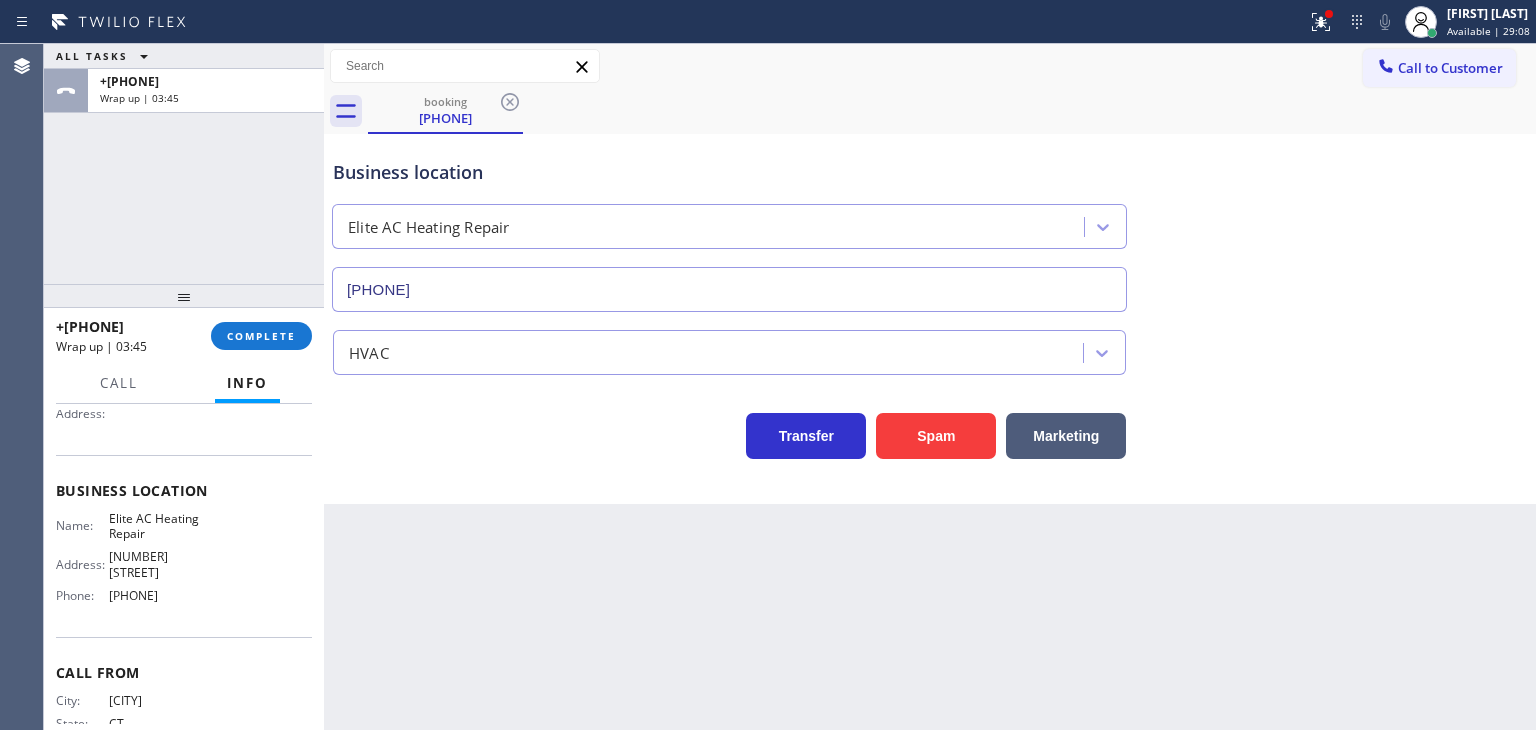 drag, startPoint x: 223, startPoint y: 576, endPoint x: 100, endPoint y: 589, distance: 123.68508 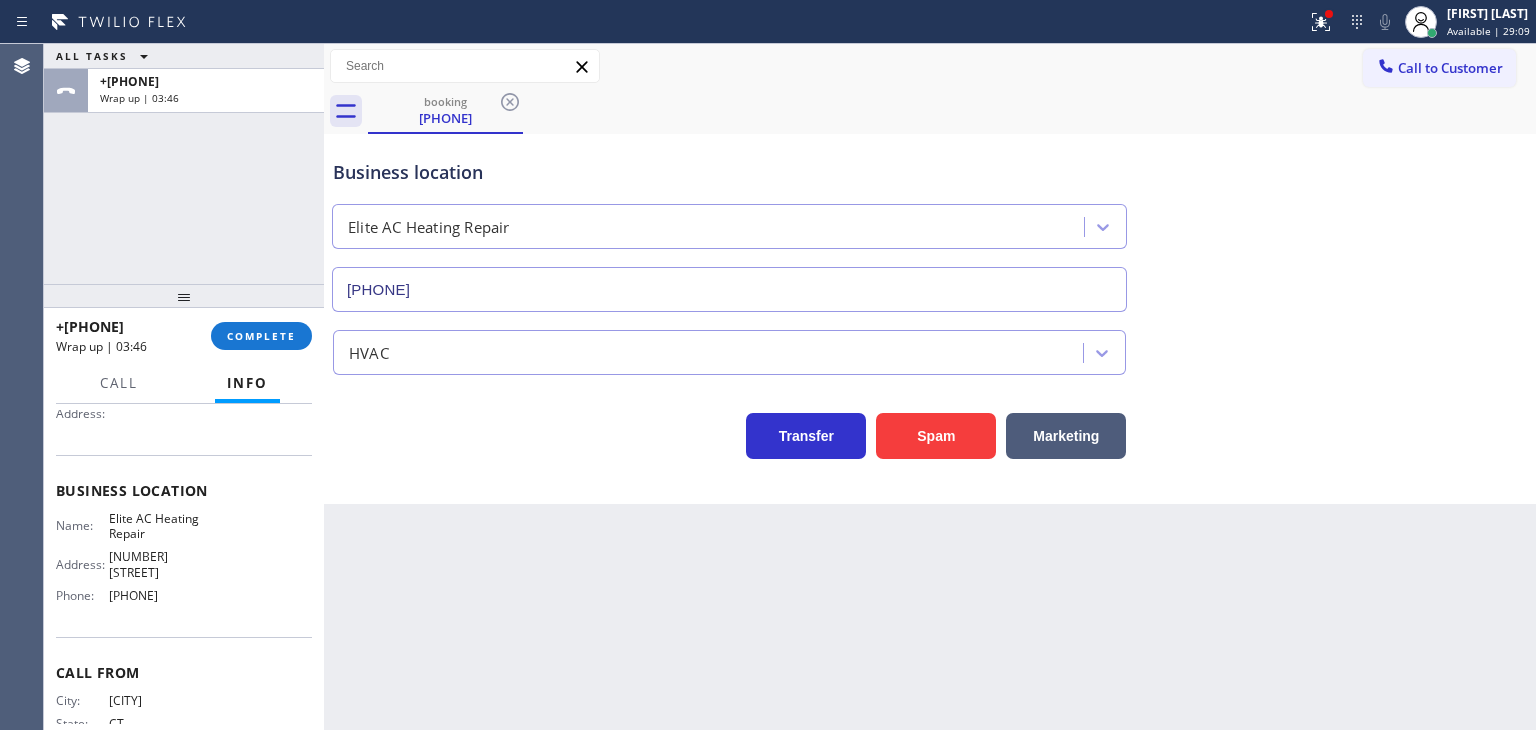 copy on "[PHONE]" 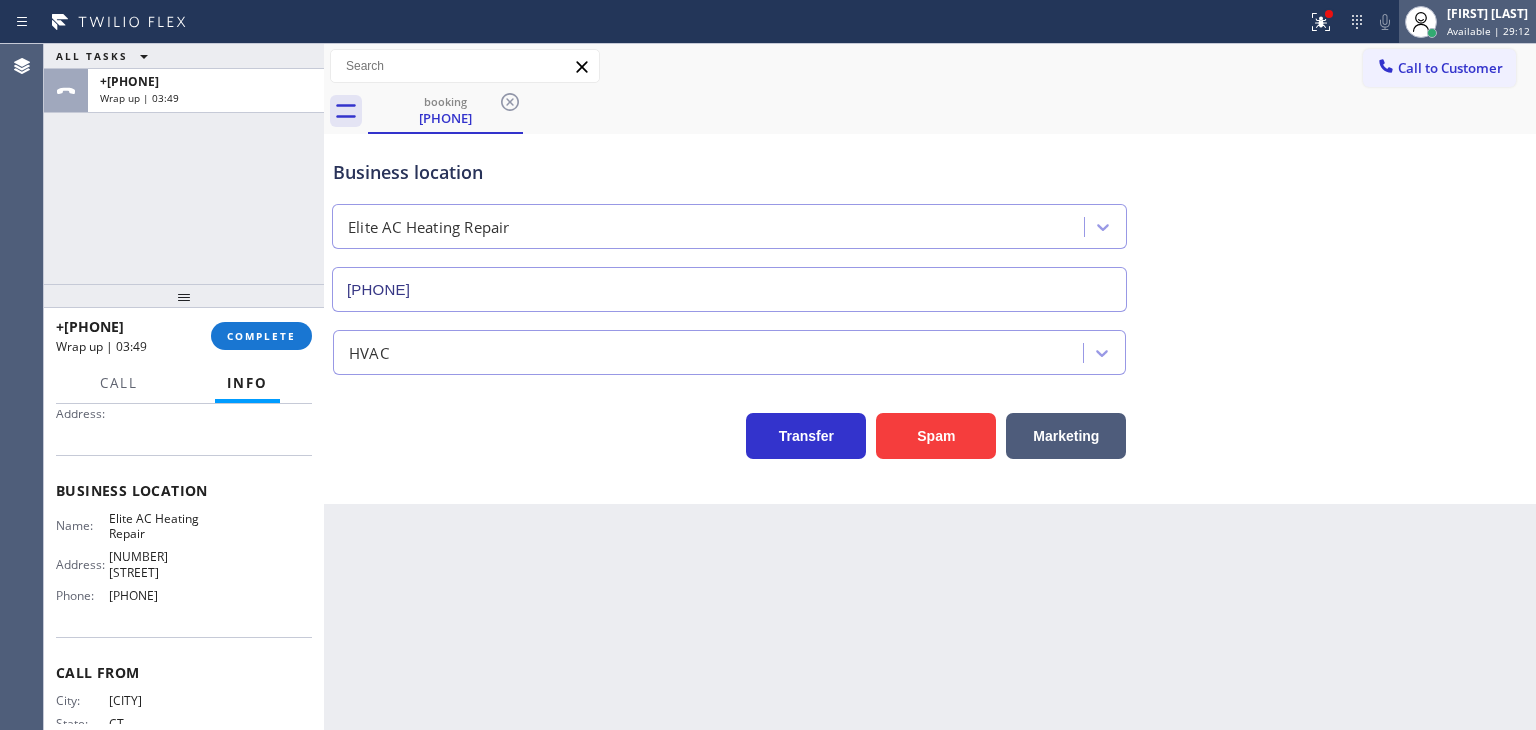 click on "Available | 29:12" at bounding box center [1488, 31] 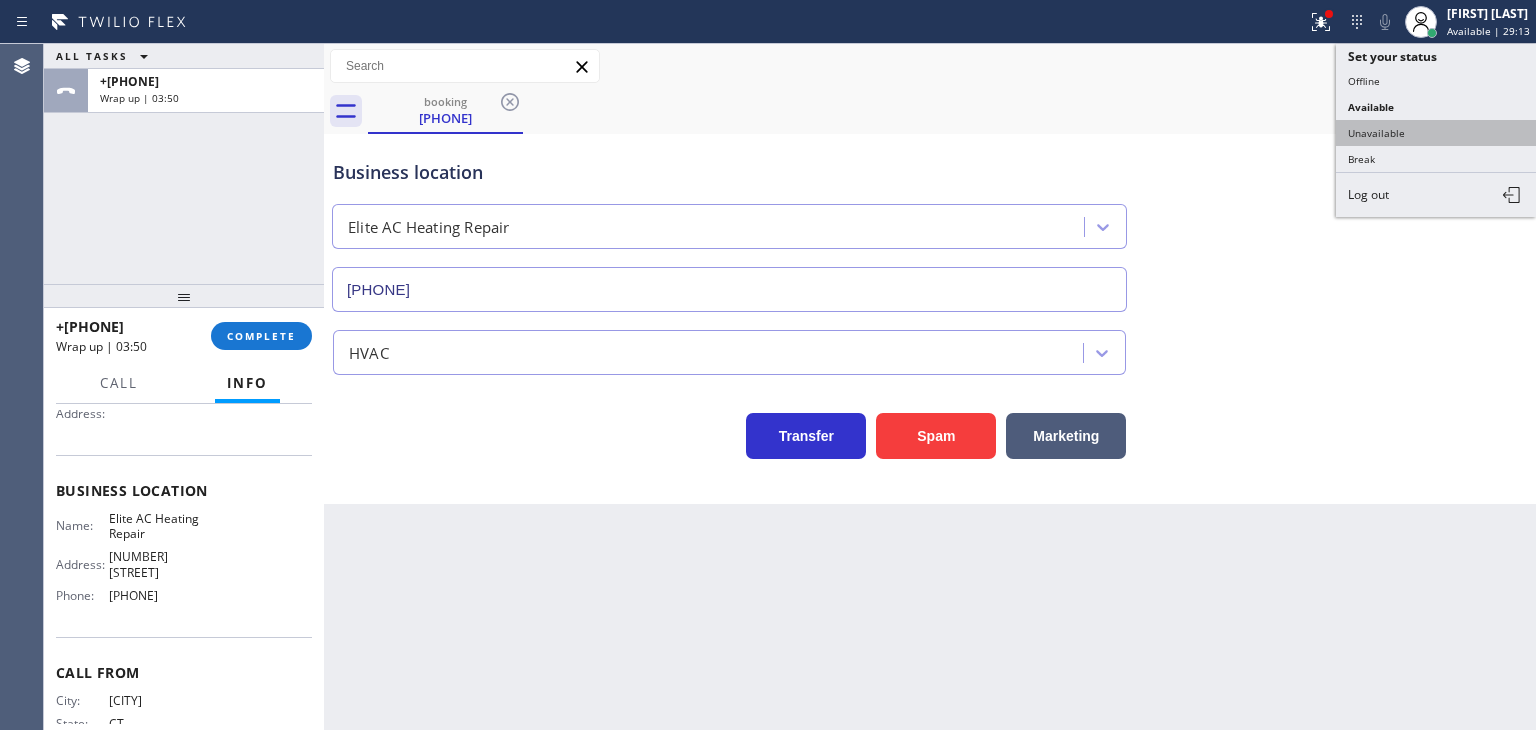 click on "Unavailable" at bounding box center [1436, 133] 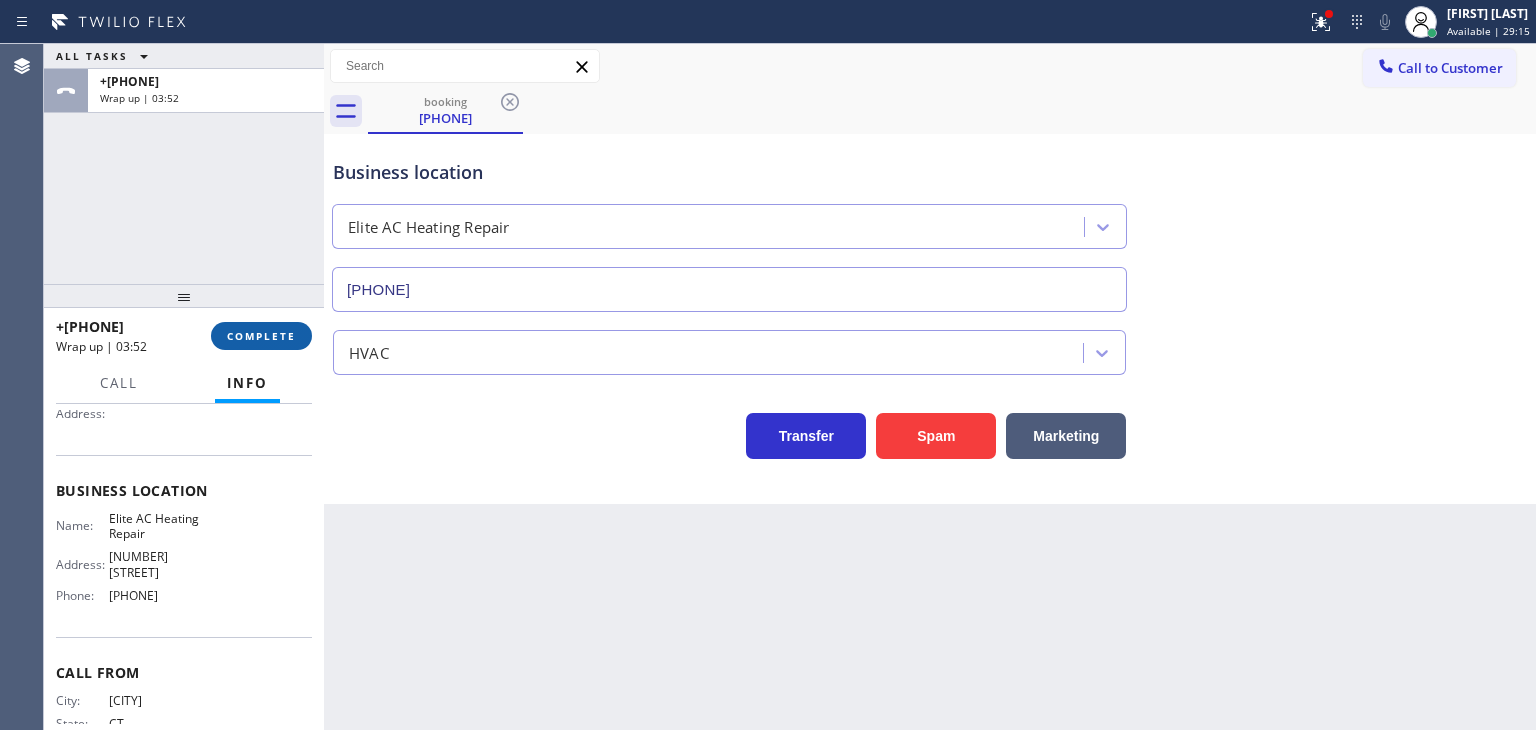 click on "COMPLETE" at bounding box center [261, 336] 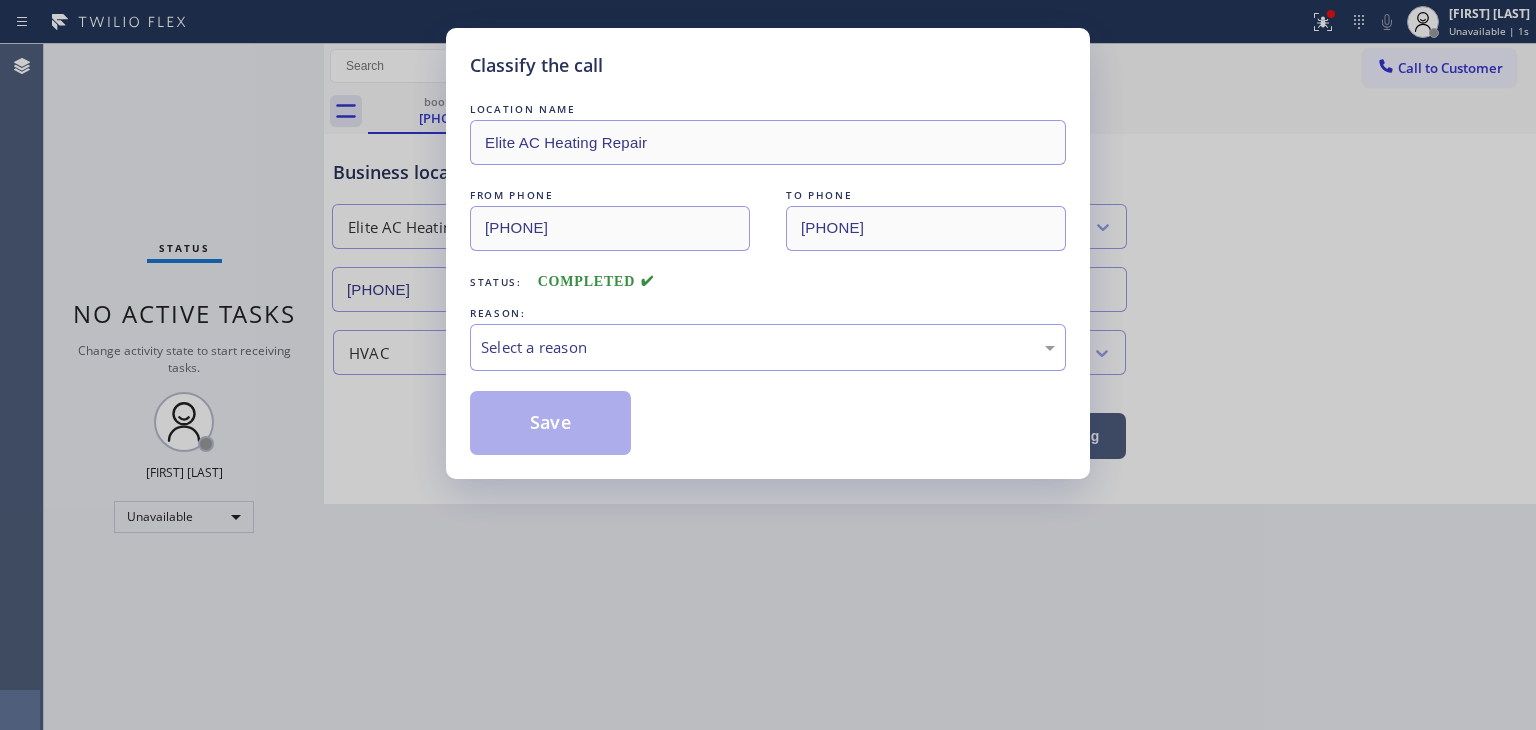 click on "Select a reason" at bounding box center [768, 347] 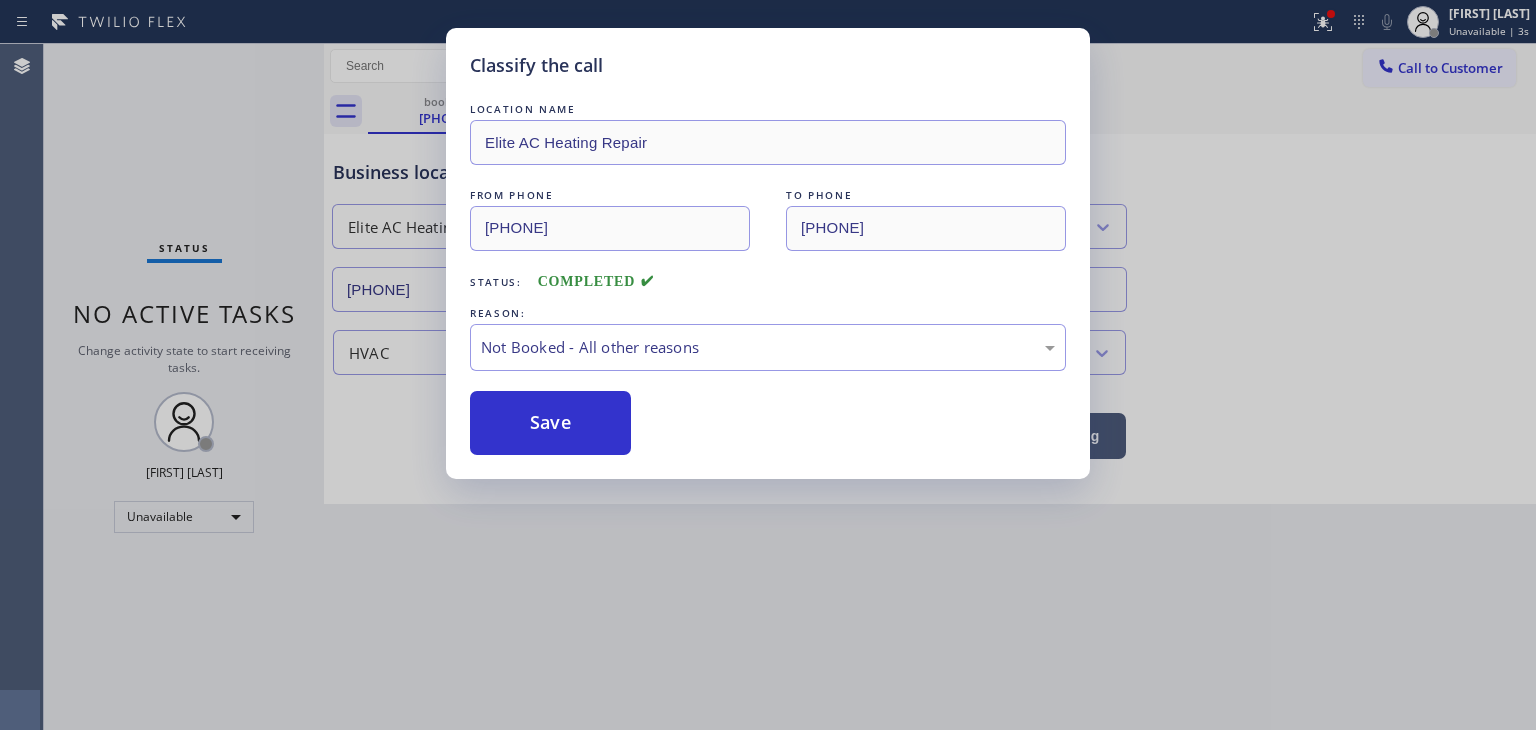 click on "Save" at bounding box center (550, 423) 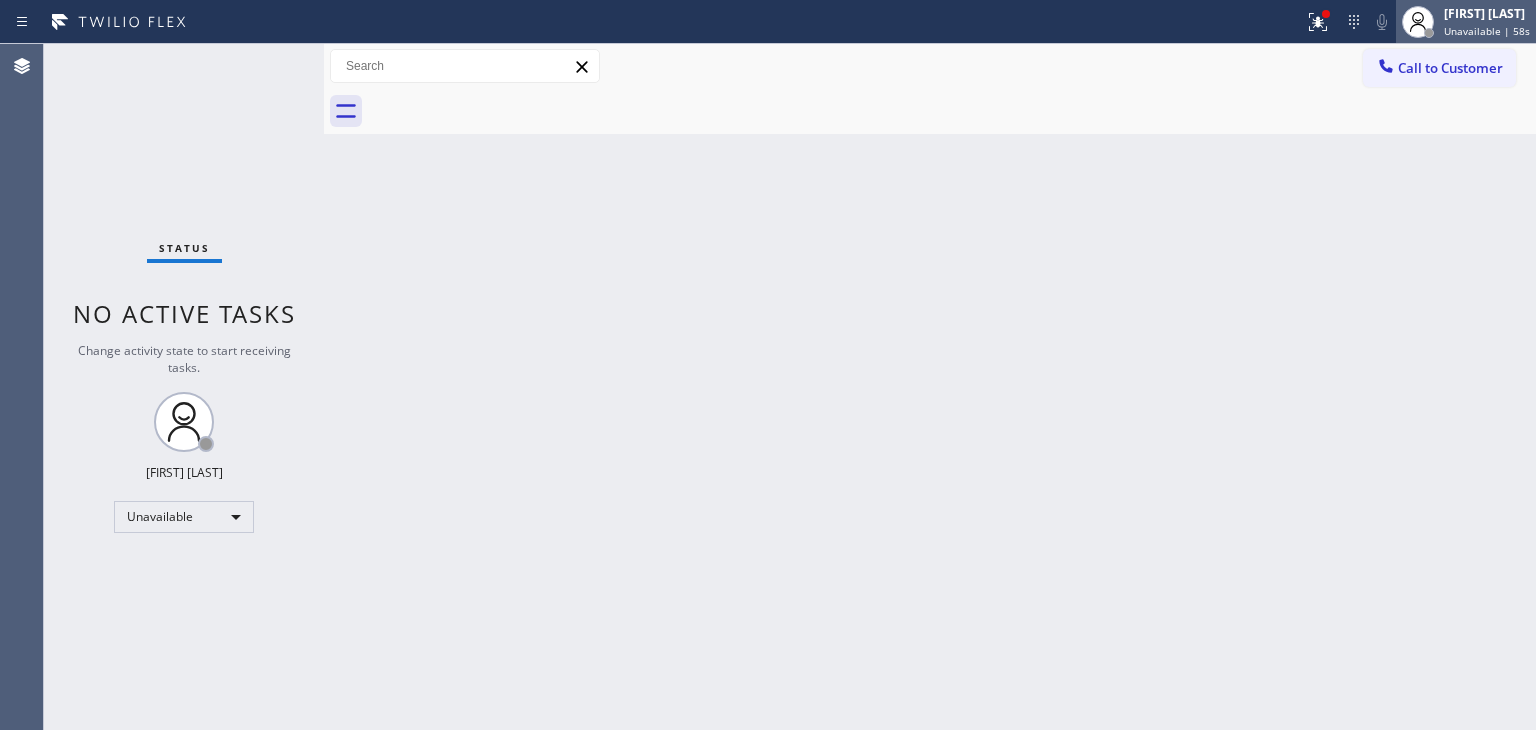 click on "[FIRST] [LAST]" at bounding box center [1487, 13] 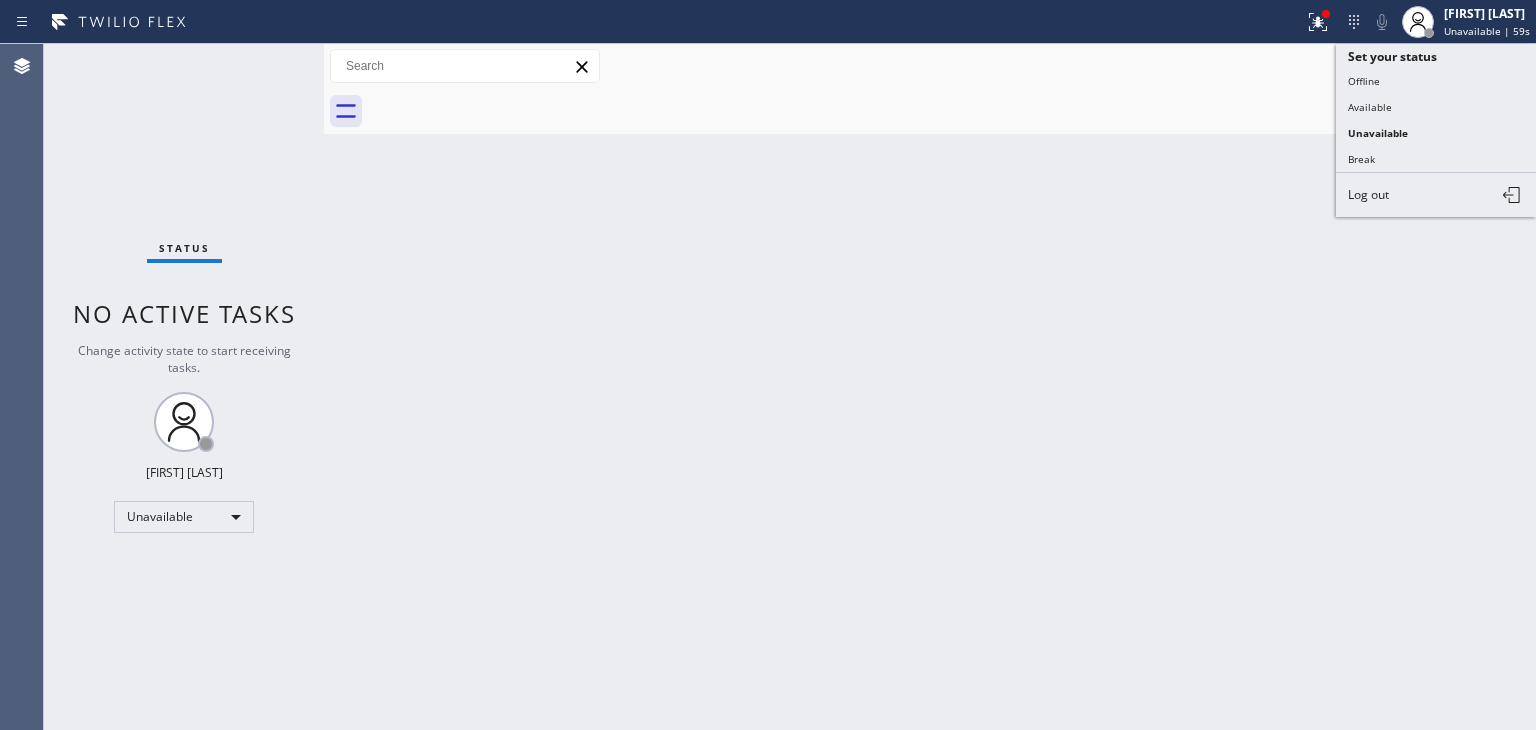 drag, startPoint x: 1394, startPoint y: 103, endPoint x: 1372, endPoint y: 104, distance: 22.022715 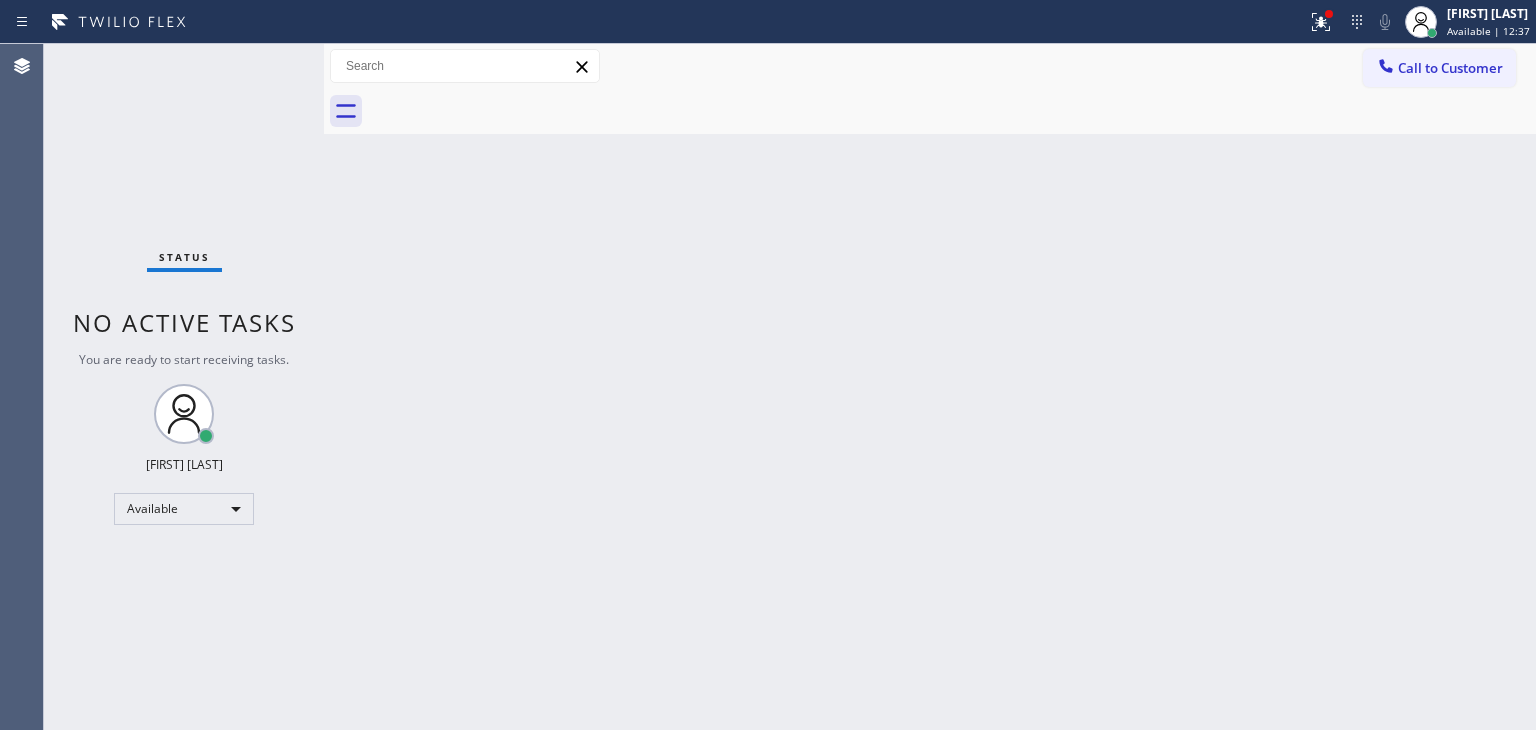 click on "Status   No active tasks     You are ready to start receiving tasks.   [FIRST] [LAST] Available" at bounding box center [184, 387] 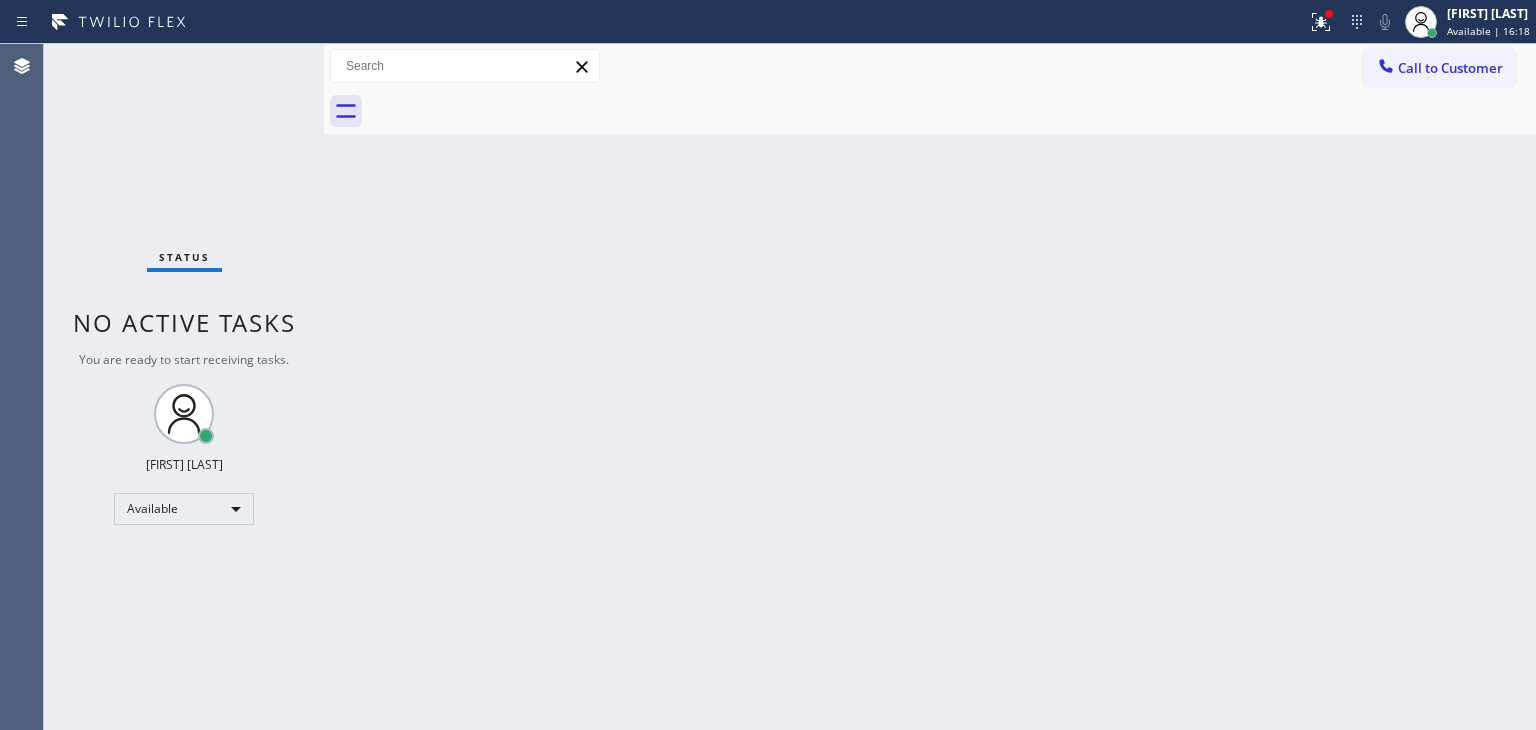 click on "Status   No active tasks     You are ready to start receiving tasks.   [FIRST] [LAST] Available" at bounding box center (184, 387) 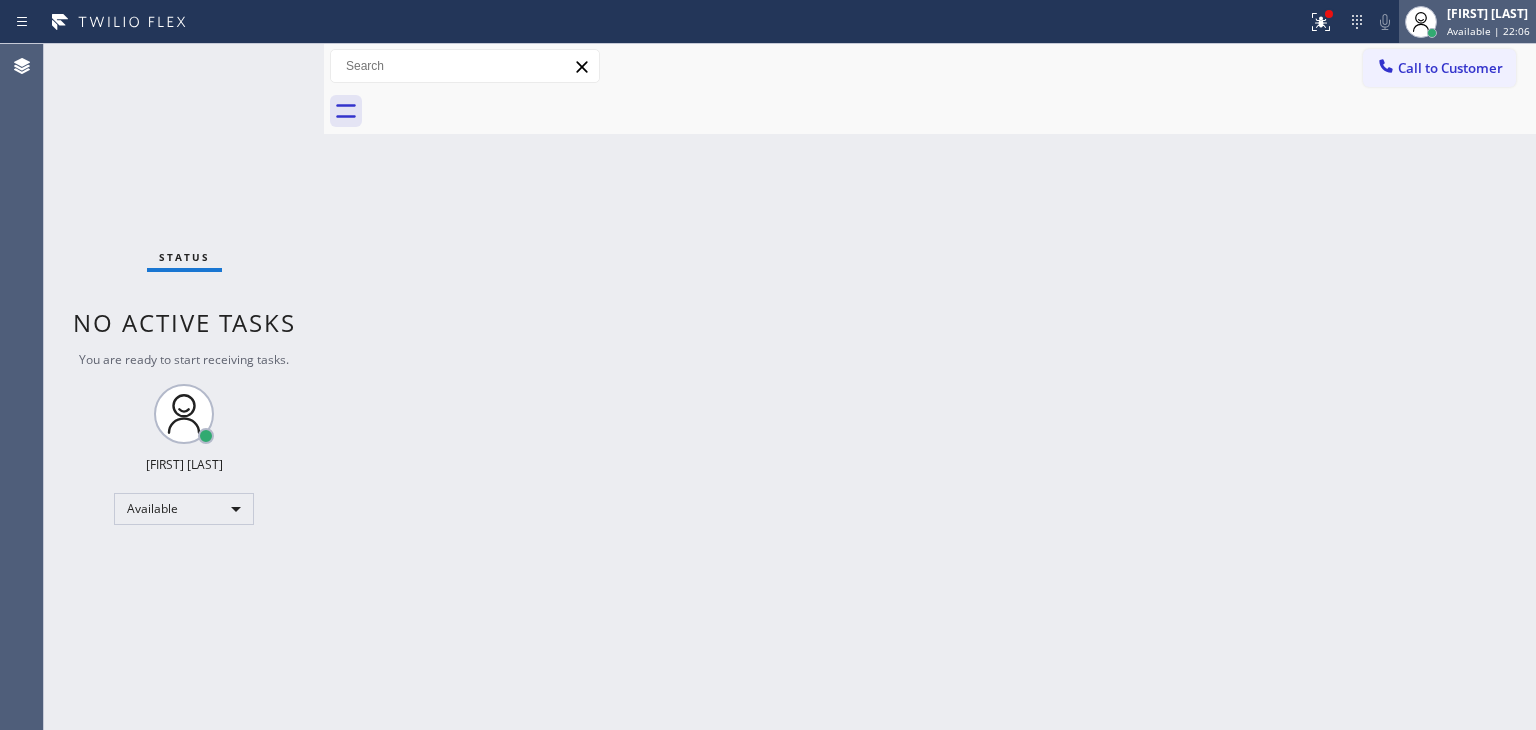 click on "Available | 22:06" at bounding box center (1488, 31) 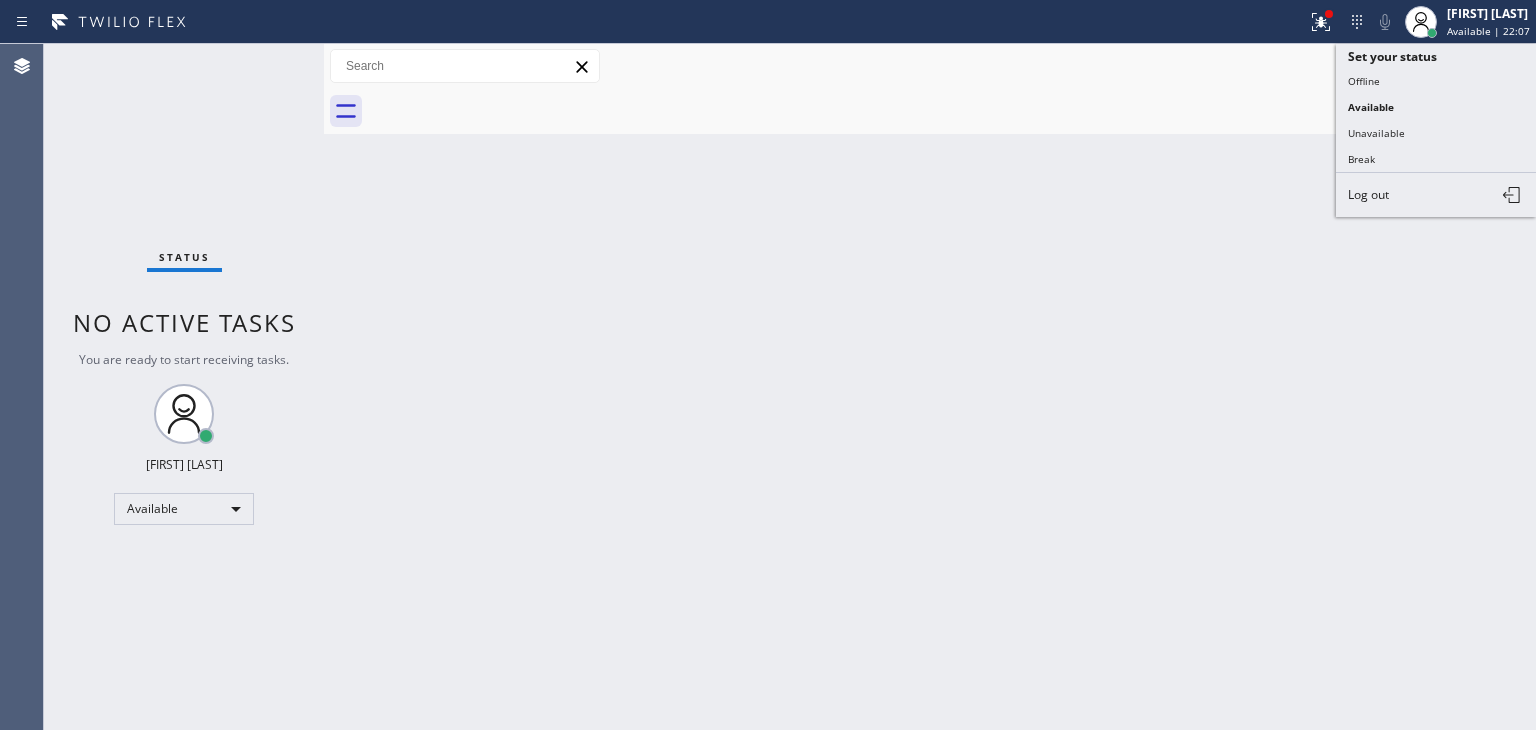 click on "Status report Issues detected These issues could affect your workflow. Please contact your support team. View issues Download report Clear issues [FIRST] [LAST] Available | 22:07 Set your status Offline Available Unavailable Break Log out Agent Desktop Classify the call LOCATION NAME 5 Star Best Plumbing LA GLSA FROM PHONE [PHONE] TO PHONE [PHONE] Status: COMPLETED REASON: Tech, Unknown/didnt ring Save Classify the call LOCATION NAME Electrical Land Camarillo FROM PHONE [PHONE] TO PHONE [PHONE] Status: COMPLETED REASON: Existing Customer - ETA/PI/REDO/complain/cancel Save Classify the call LOCATION NAME Thermador Repair Group Glenside FROM PHONE [PHONE] TO PHONE [PHONE] Status: COMPLETED REASON: Not Booked - All other reasons Save Classify the call LOCATION NAME Zoom Electricians Santa Clarita FROM PHONE [PHONE] TO PHONE [PHONE] Status: COMPLETED REASON: New Customer - Booked Save Classify the call LOCATION NAME Ali Hohler Experts FROM PHONE TO PHONE" at bounding box center (768, 365) 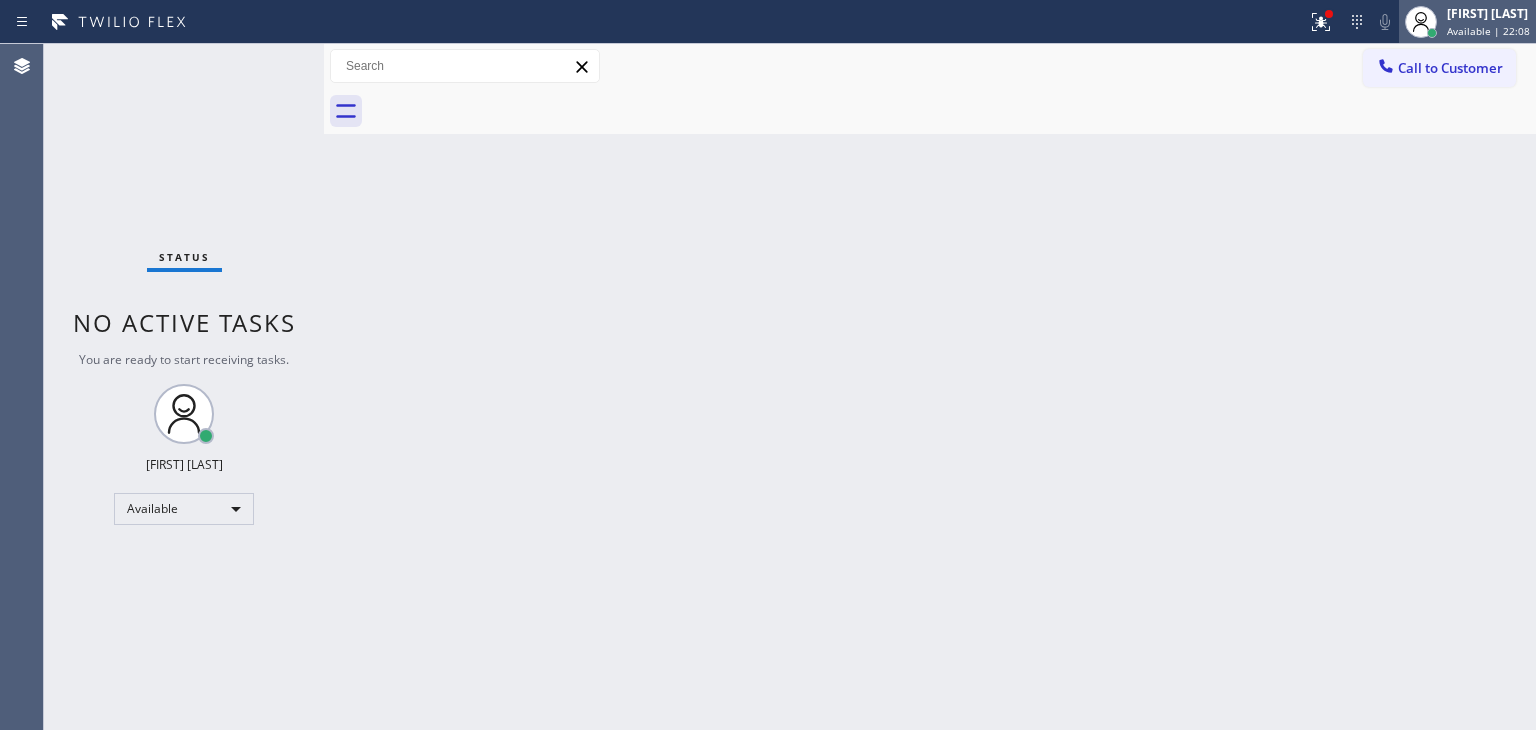 click on "Available | 22:08" at bounding box center (1488, 31) 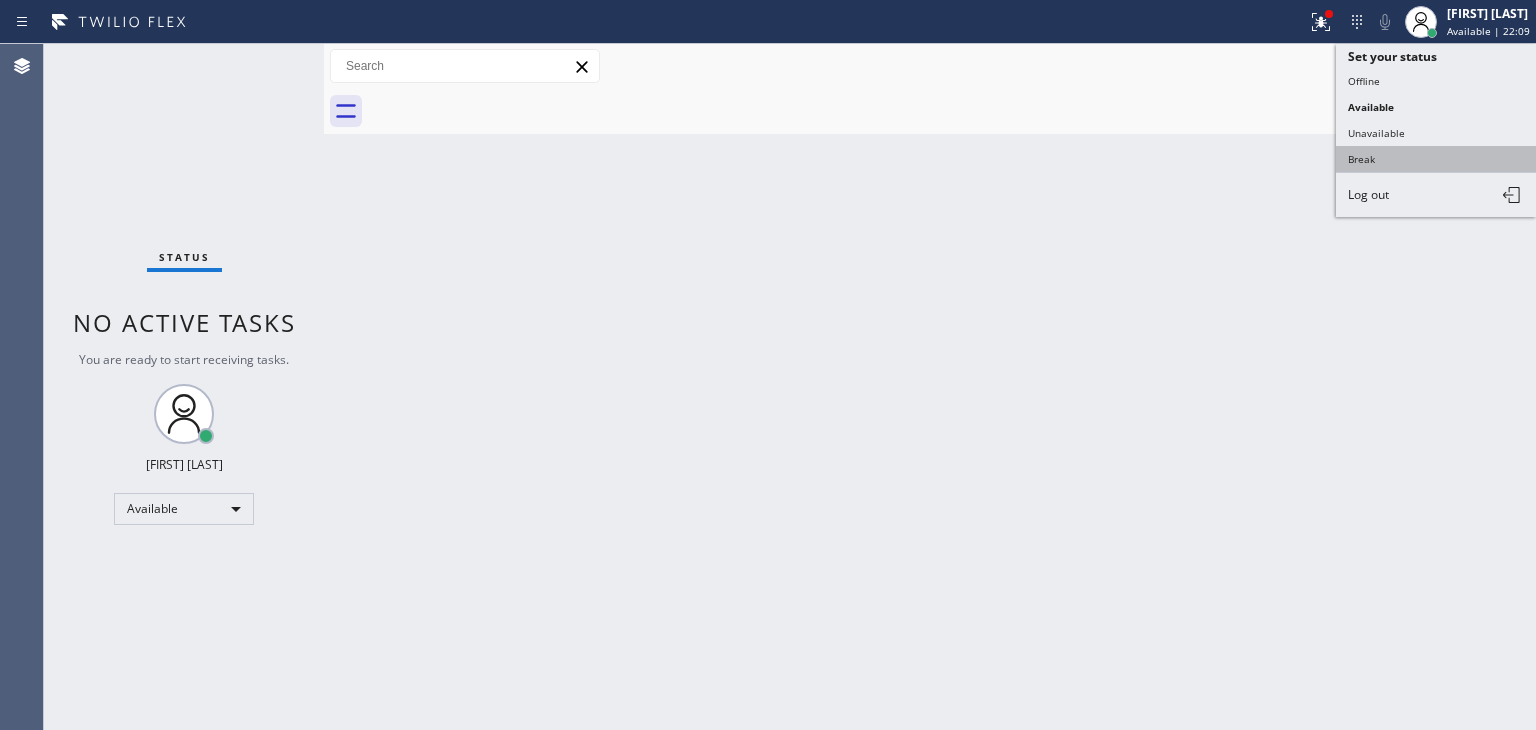 click on "Break" at bounding box center (1436, 159) 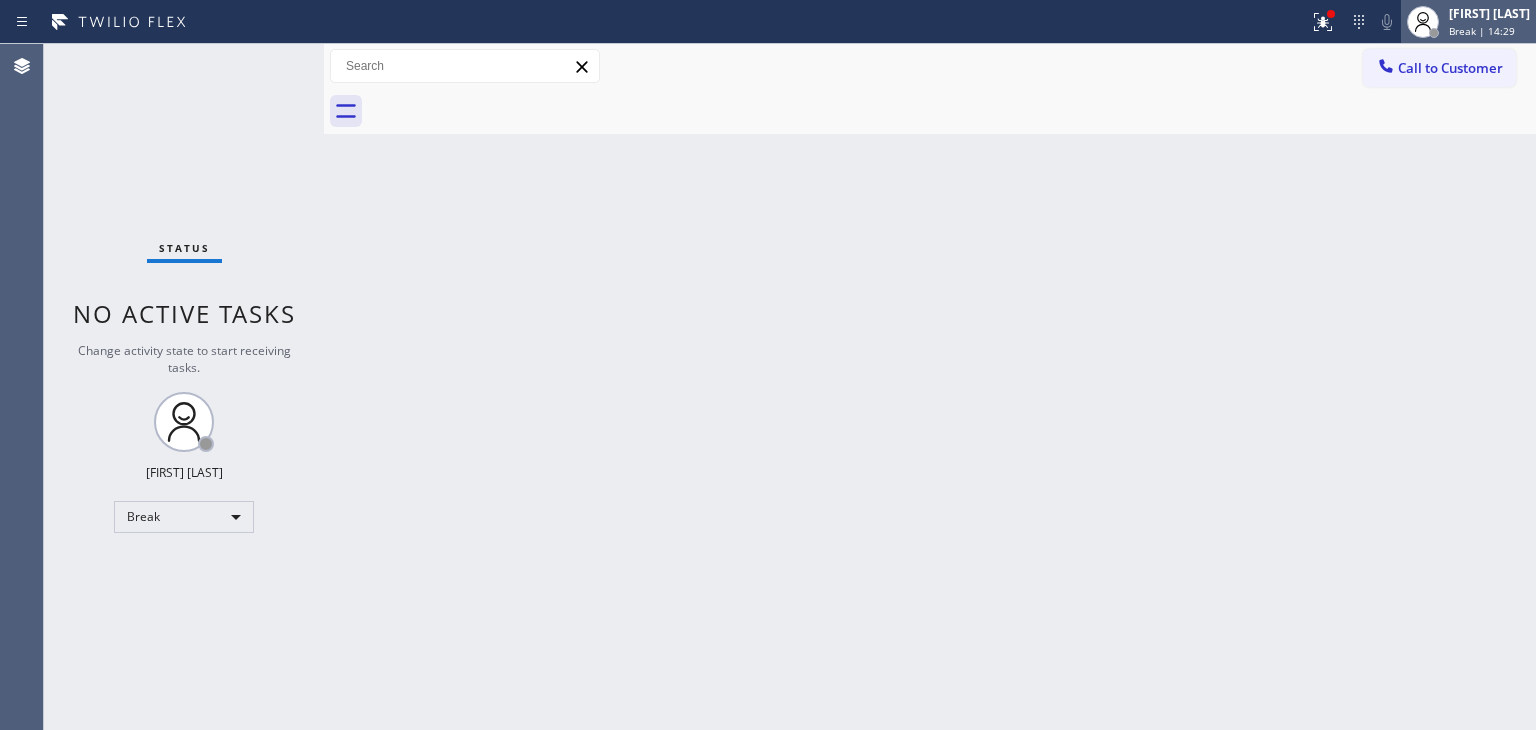 click on "Break | 14:29" at bounding box center [1482, 31] 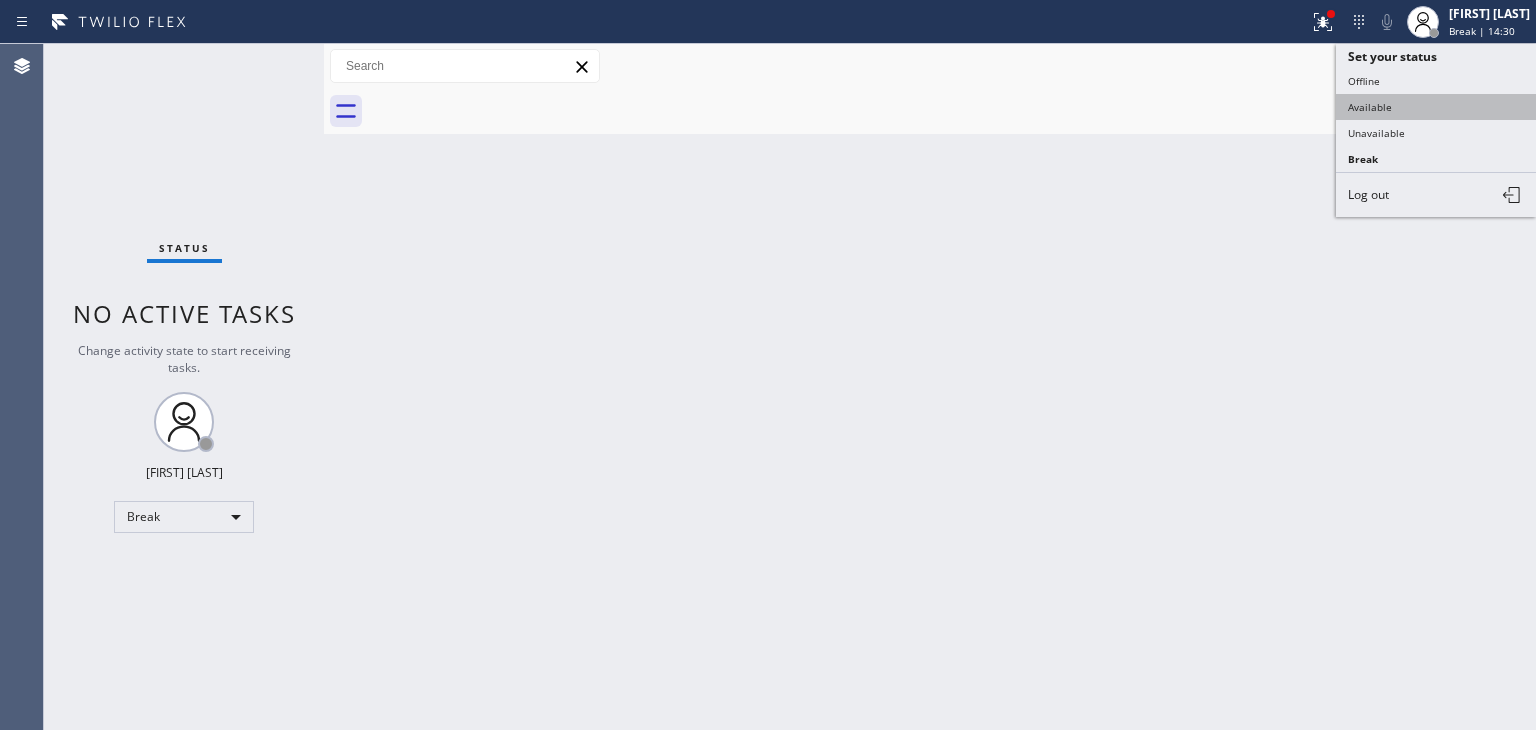 click on "Available" at bounding box center [1436, 107] 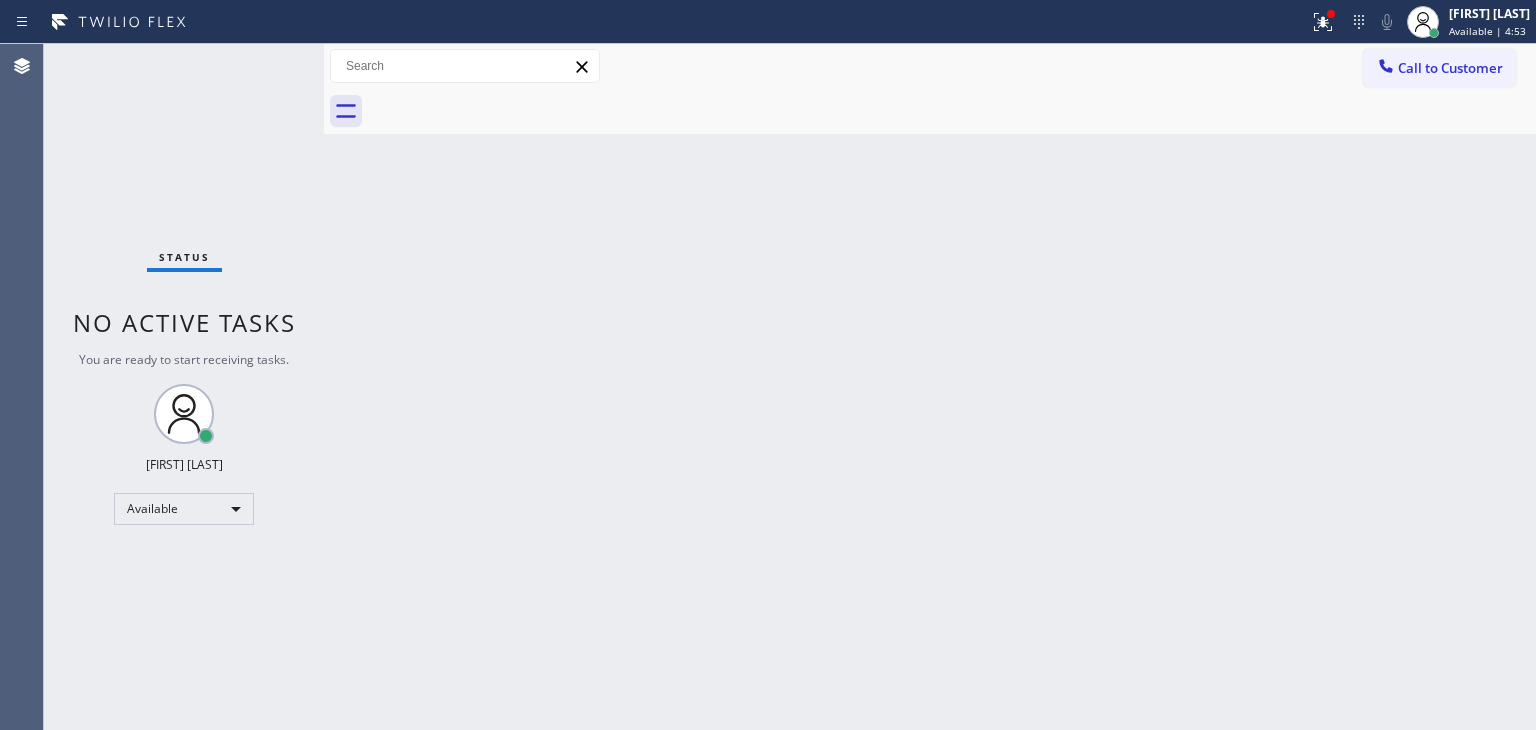 click on "Status   No active tasks     You are ready to start receiving tasks.   [FIRST] [LAST] Available" at bounding box center [184, 387] 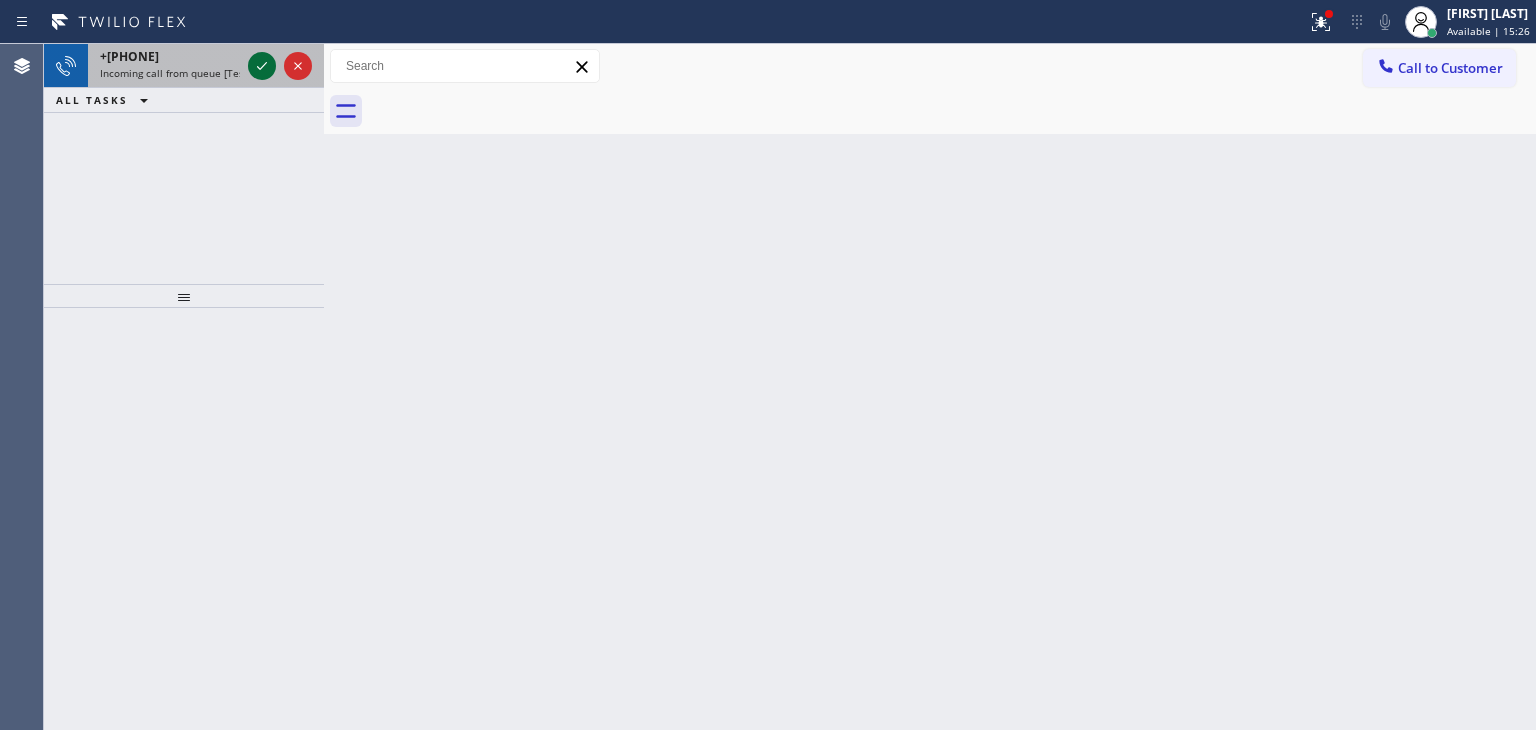 click 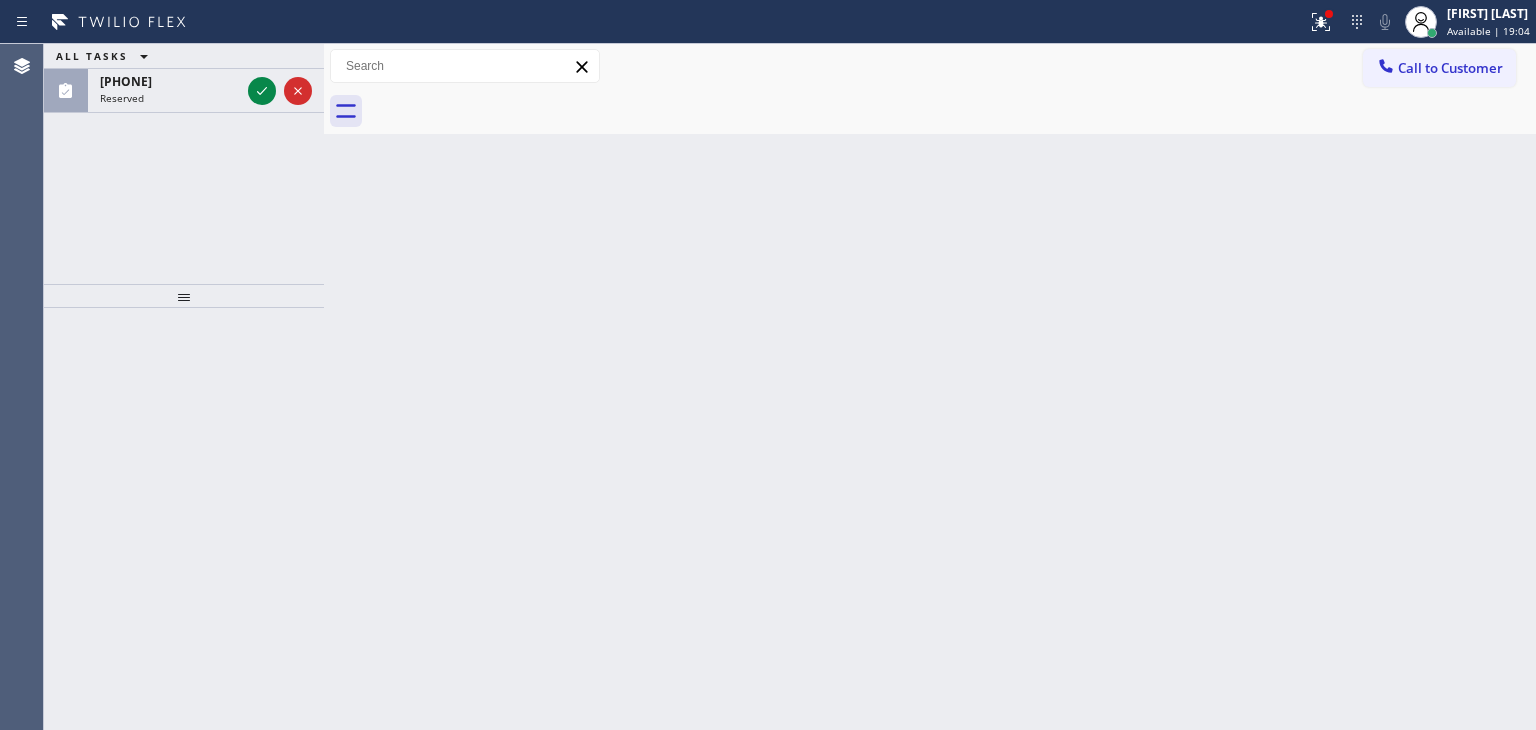 drag, startPoint x: 268, startPoint y: 89, endPoint x: 249, endPoint y: 161, distance: 74.46476 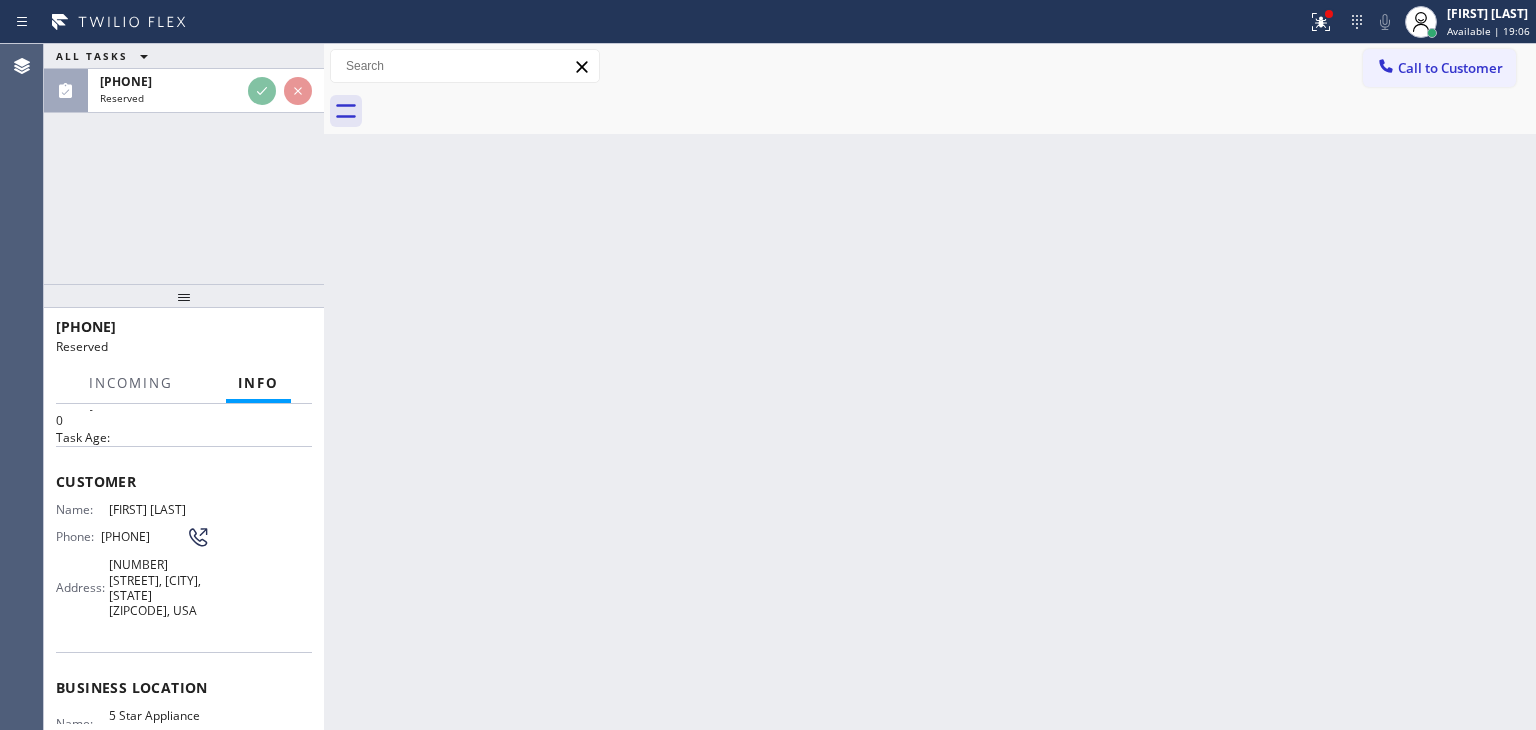 scroll, scrollTop: 100, scrollLeft: 0, axis: vertical 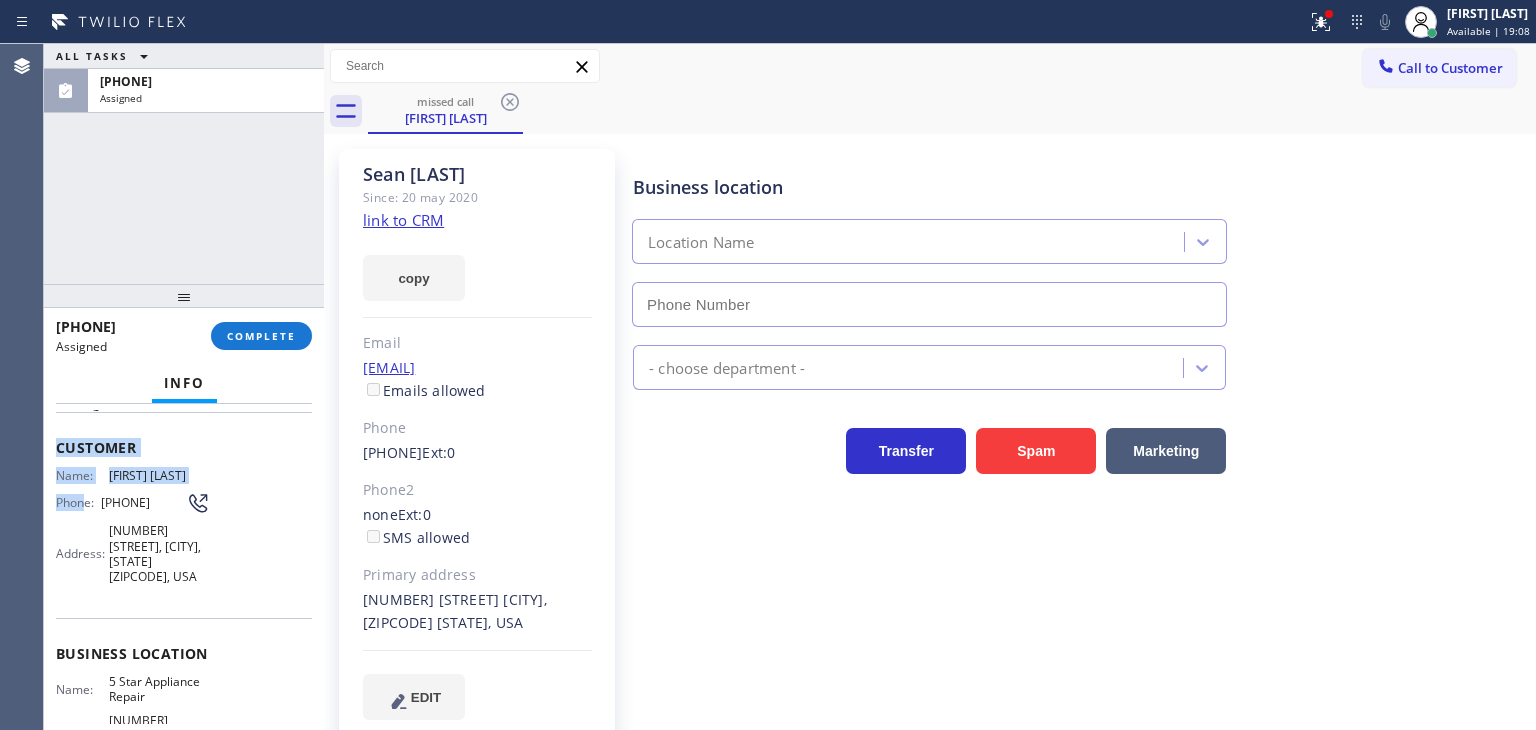 type on "[PHONE]" 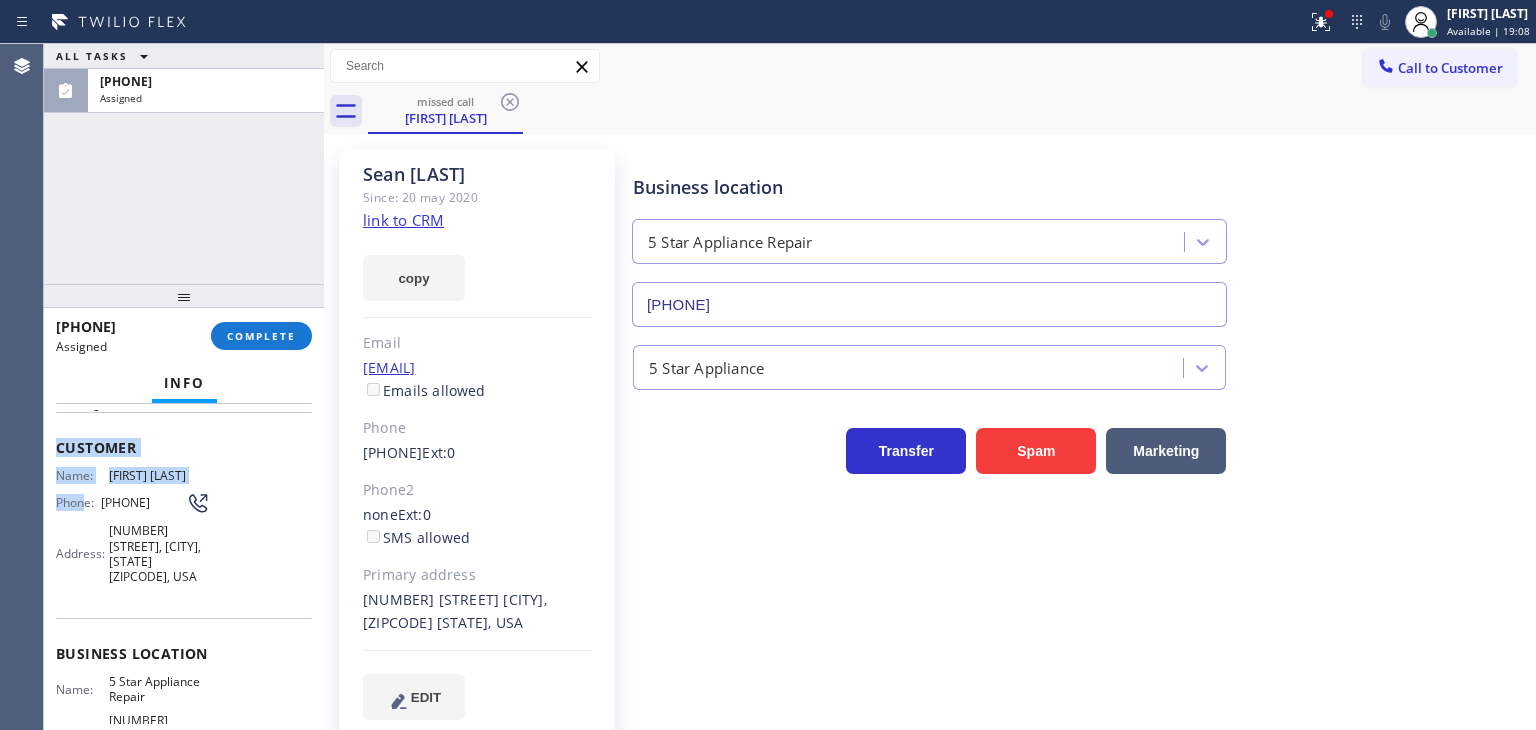 drag, startPoint x: 55, startPoint y: 442, endPoint x: 84, endPoint y: 512, distance: 75.76939 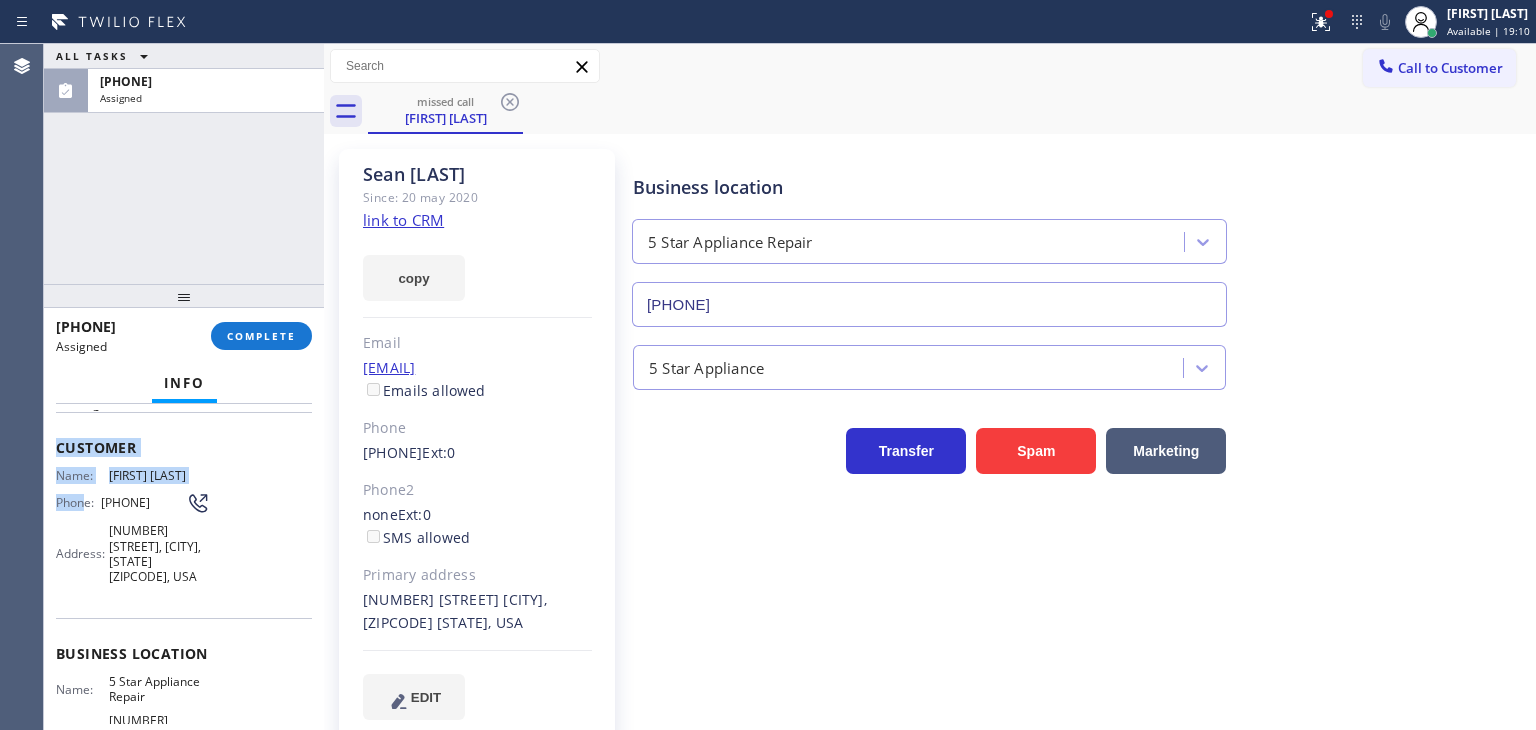 click on "Customer" at bounding box center (184, 447) 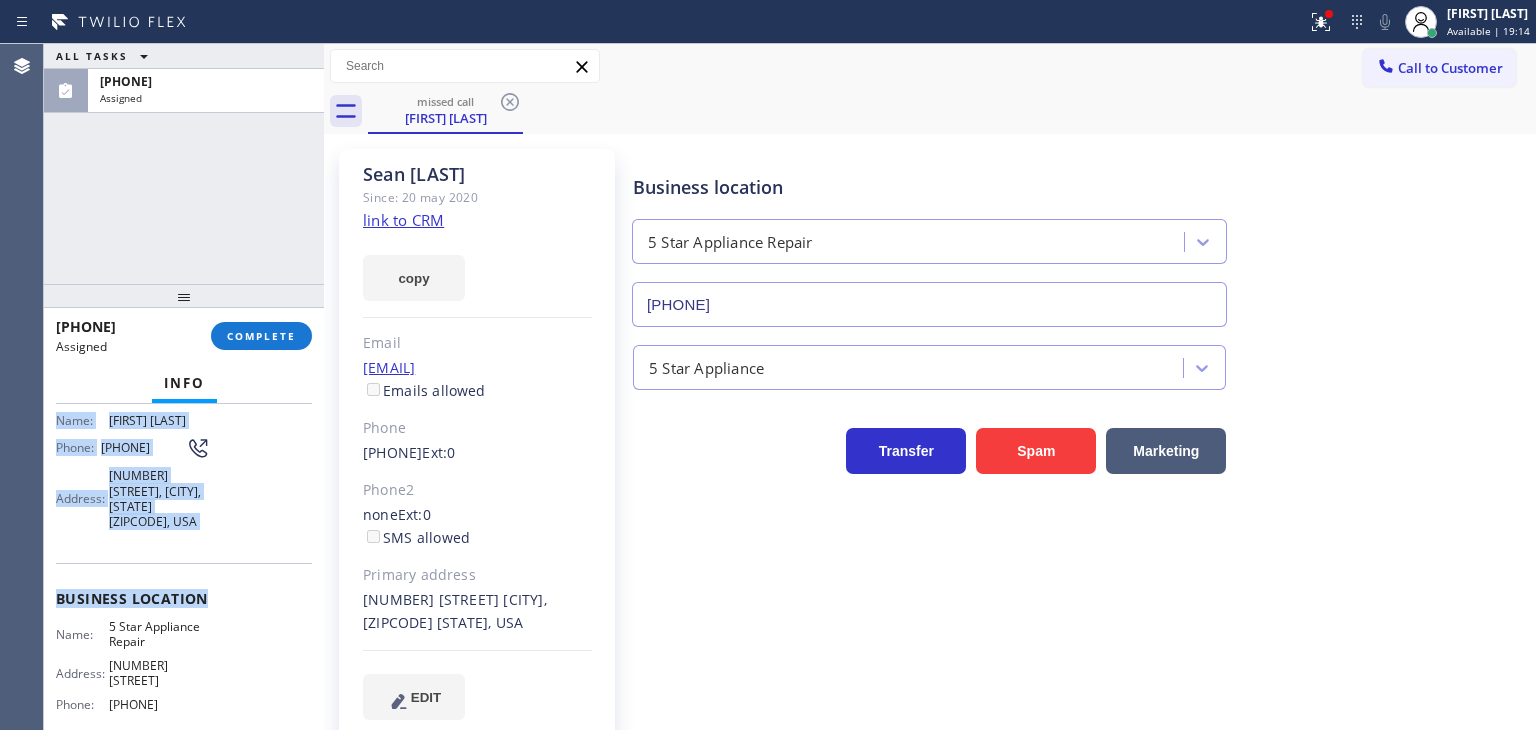 scroll, scrollTop: 200, scrollLeft: 0, axis: vertical 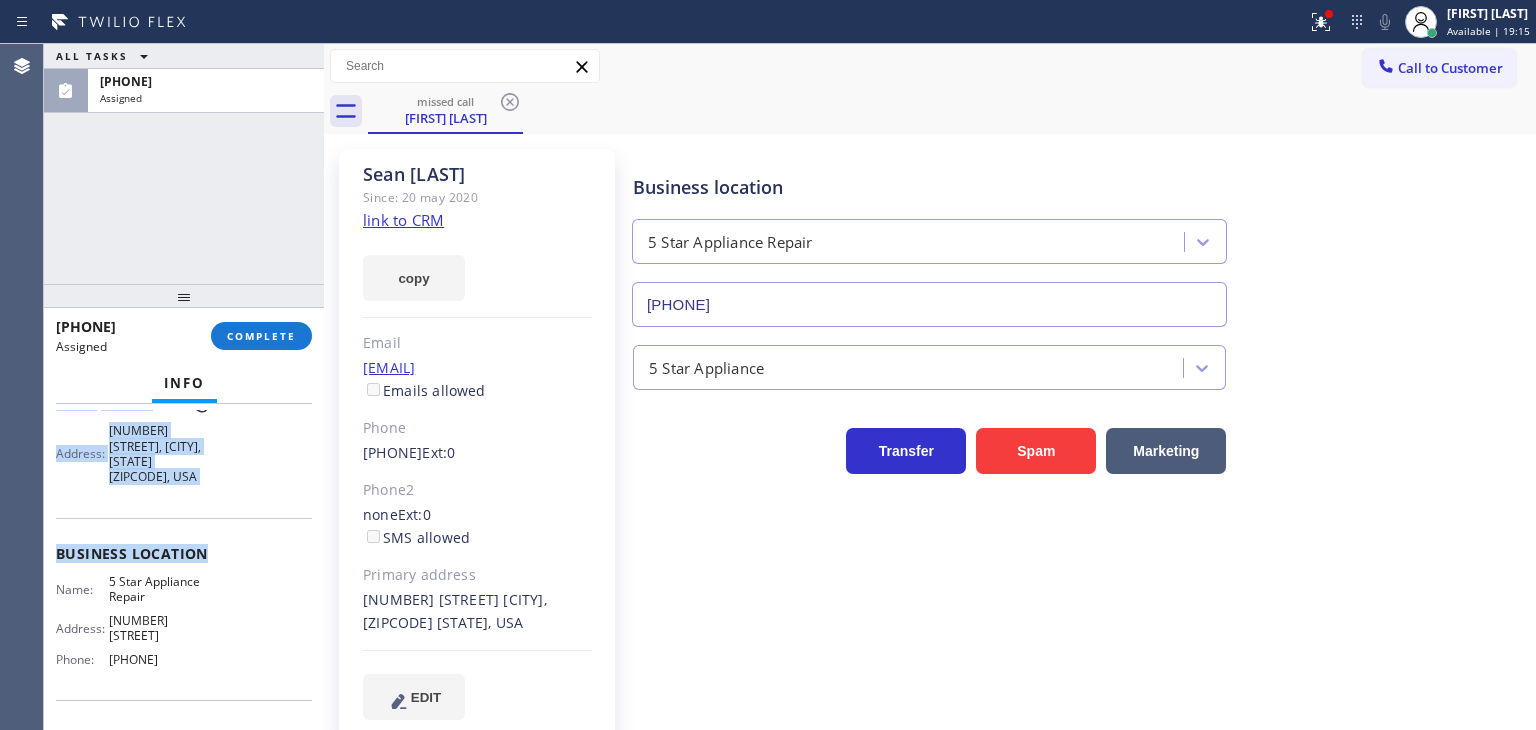 drag, startPoint x: 56, startPoint y: 433, endPoint x: 254, endPoint y: 626, distance: 276.50134 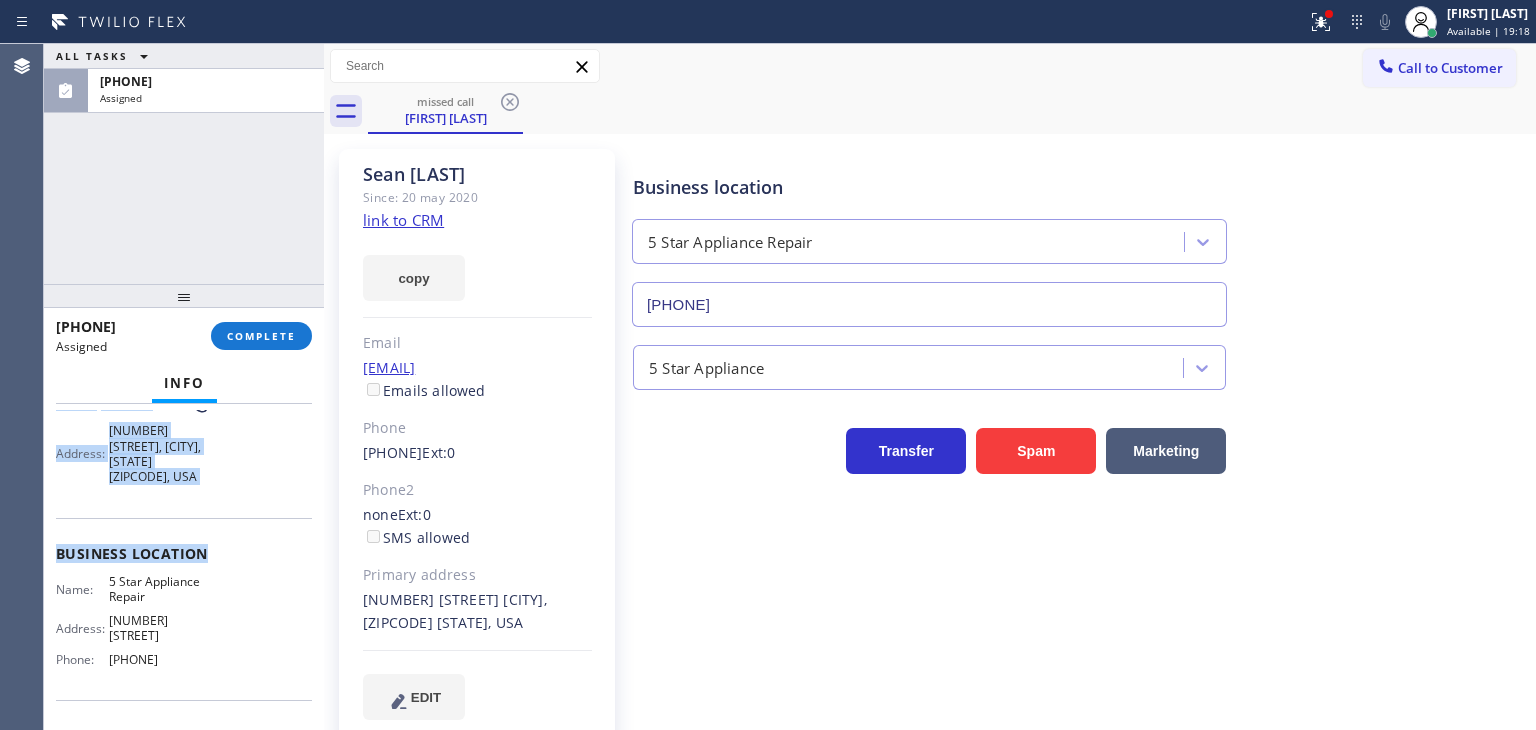 copy on "Customer Name: [FIRST] [LAST] Phone: [PHONE] Address: [NUMBER] [STREET], [CITY], [STATE] [ZIPCODE], USA Business location Name: 5 Star Appliance Repair Address: [NUMBER] [STREET]  Phone: [PHONE]" 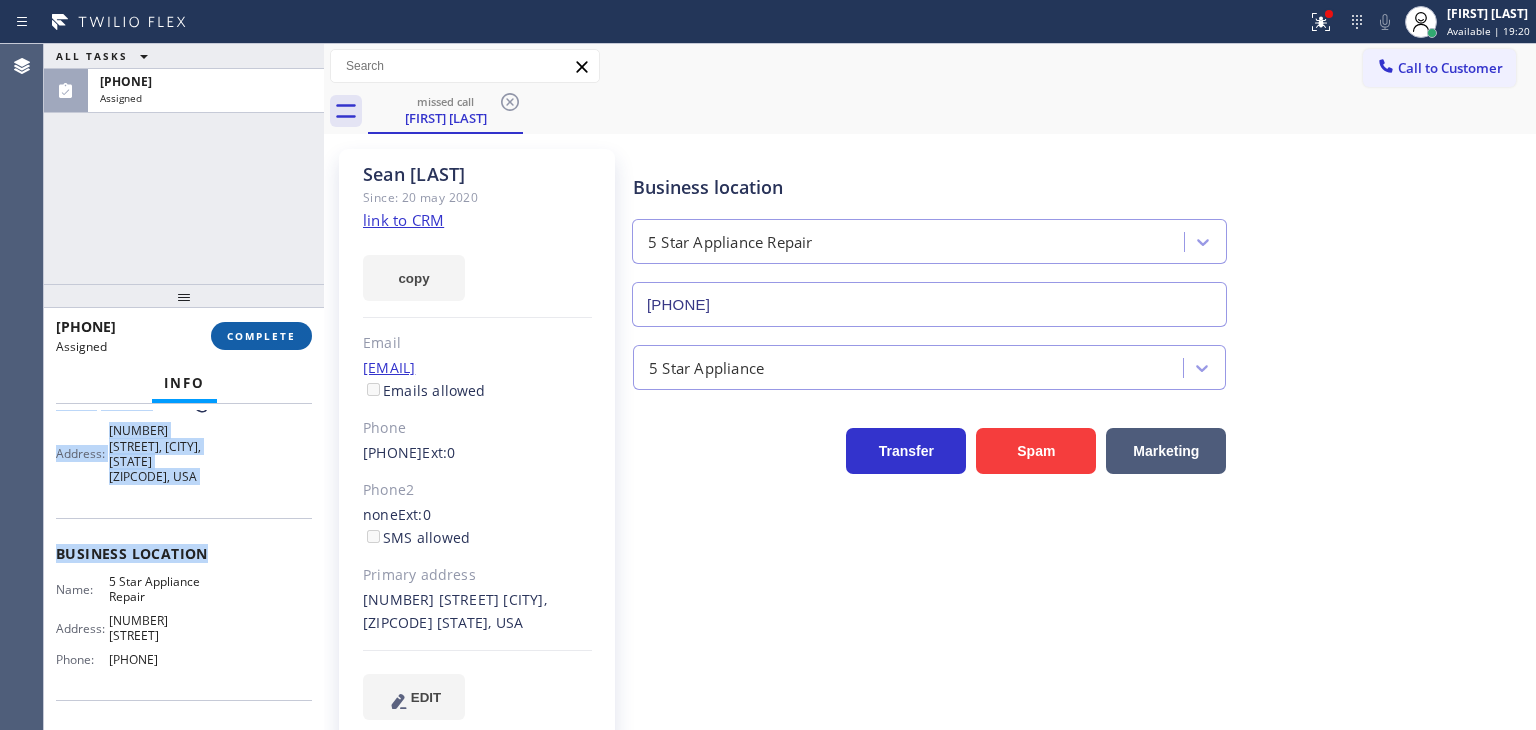 drag, startPoint x: 250, startPoint y: 336, endPoint x: 258, endPoint y: 327, distance: 12.0415945 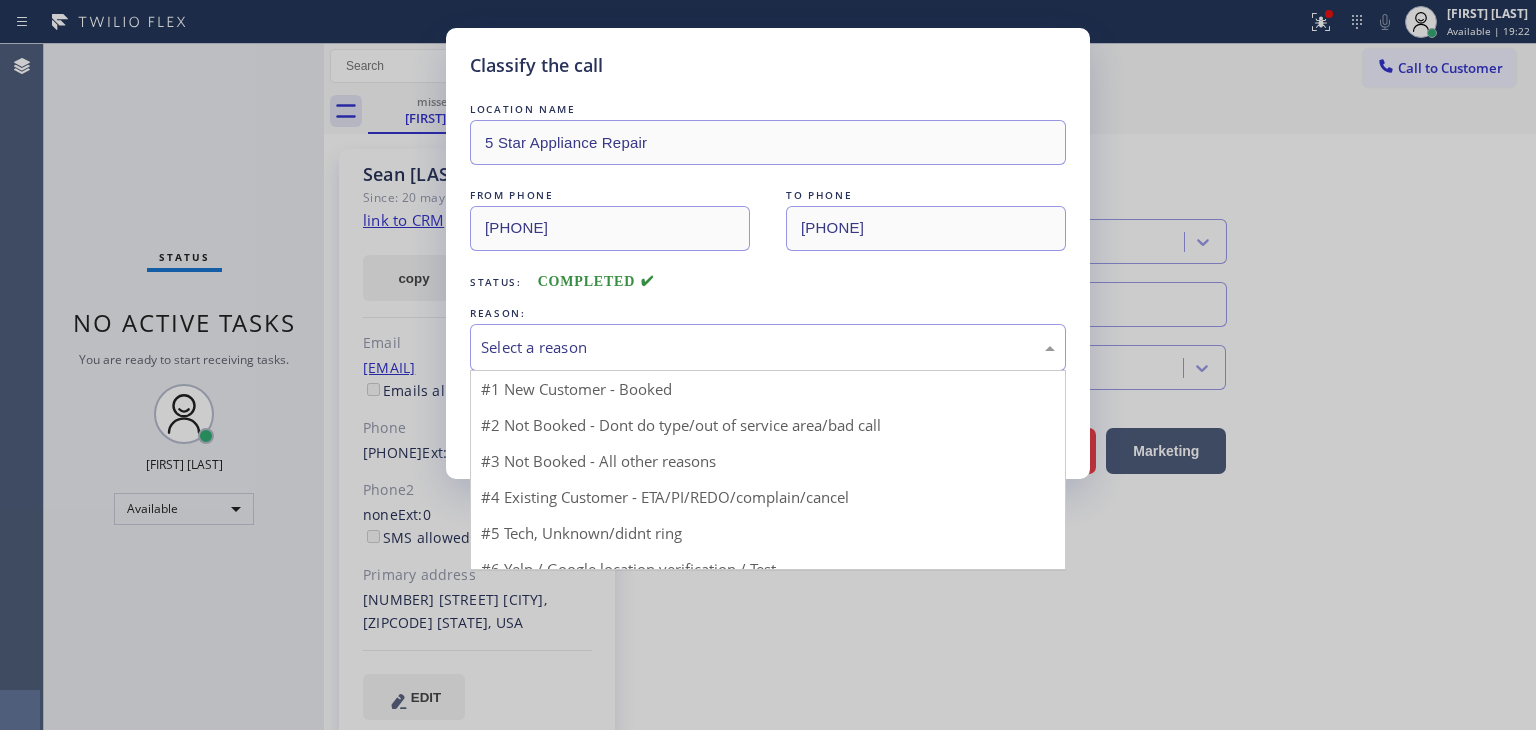 click on "Select a reason" at bounding box center [768, 347] 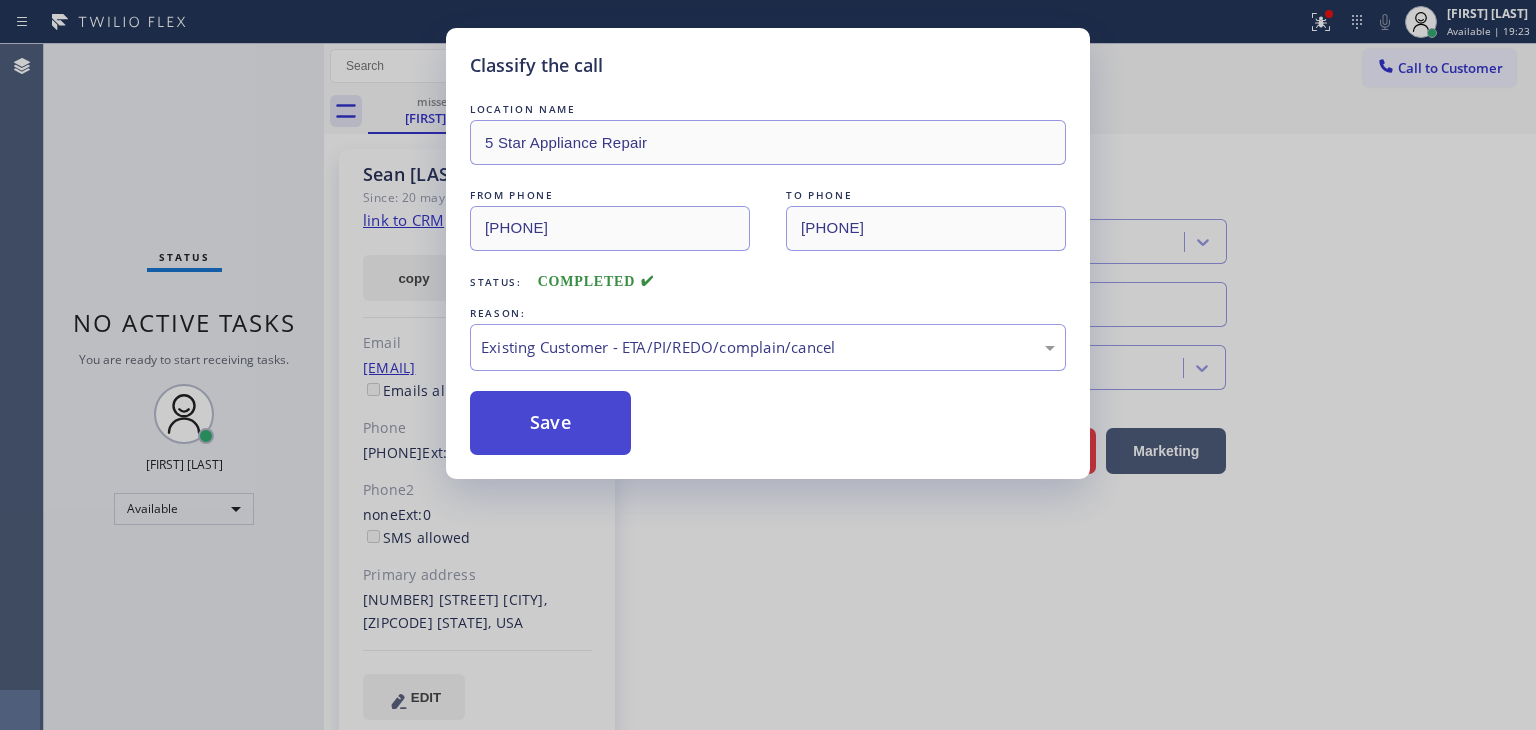 drag, startPoint x: 574, startPoint y: 462, endPoint x: 568, endPoint y: 439, distance: 23.769728 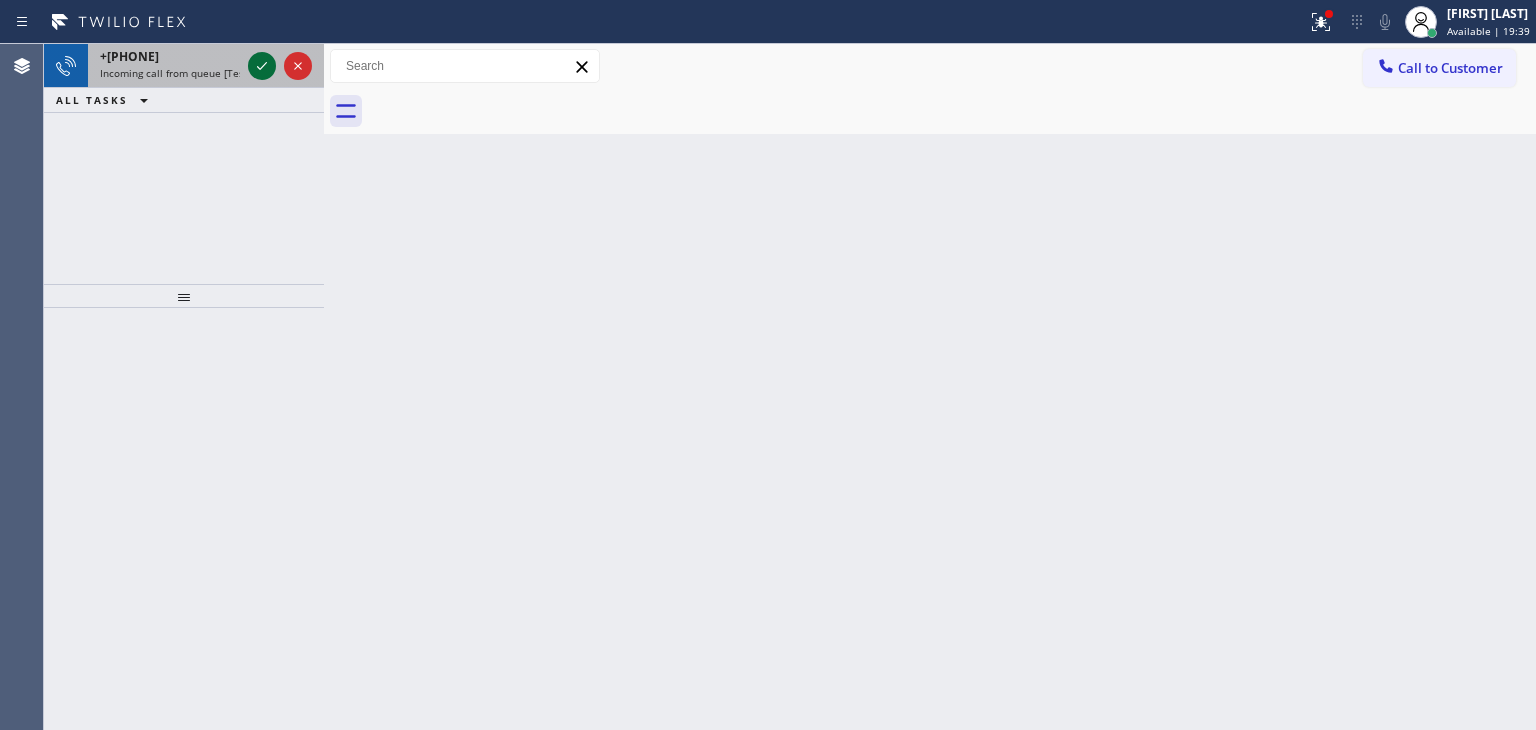 click 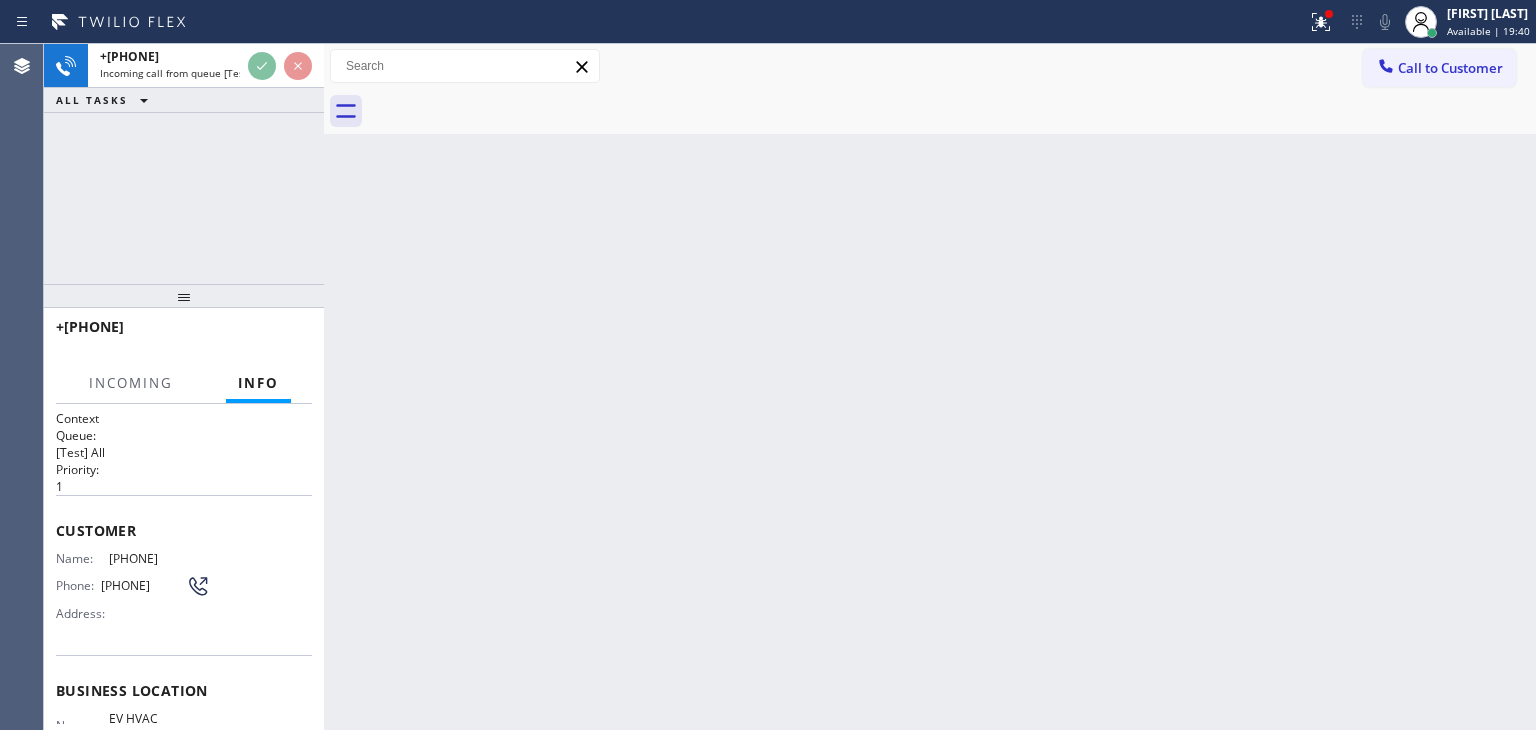 scroll, scrollTop: 100, scrollLeft: 0, axis: vertical 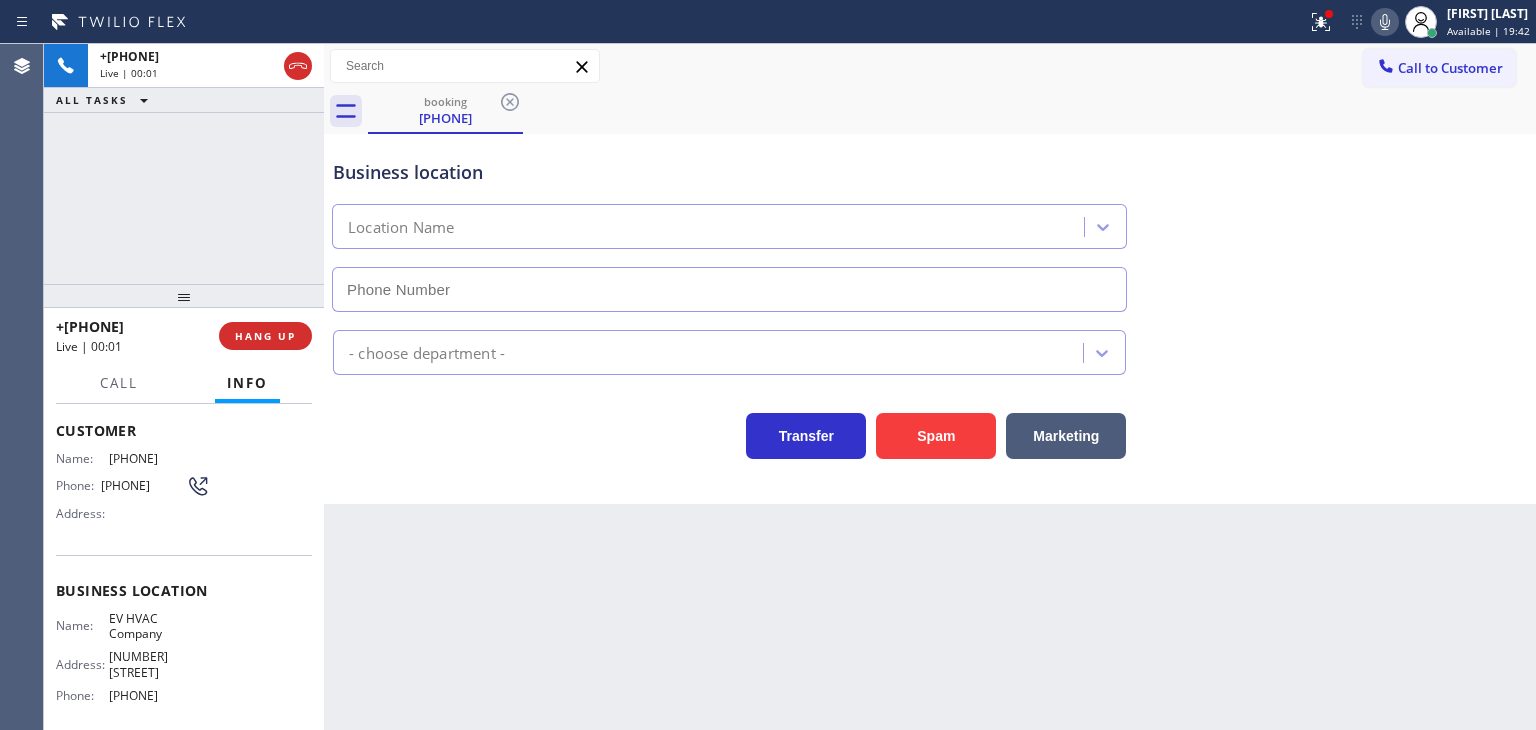 type on "[PHONE]" 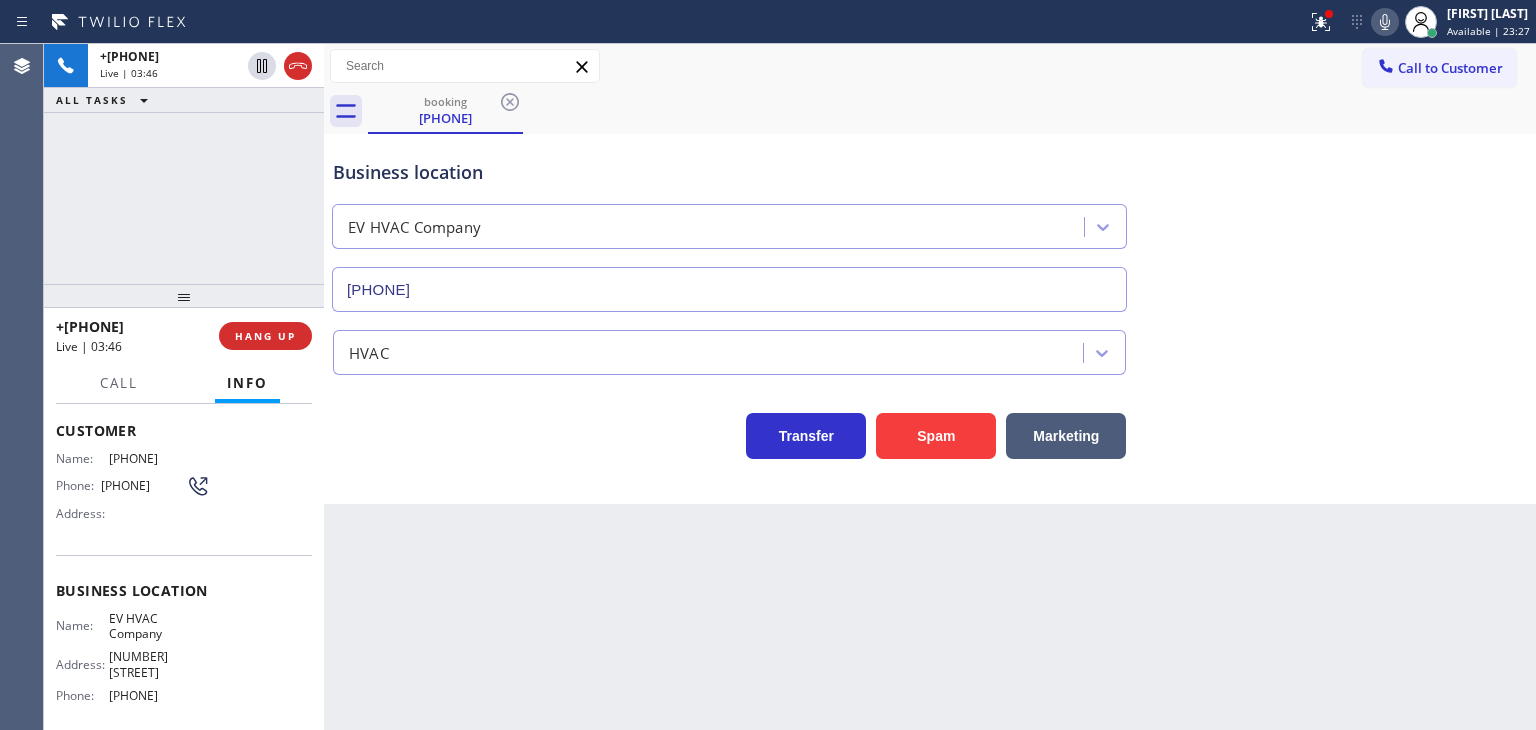 drag, startPoint x: 182, startPoint y: 330, endPoint x: 70, endPoint y: 333, distance: 112.04017 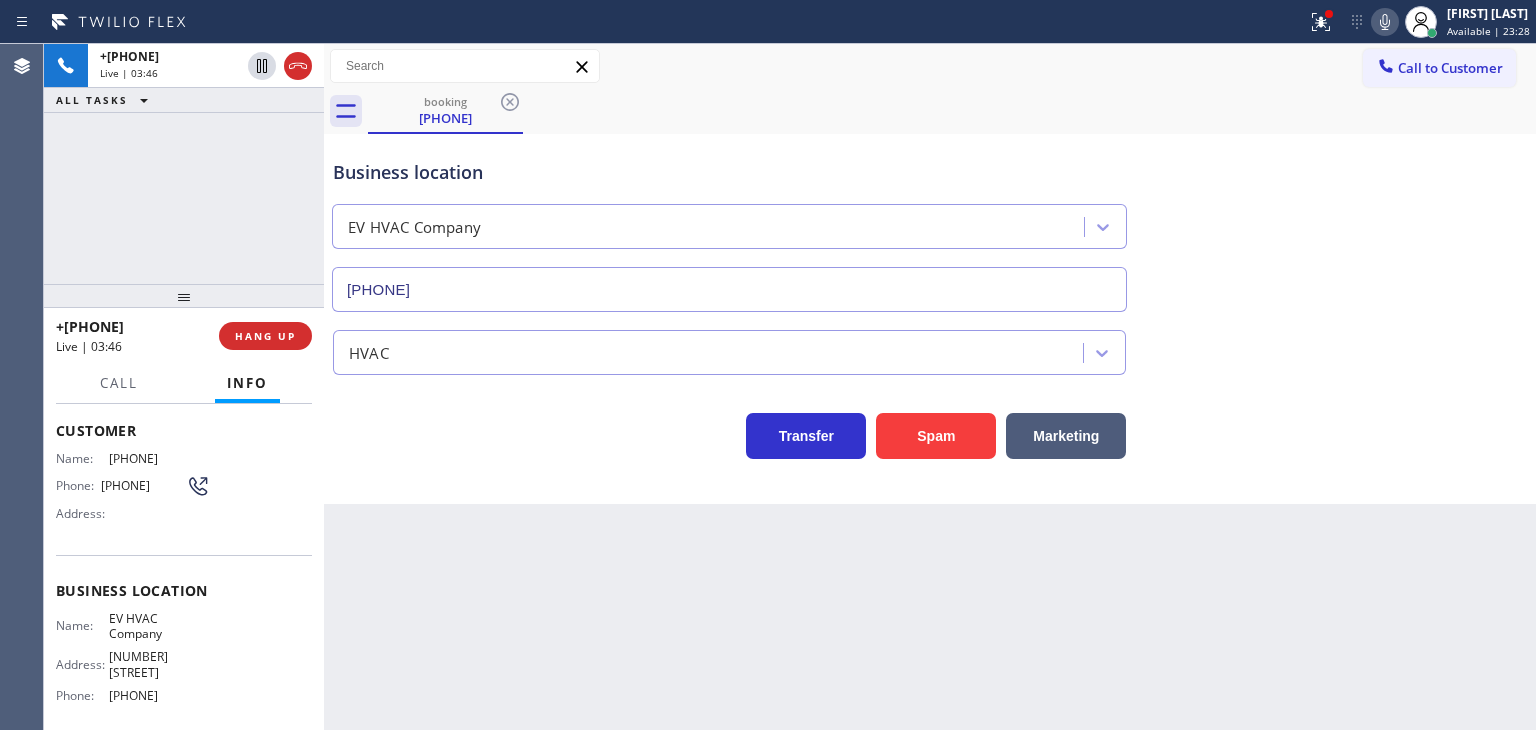 copy on "[PHONE]" 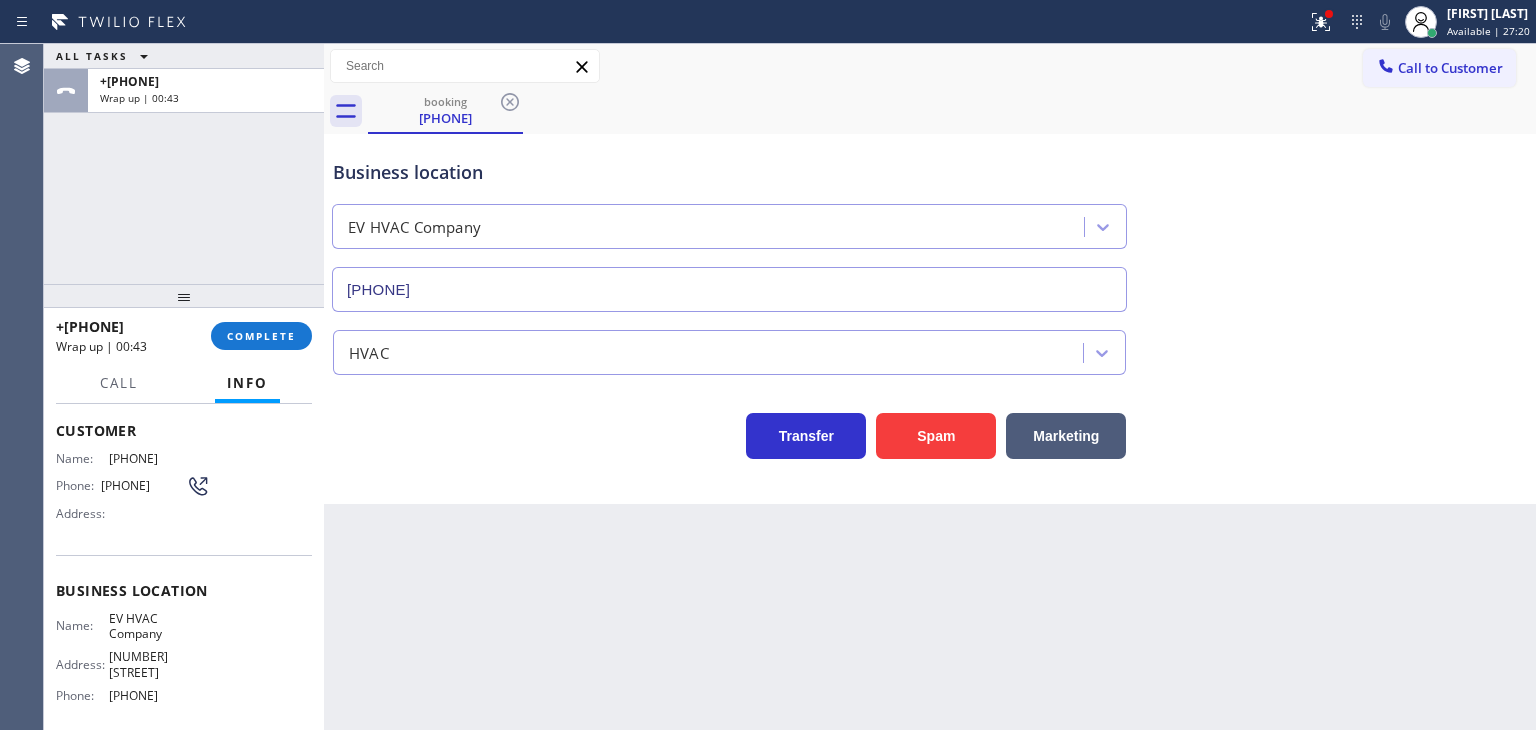 drag, startPoint x: 199, startPoint y: 697, endPoint x: 104, endPoint y: 690, distance: 95.257545 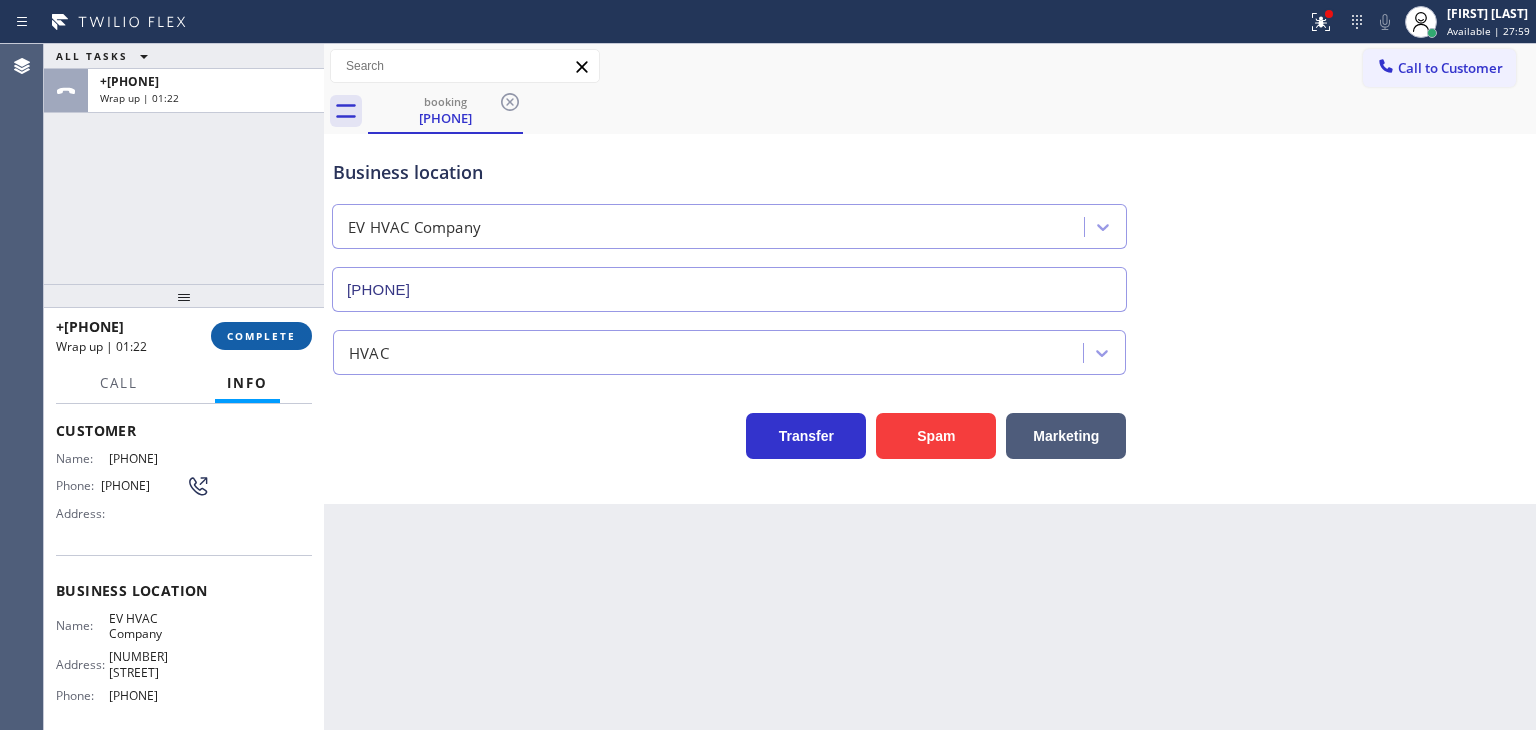 click on "COMPLETE" at bounding box center [261, 336] 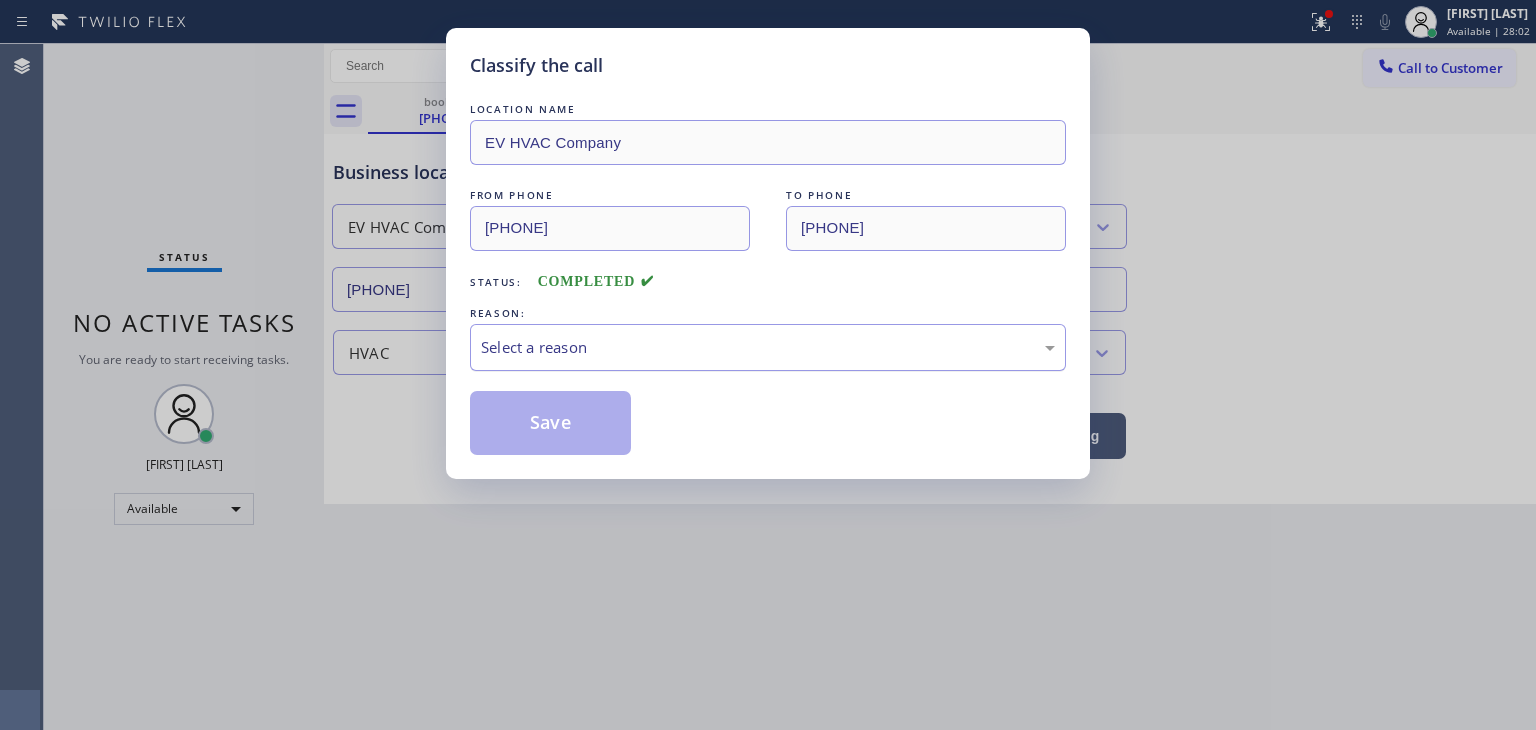 click on "Select a reason" at bounding box center [768, 347] 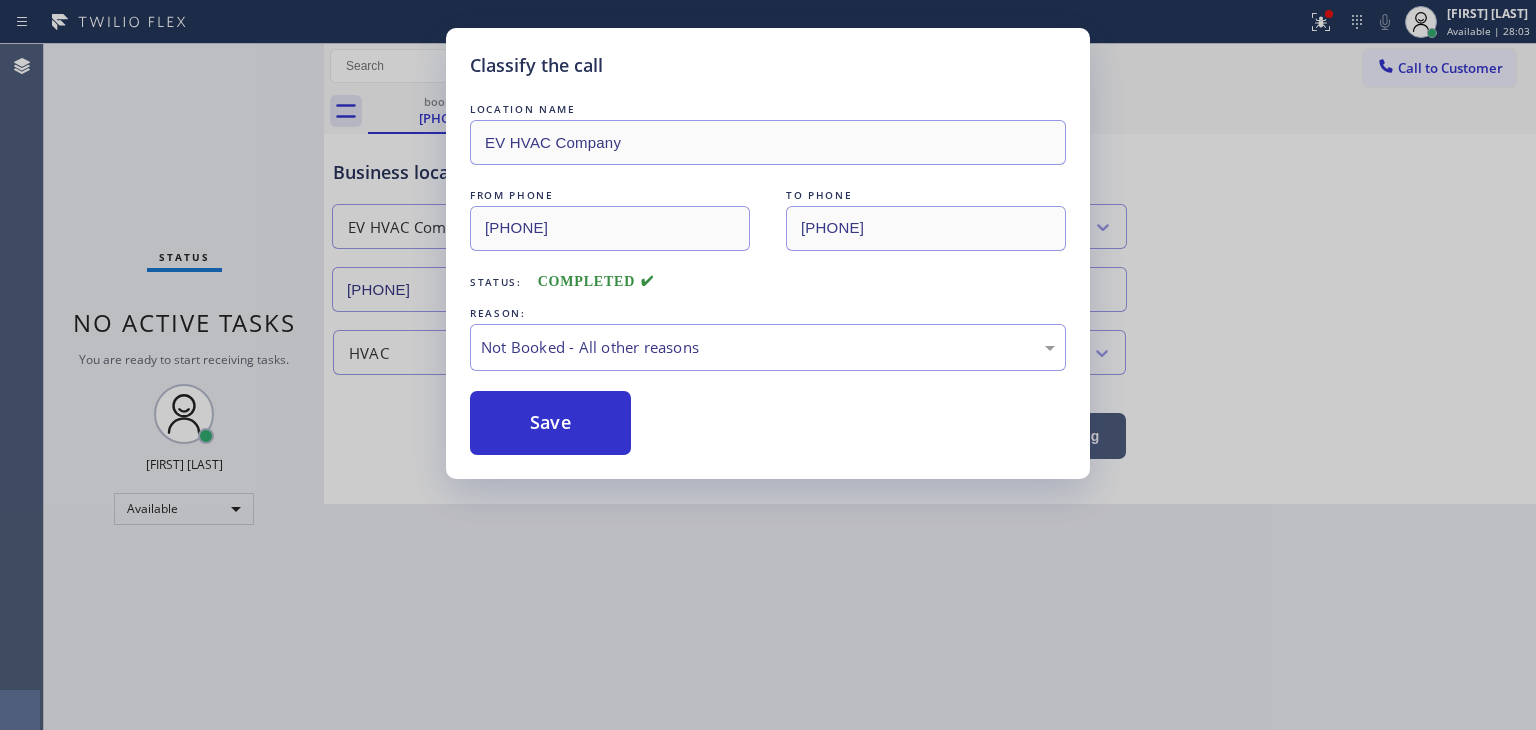 click on "Save" at bounding box center [550, 423] 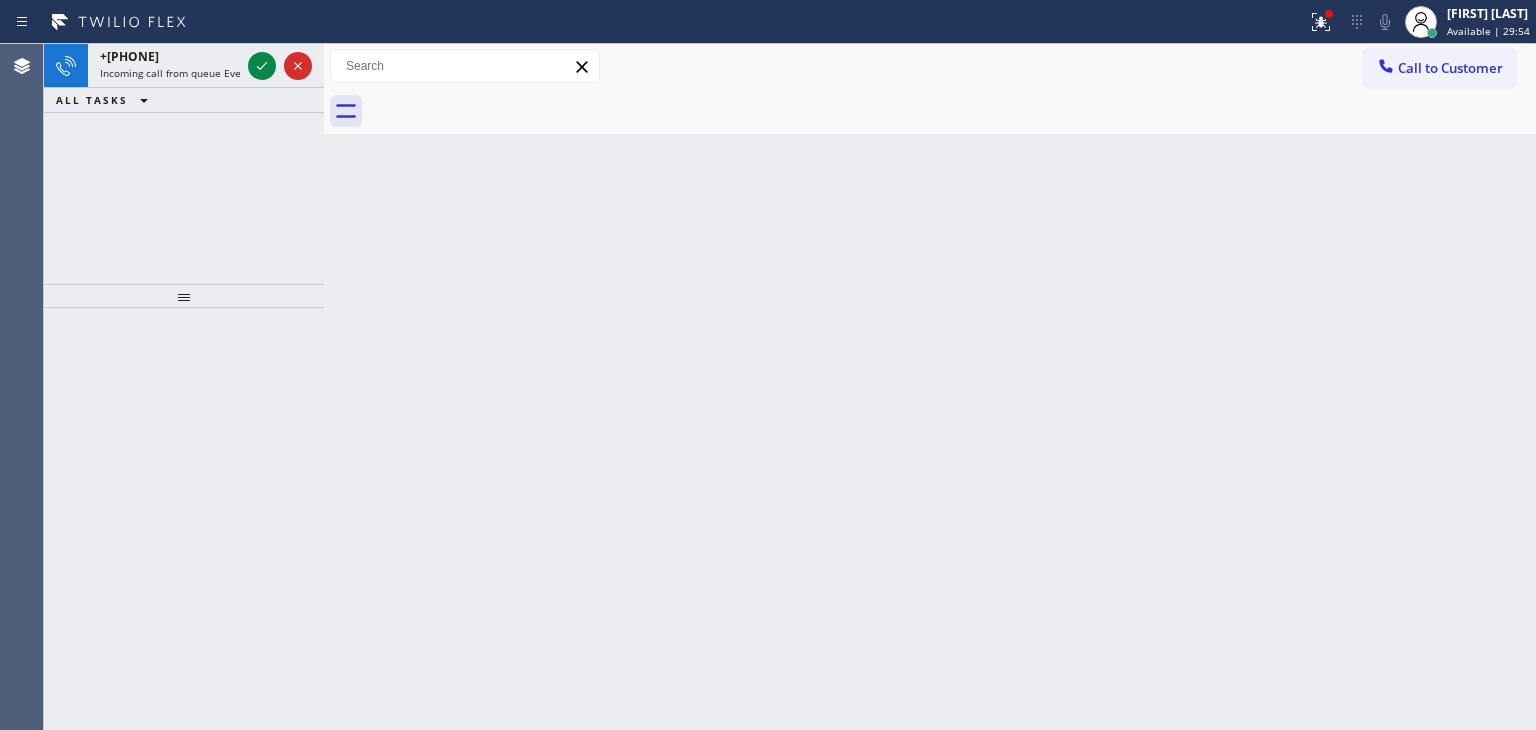 click on "Back to Dashboard Change Sender ID Customers Technicians Select a contact Outbound call Technician Search Technician Your caller id phone number Your caller id phone number Call Technician info Name   Phone none Address none Change Sender ID HVAC +[PHONE] 5 Star Appliance +[PHONE] Appliance Repair +[PHONE] Plumbing +[PHONE] Air Duct Cleaning +[PHONE]  Electricians +[PHONE]  Cancel Change Check personal SMS Reset Change No tabs Call to Customer Outbound call Location Viking Appliance Repair Pros Your caller id phone number [PHONE] Customer number Call Outbound call Technician Search Technician Your caller id phone number Your caller id phone number Call" at bounding box center (930, 387) 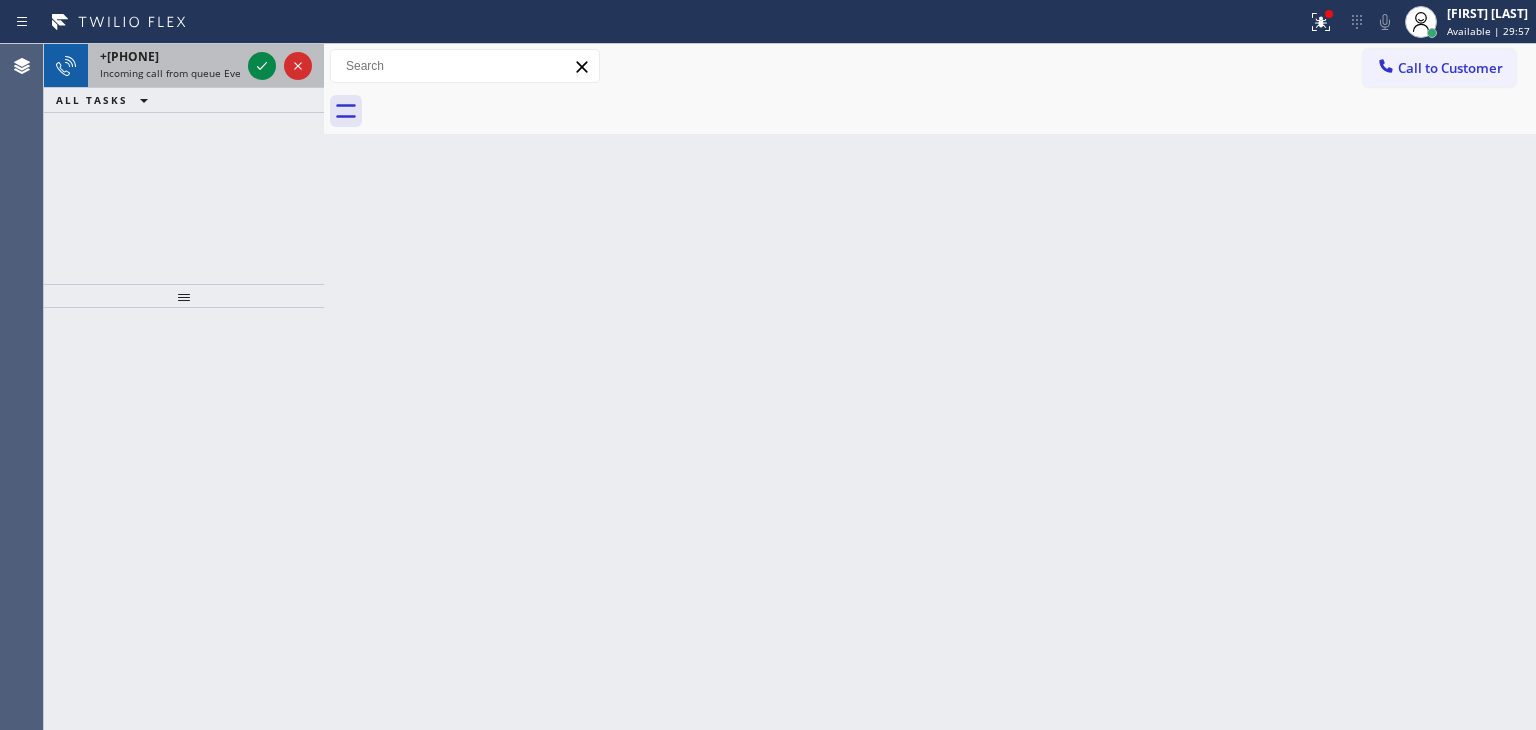 click at bounding box center (280, 66) 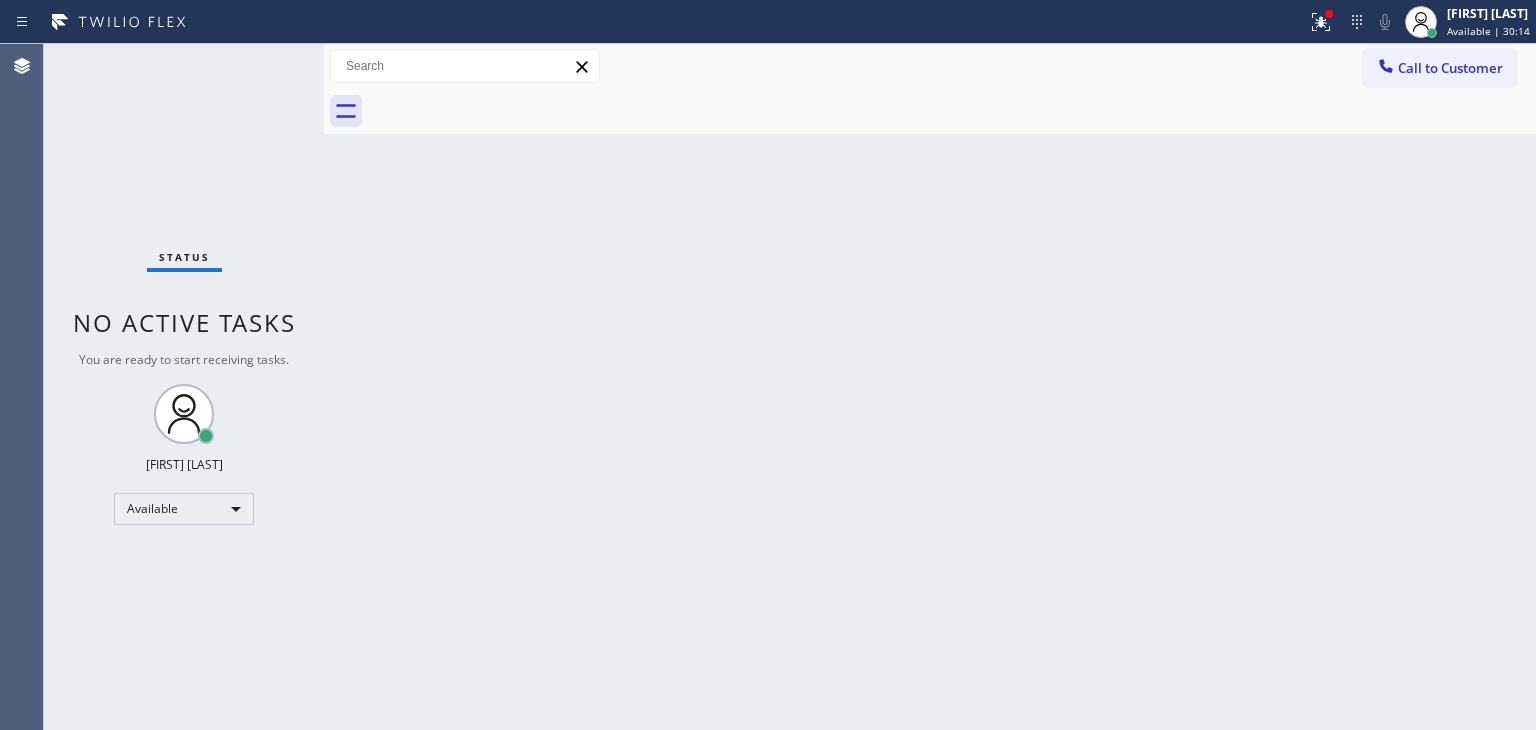 click on "Back to Dashboard Change Sender ID Customers Technicians Select a contact Outbound call Technician Search Technician Your caller id phone number Your caller id phone number Call Technician info Name   Phone none Address none Change Sender ID HVAC +[PHONE] 5 Star Appliance +[PHONE] Appliance Repair +[PHONE] Plumbing +[PHONE] Air Duct Cleaning +[PHONE]  Electricians +[PHONE]  Cancel Change Check personal SMS Reset Change No tabs Call to Customer Outbound call Location Viking Appliance Repair Pros Your caller id phone number [PHONE] Customer number Call Outbound call Technician Search Technician Your caller id phone number Your caller id phone number Call" at bounding box center [930, 387] 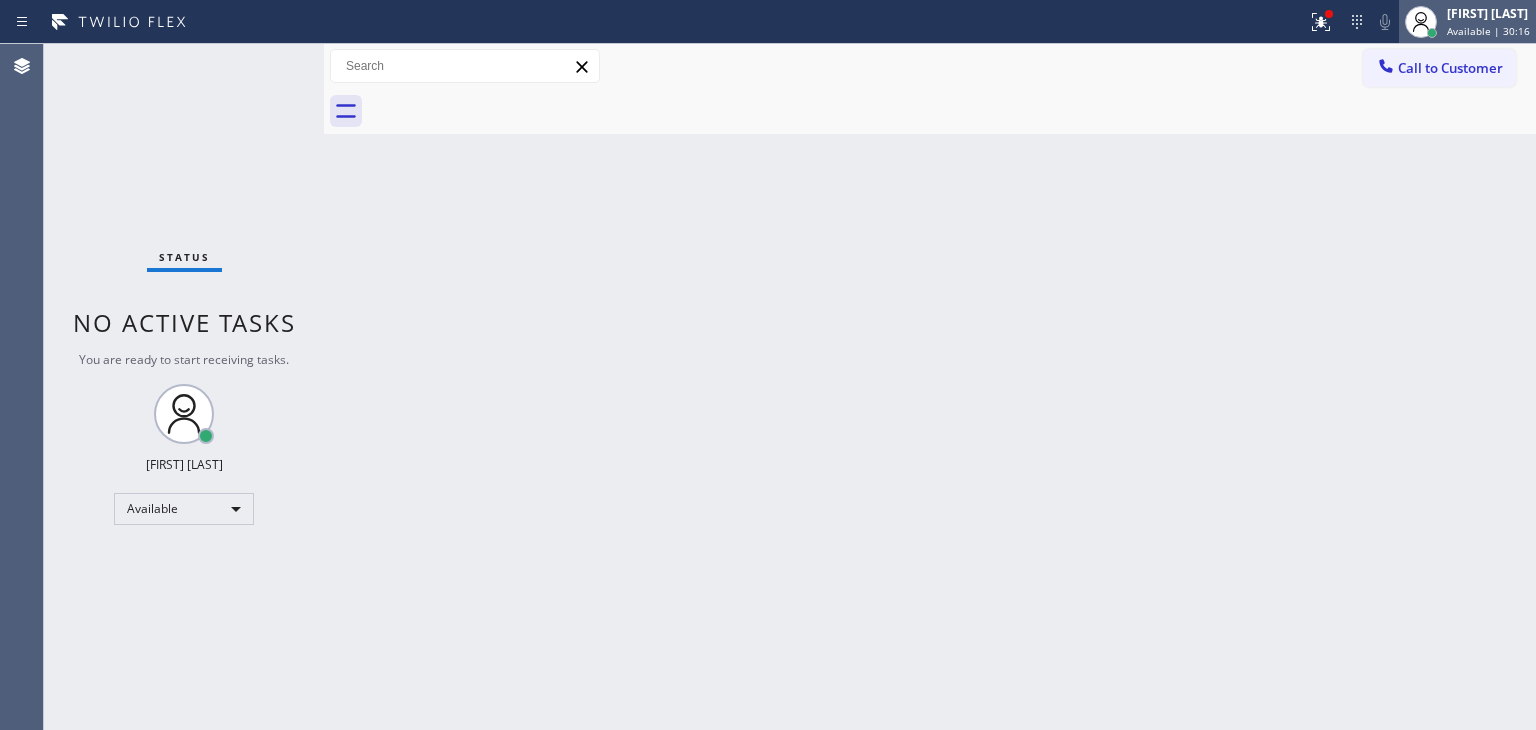 click on "Available | 30:16" at bounding box center (1488, 31) 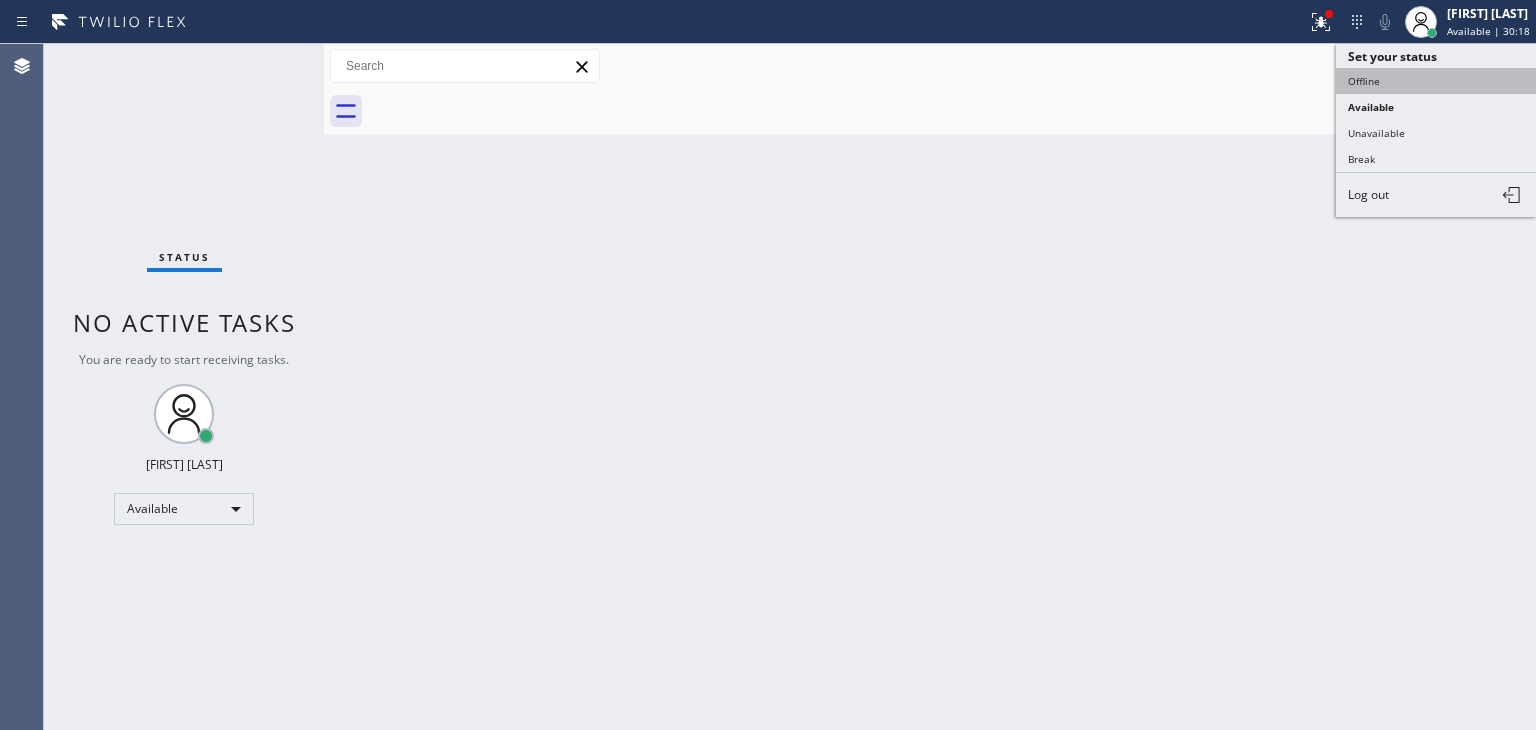 click on "Offline" at bounding box center [1436, 81] 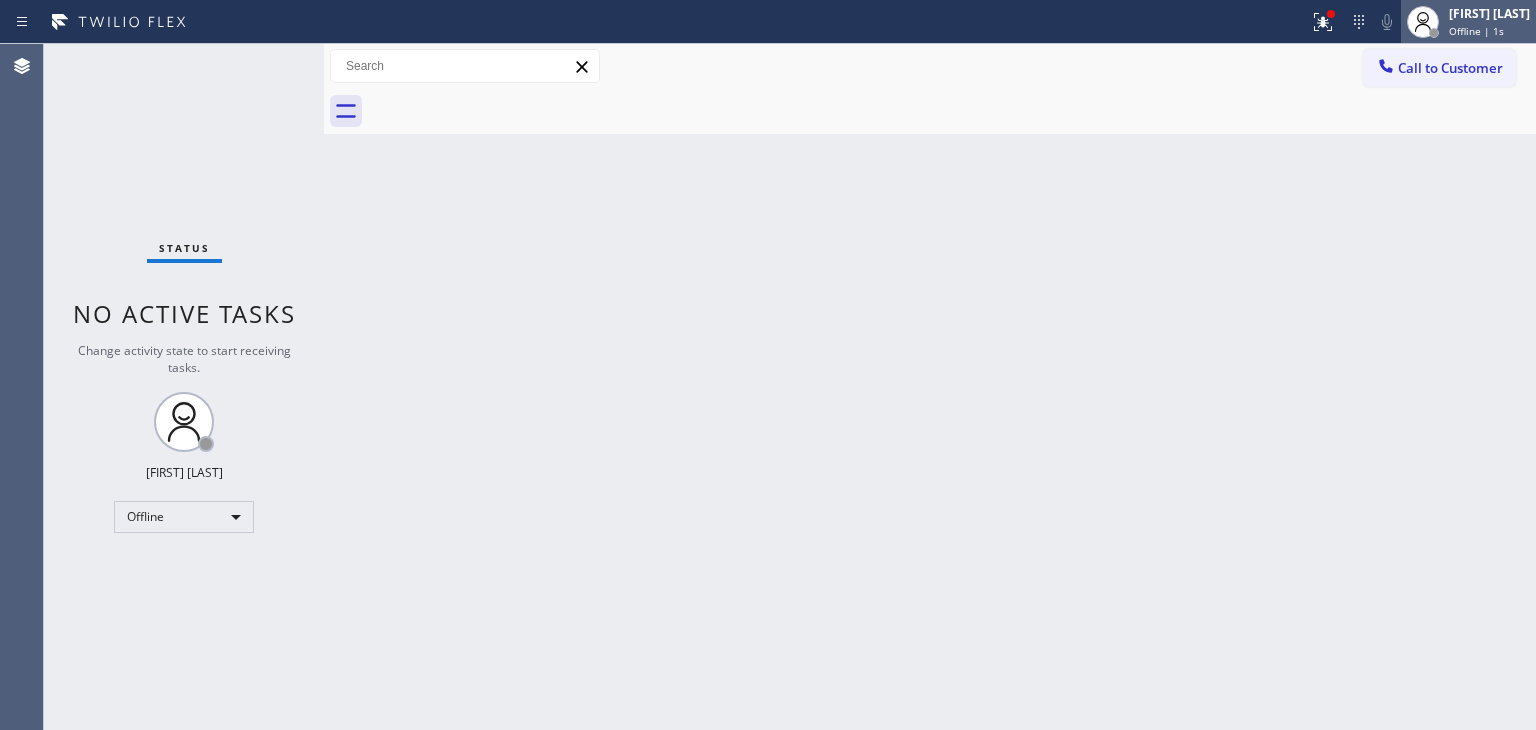 click on "Offline | 1s" at bounding box center (1489, 31) 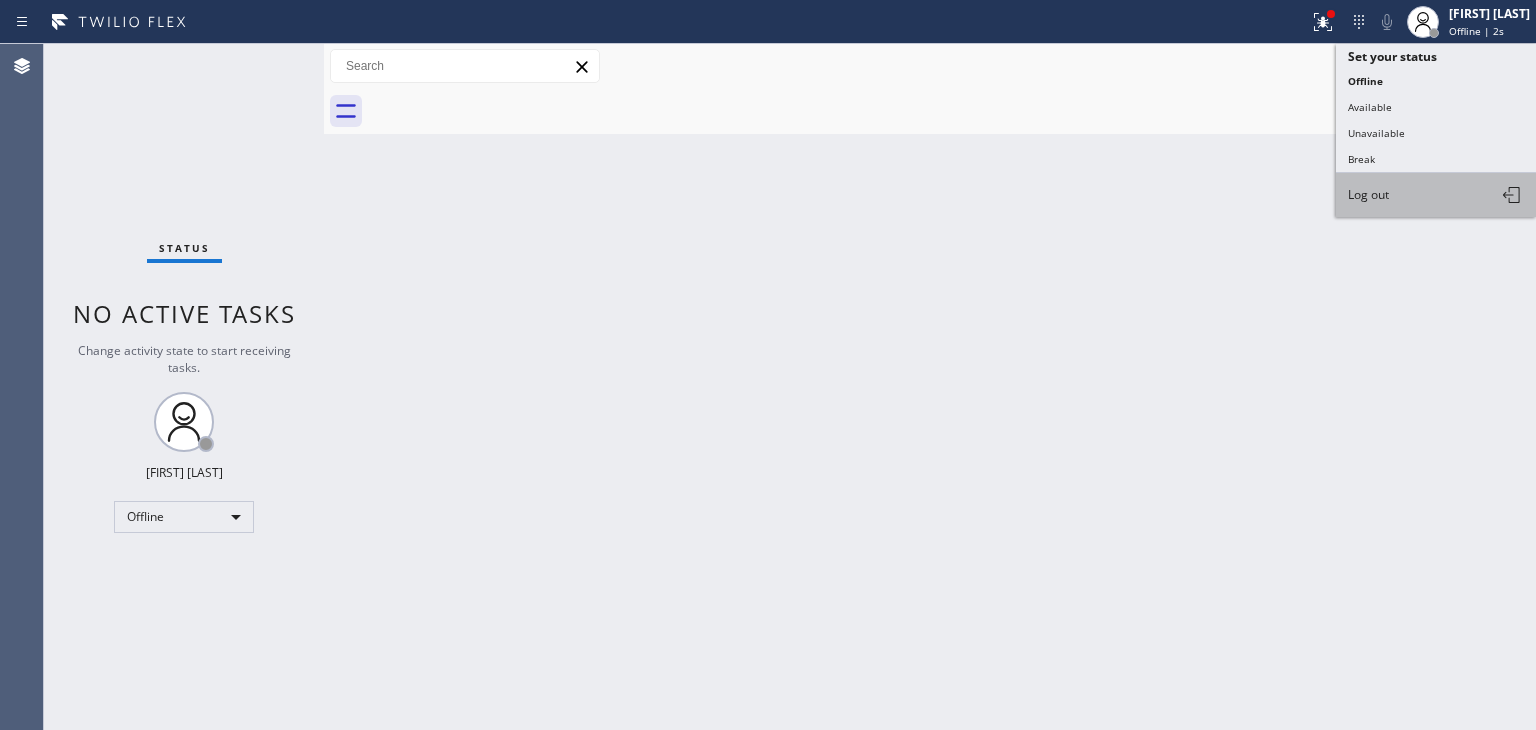 click on "Log out" at bounding box center [1436, 195] 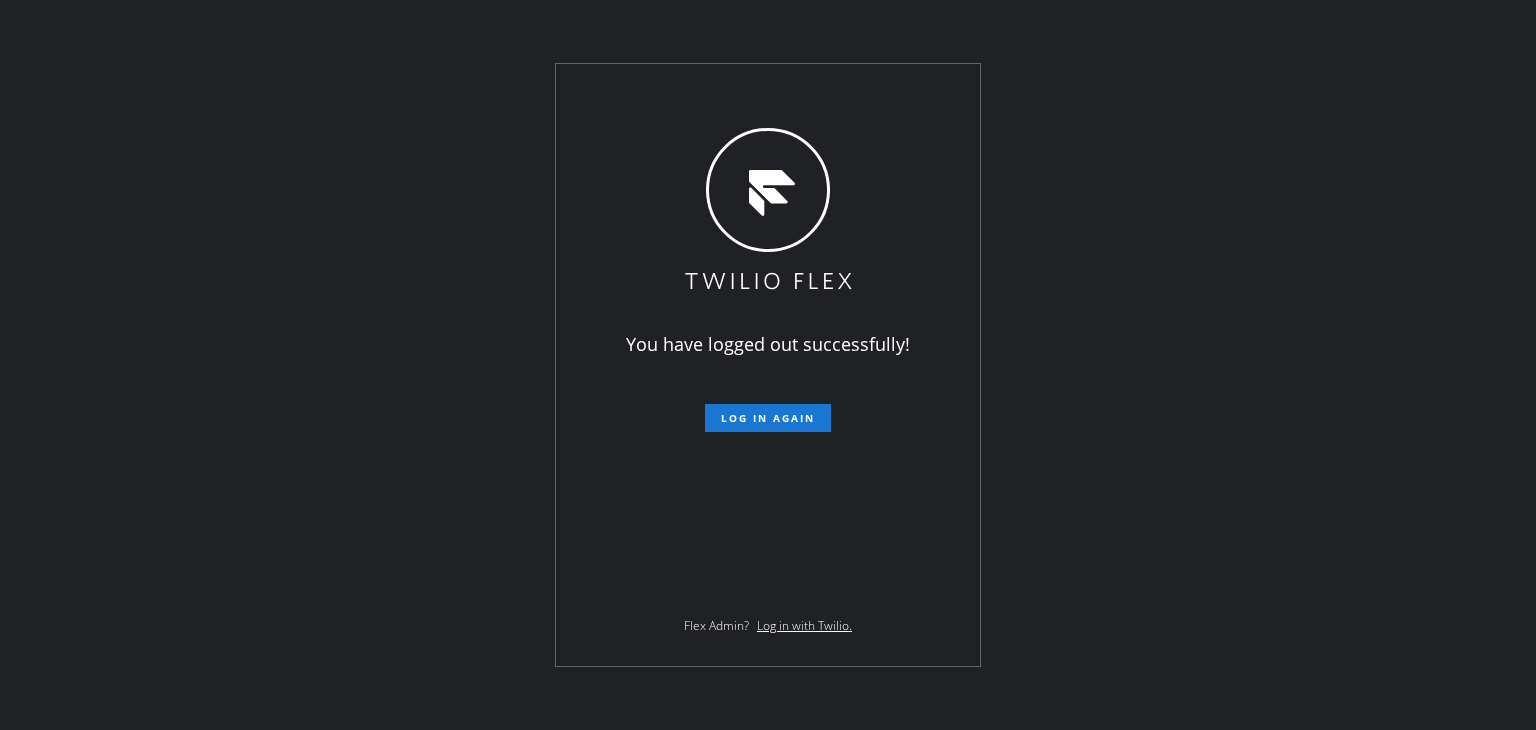 click on "You have logged out successfully! Log in again Flex Admin? Log in with Twilio." at bounding box center [768, 365] 